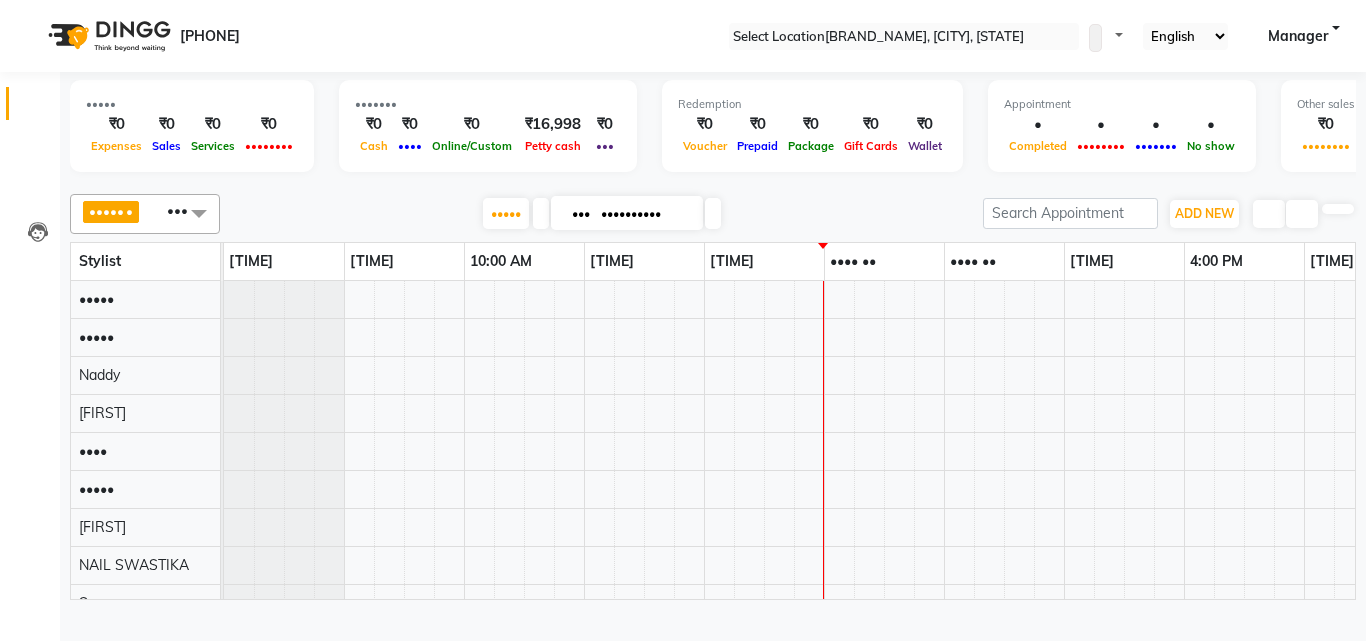 scroll, scrollTop: 0, scrollLeft: 0, axis: both 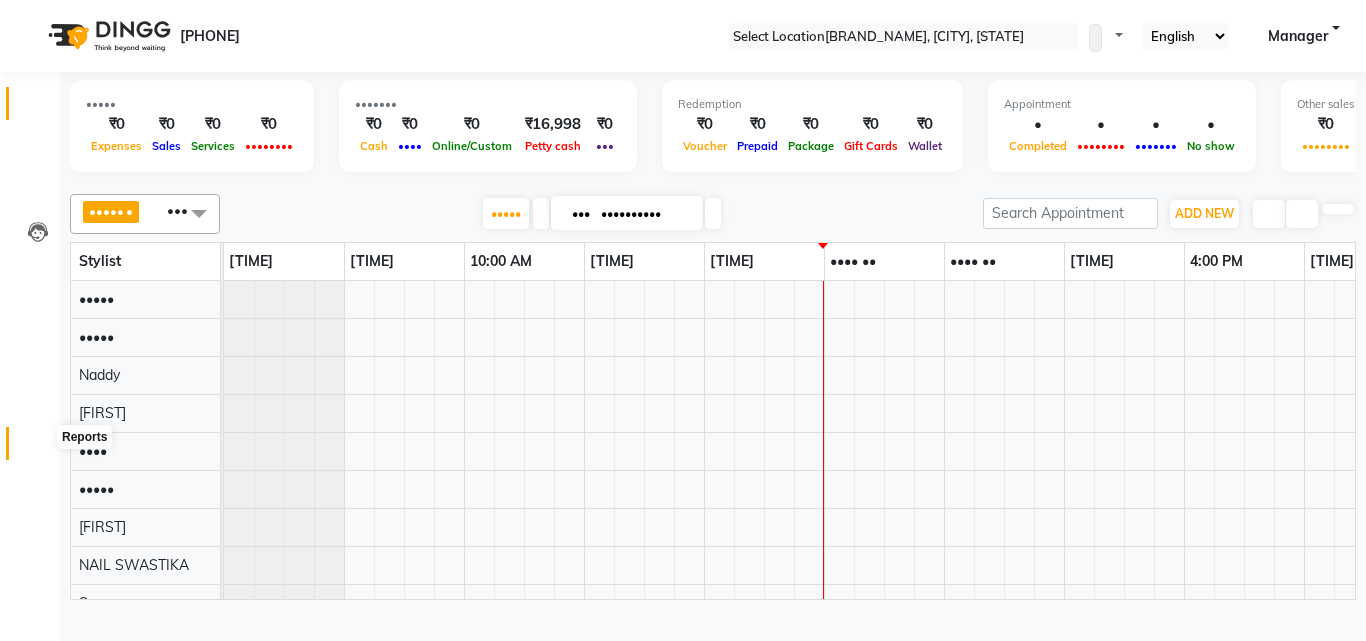 click at bounding box center (37, 448) 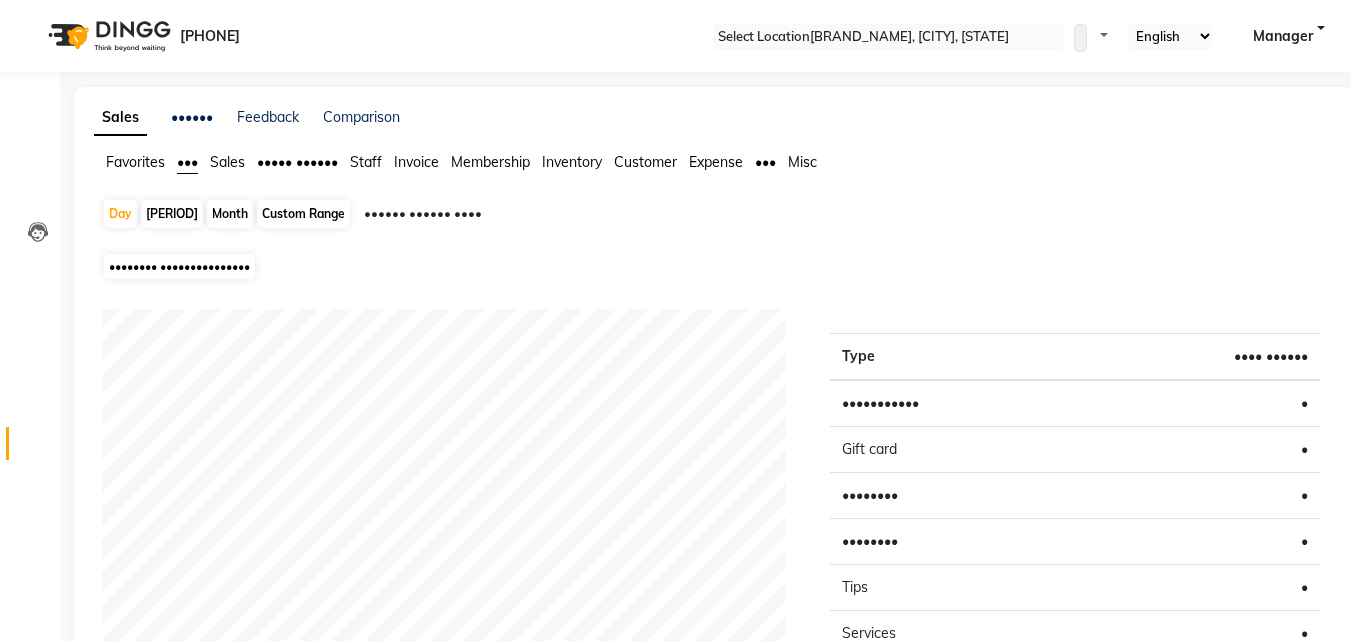 click on "Staff" at bounding box center [135, 162] 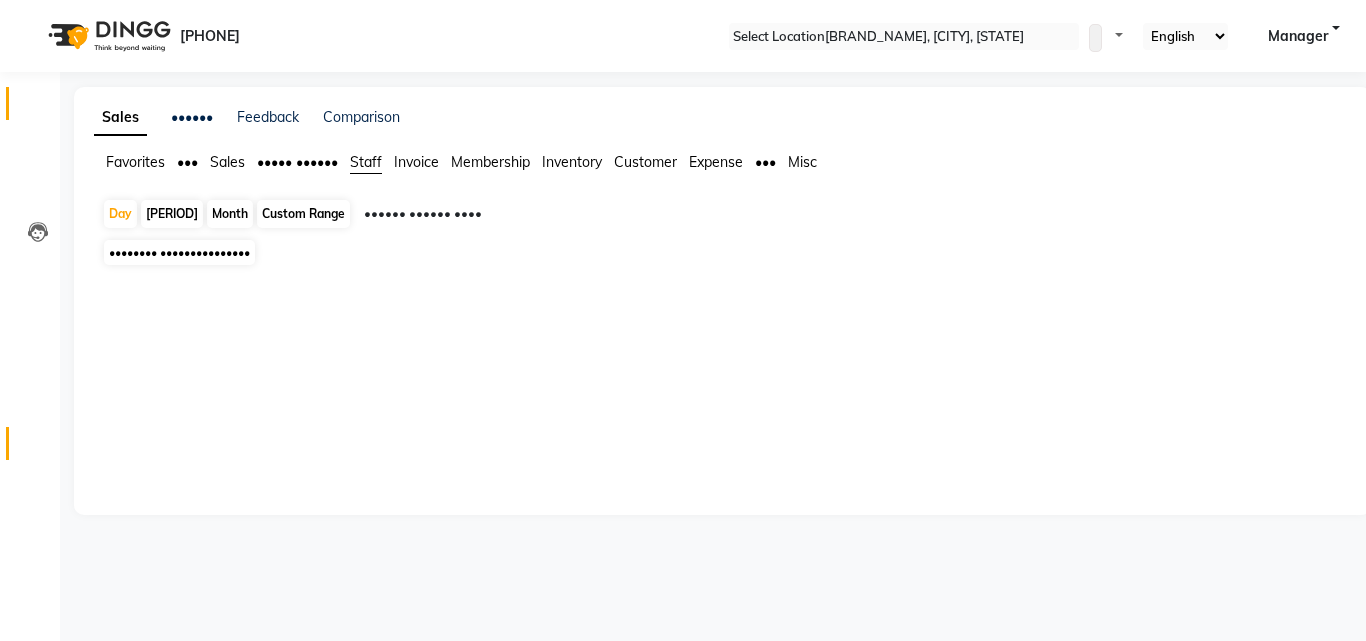 click at bounding box center (37, 108) 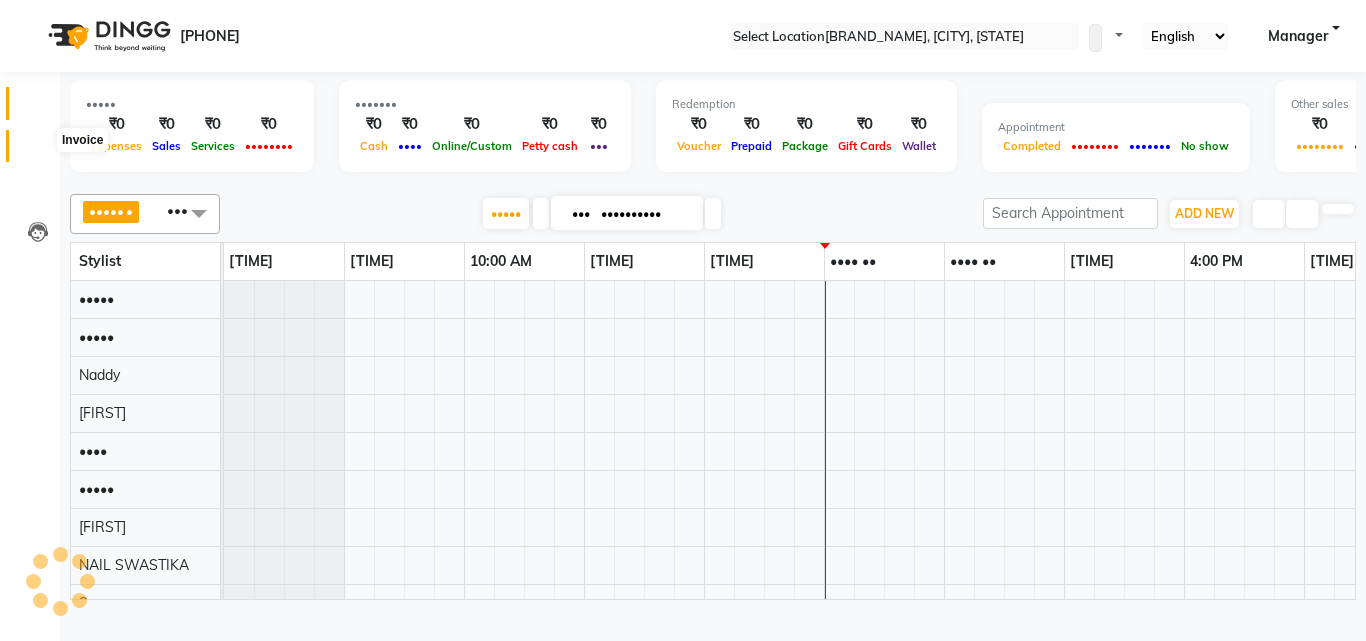 scroll, scrollTop: 0, scrollLeft: 429, axis: horizontal 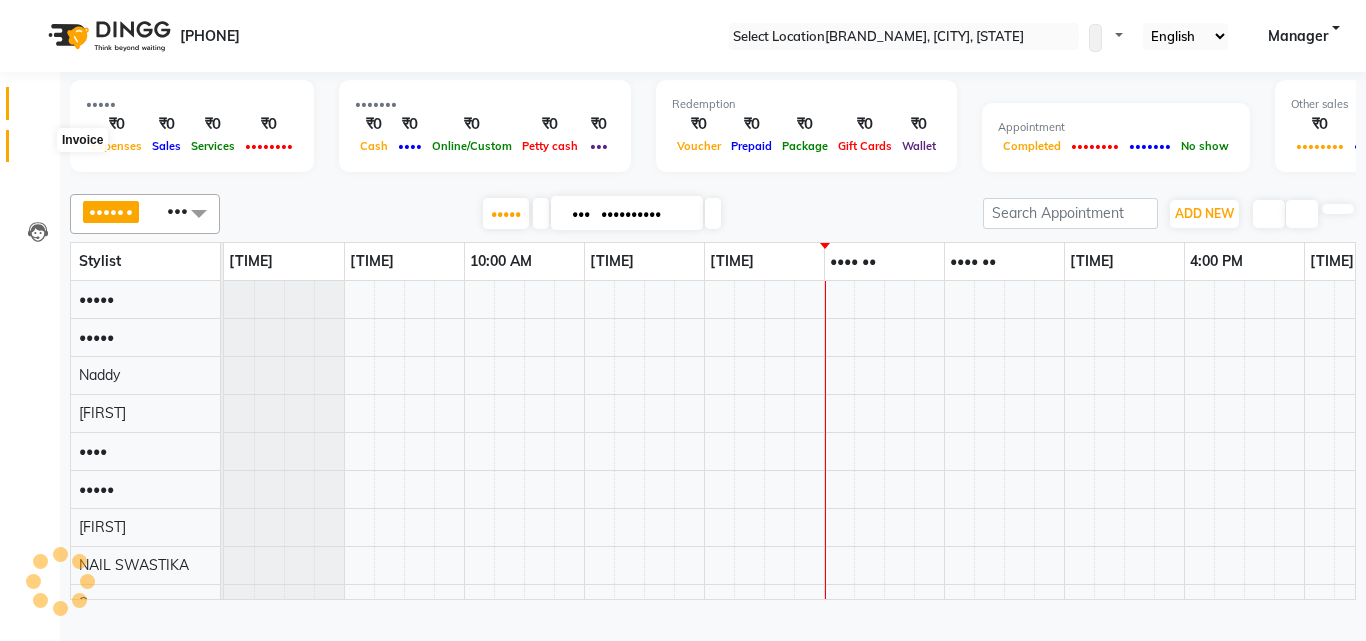 click at bounding box center (38, 151) 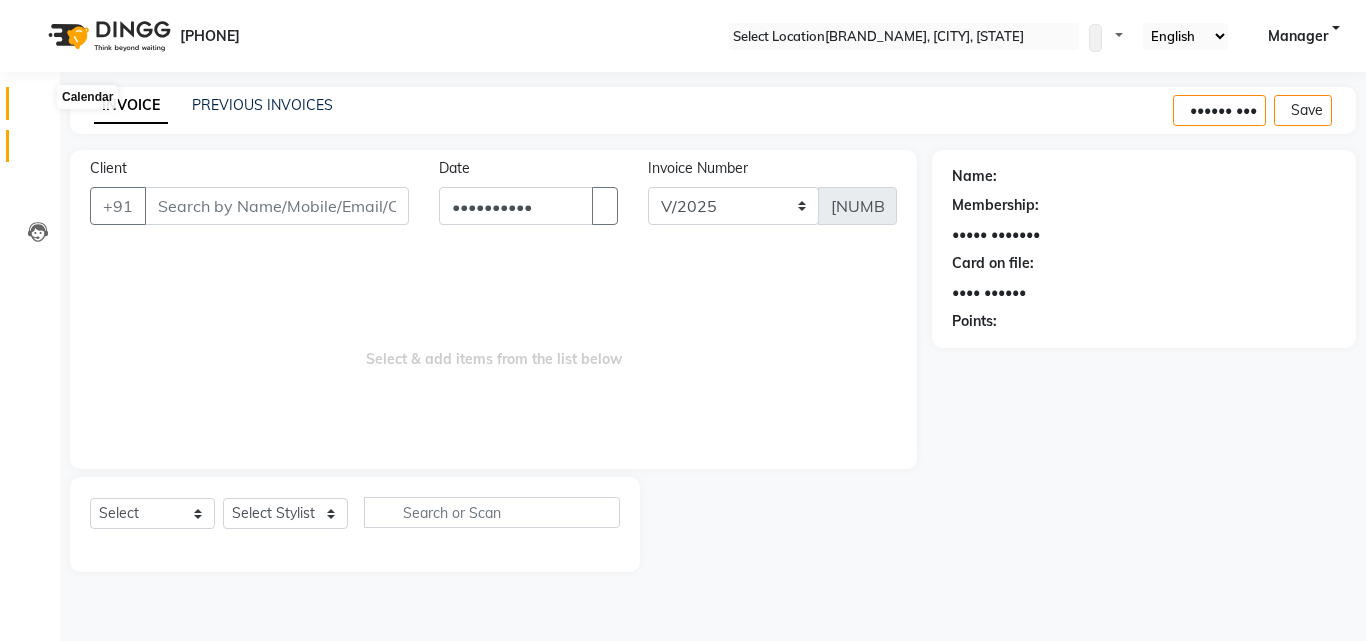 click at bounding box center (38, 108) 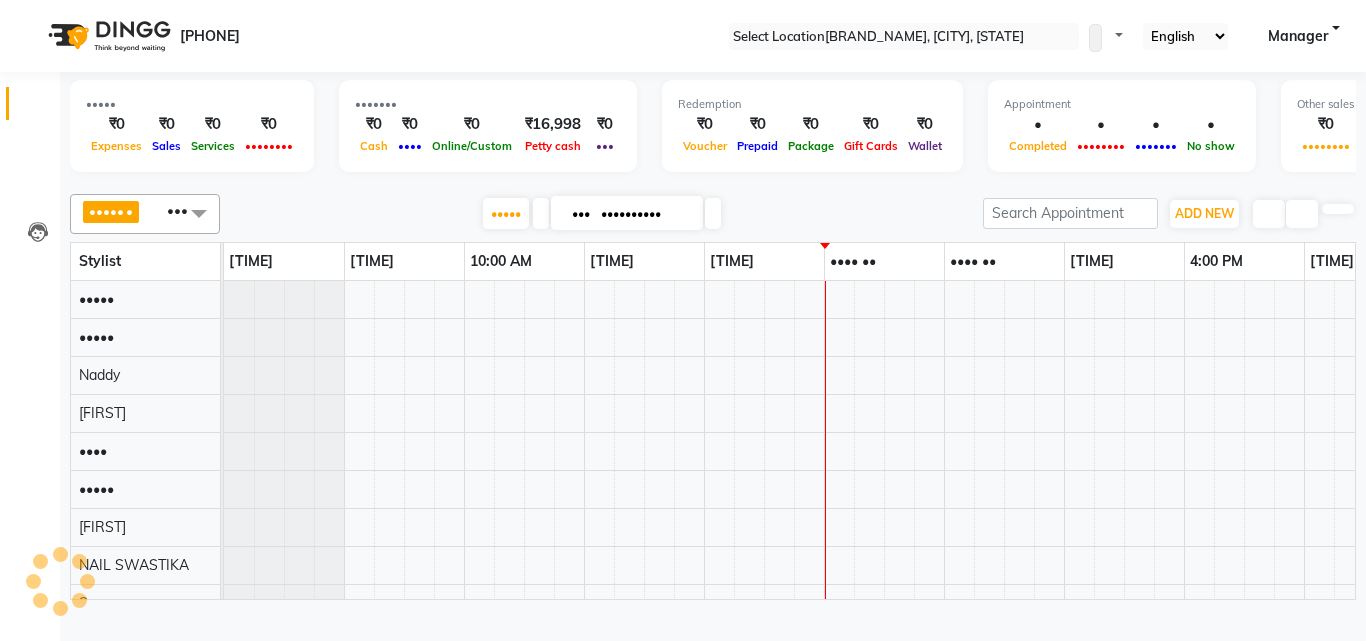 scroll, scrollTop: 0, scrollLeft: 0, axis: both 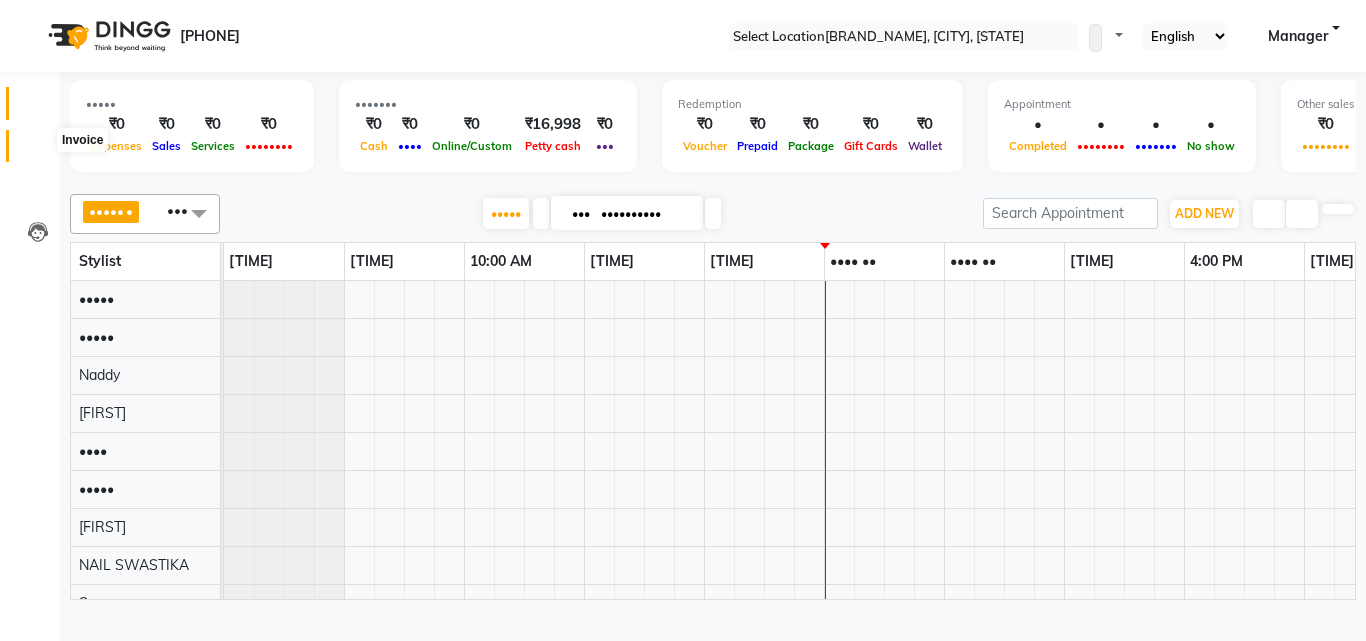 click at bounding box center [38, 151] 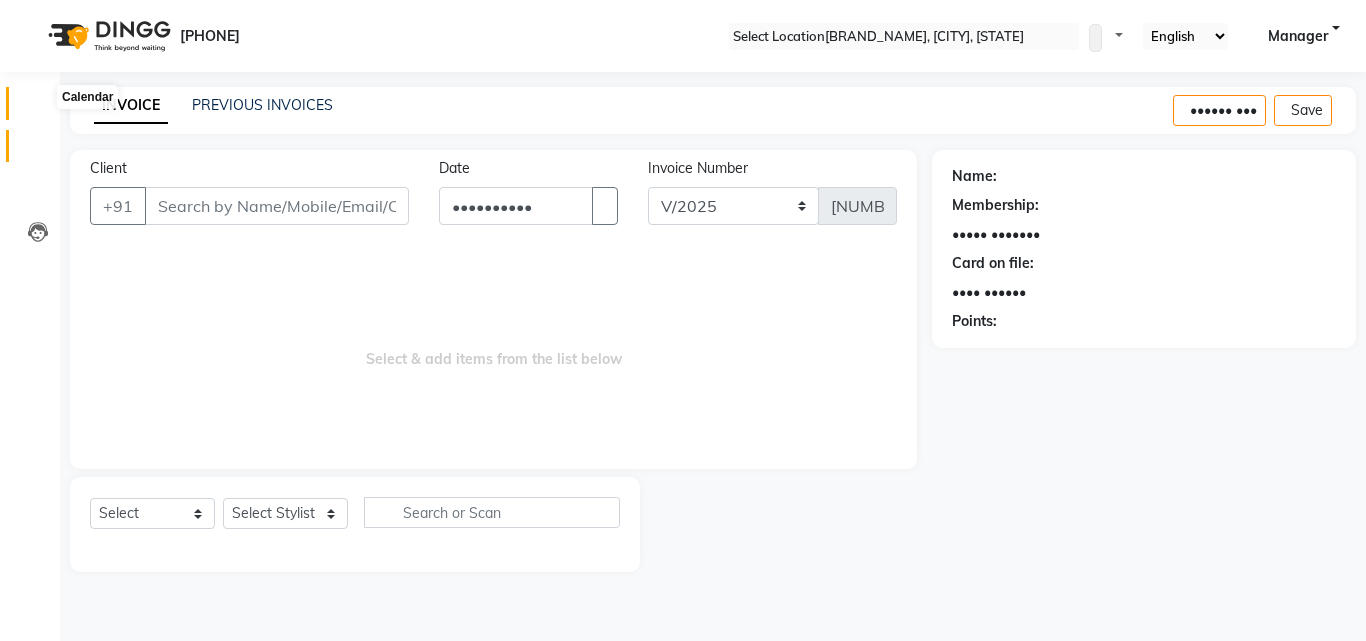 click at bounding box center [38, 108] 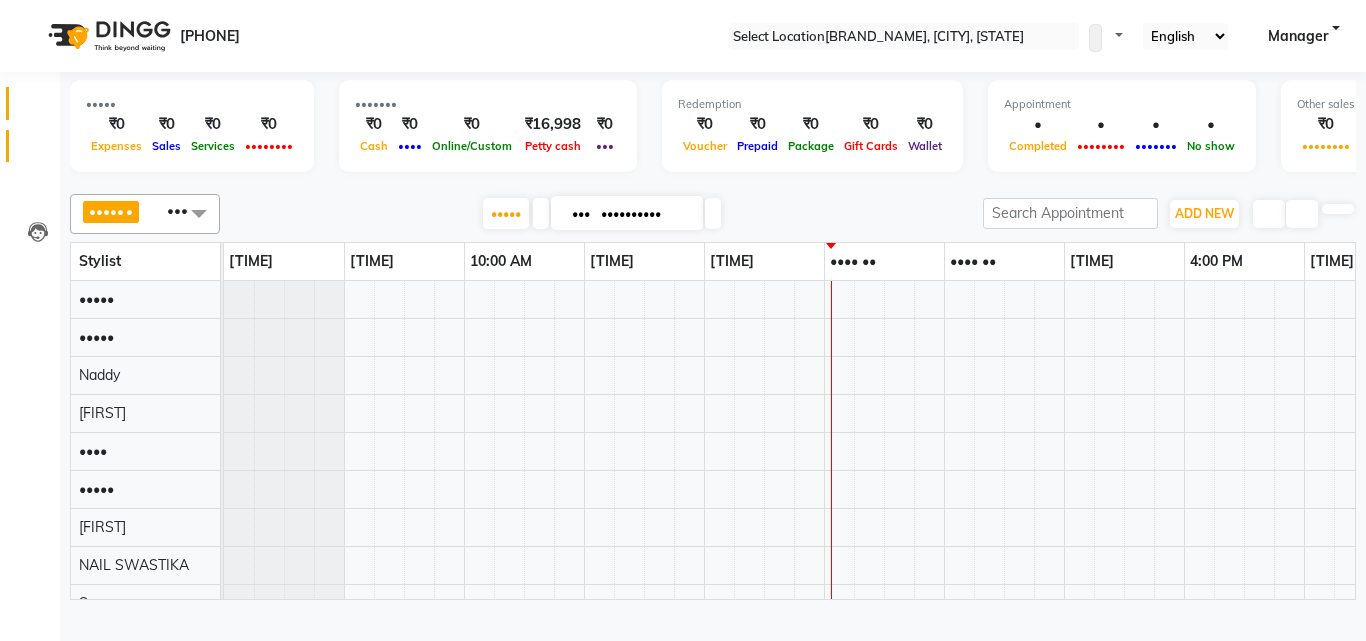 click at bounding box center (38, 151) 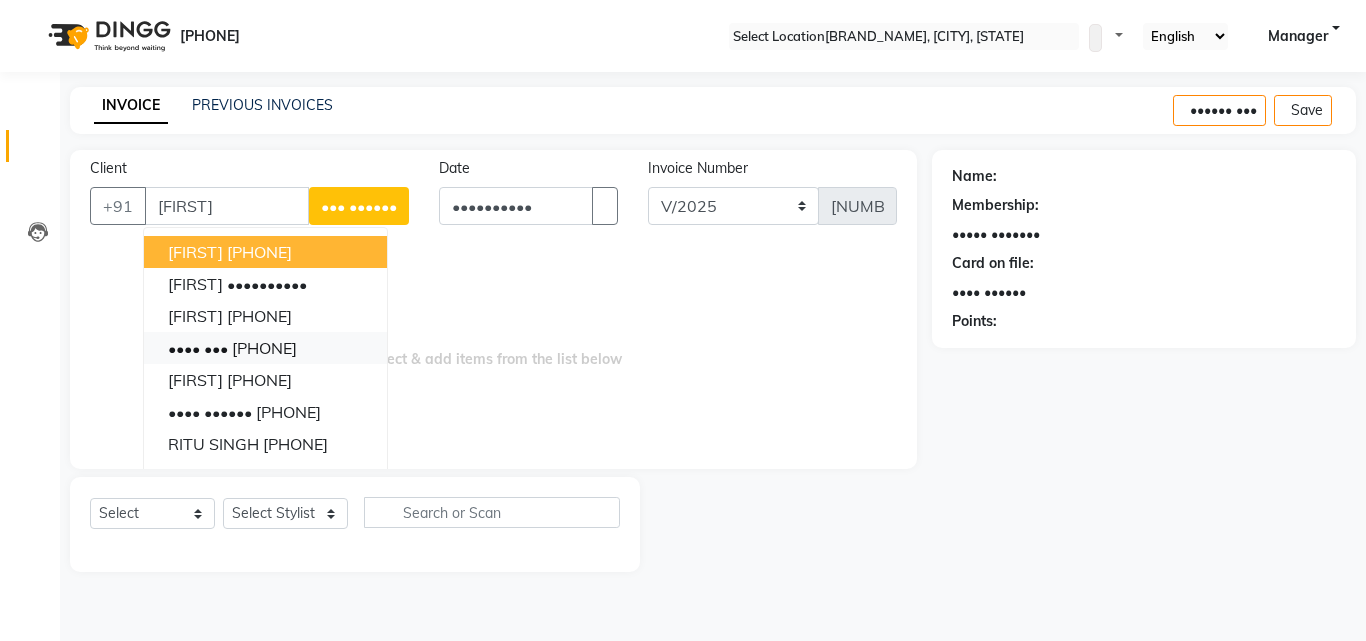 click on "[PHONE]" at bounding box center [264, 348] 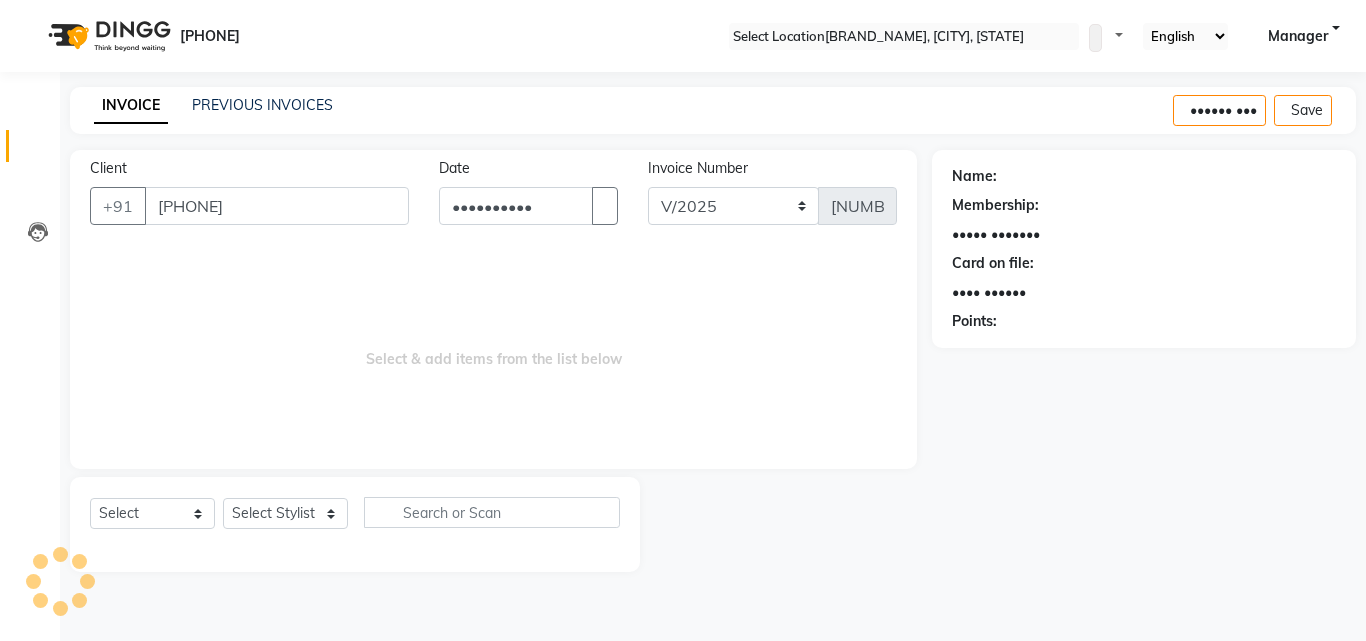 type on "[PHONE]" 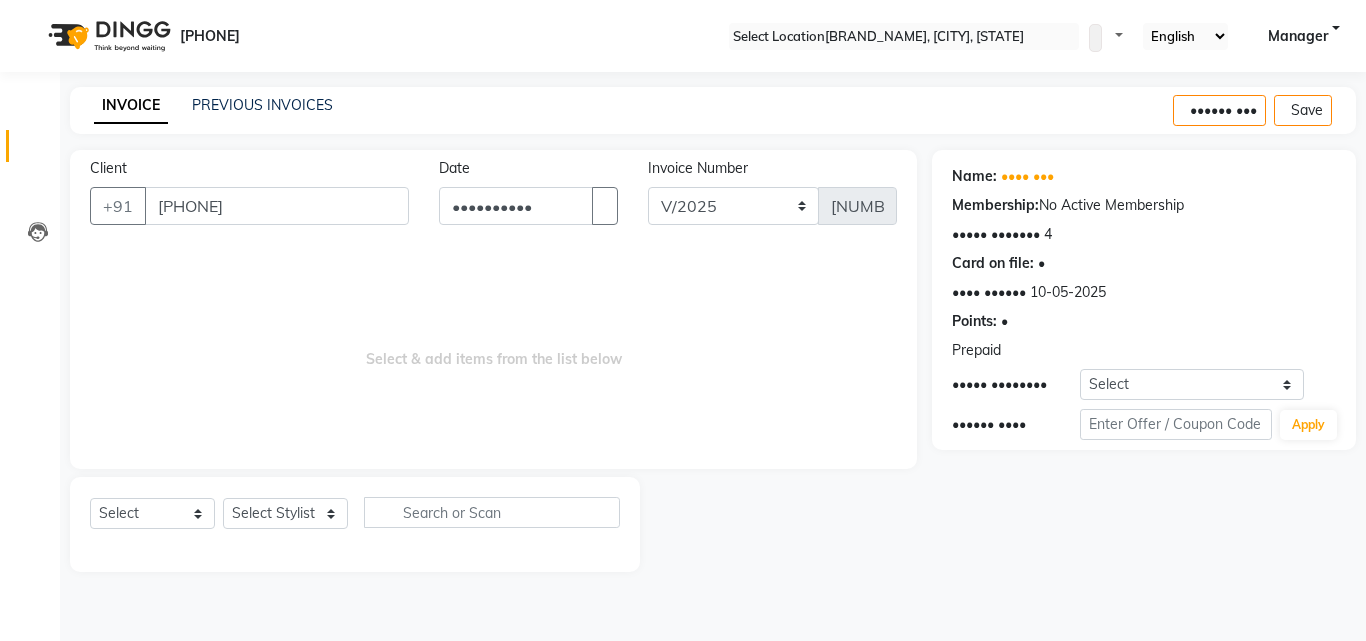click at bounding box center (1001, 351) 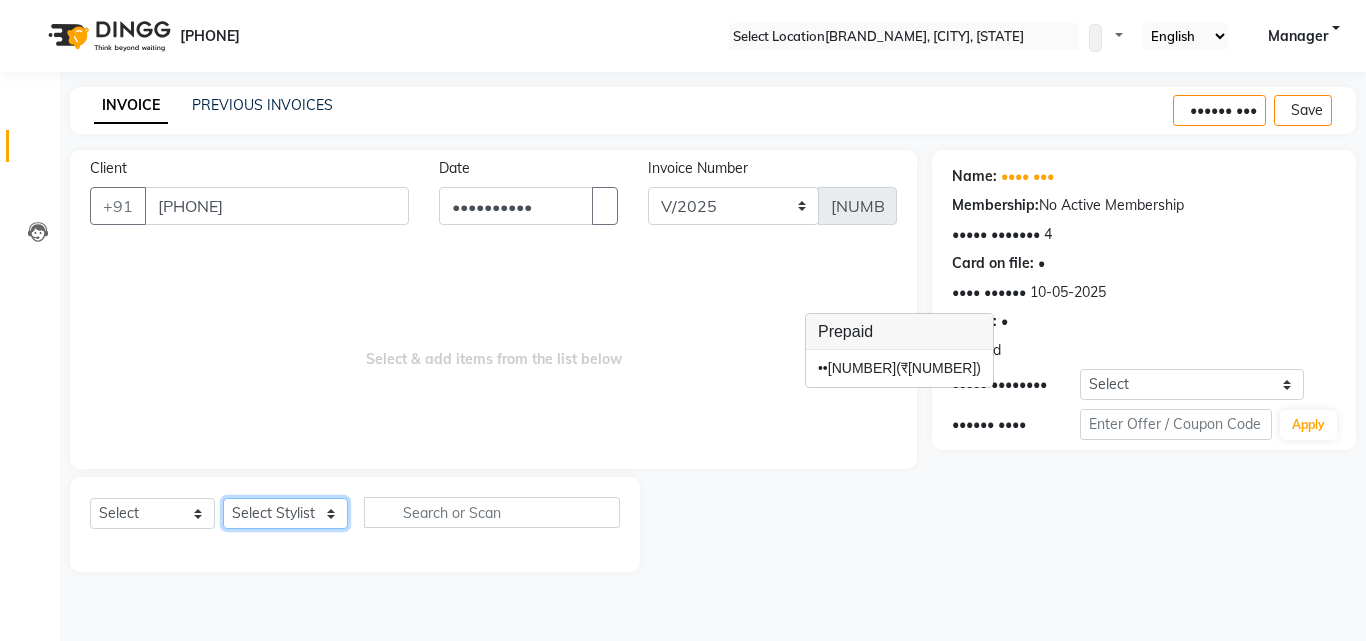 click on "•••••• ••••••• ••••• •••••••  •••• ••••• ••••• ••••• •••• ••••• ••••• ••••••• ••••• ••••• •••• •••••••• ••••• •••••• ••••••••• ••••••• •••• •••••• •••••••" at bounding box center (285, 513) 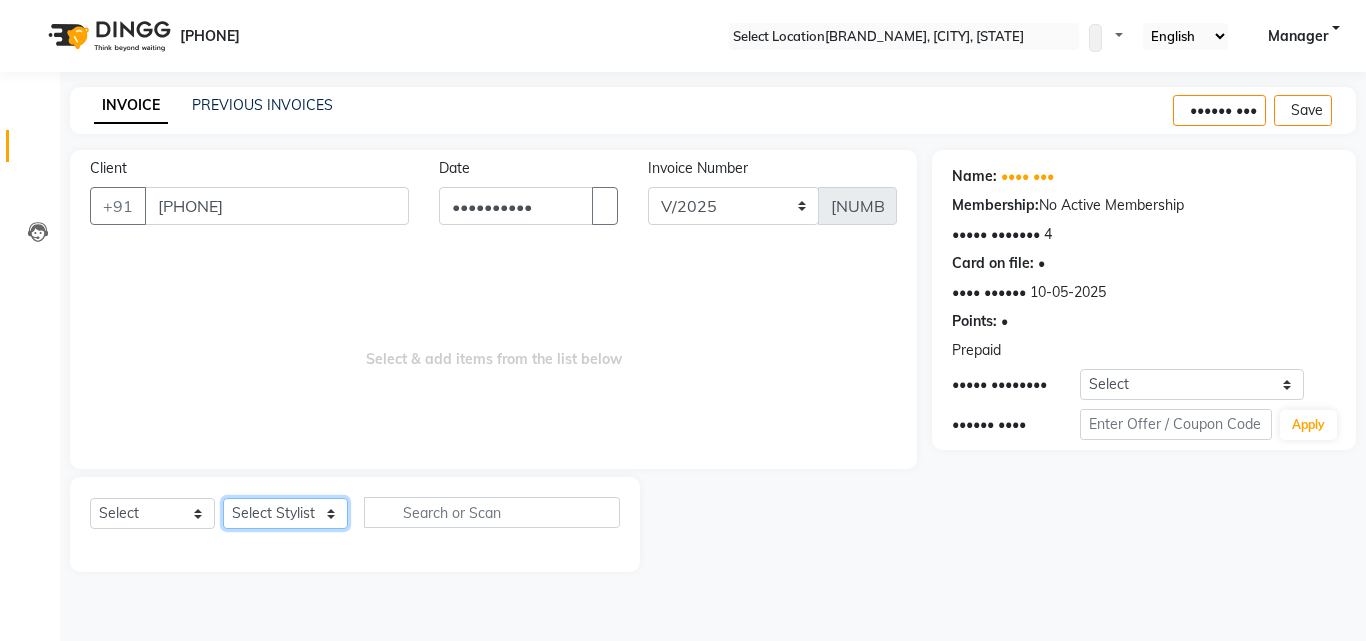select on "63511" 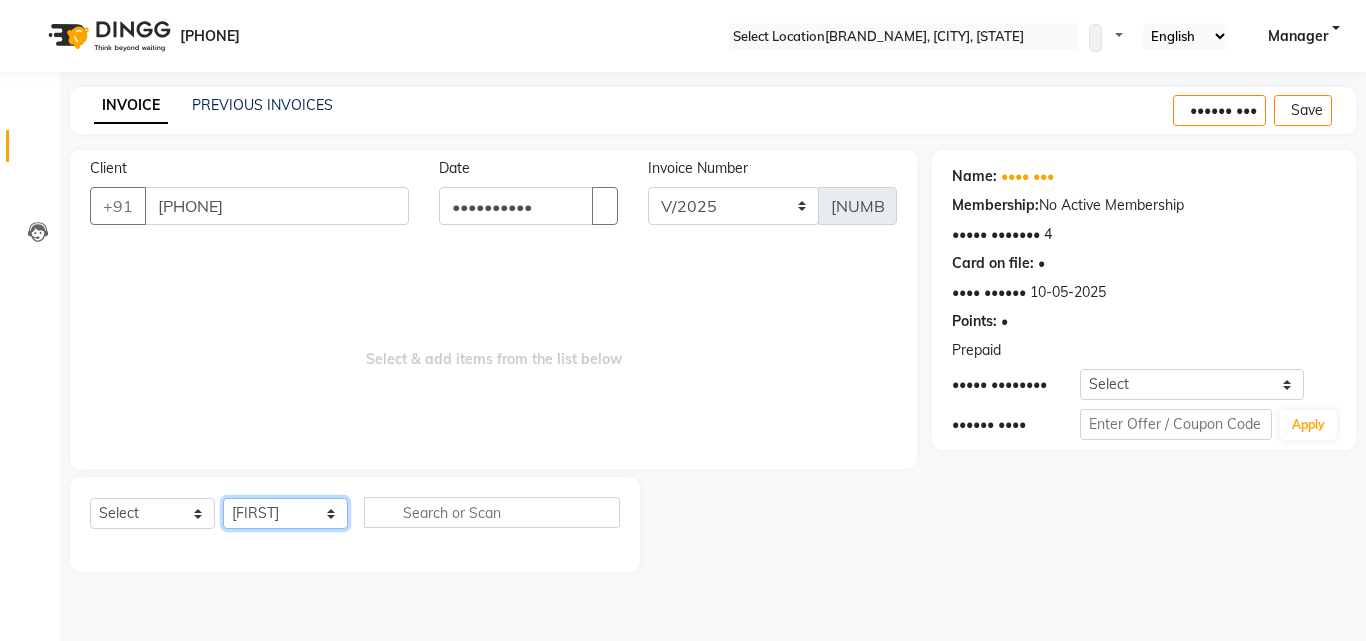 click on "•••••• ••••••• ••••• •••••••  •••• ••••• ••••• ••••• •••• ••••• ••••• ••••••• ••••• ••••• •••• •••••••• ••••• •••••• ••••••••• ••••••• •••• •••••• •••••••" at bounding box center (285, 513) 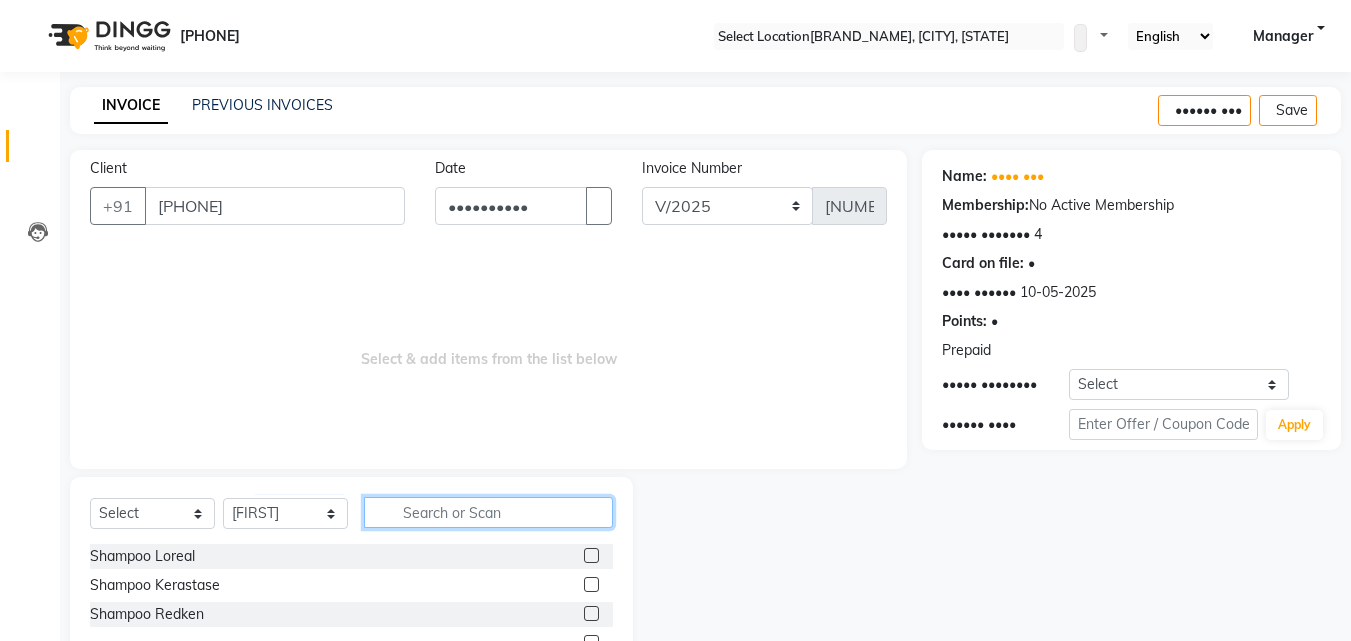 click at bounding box center (488, 512) 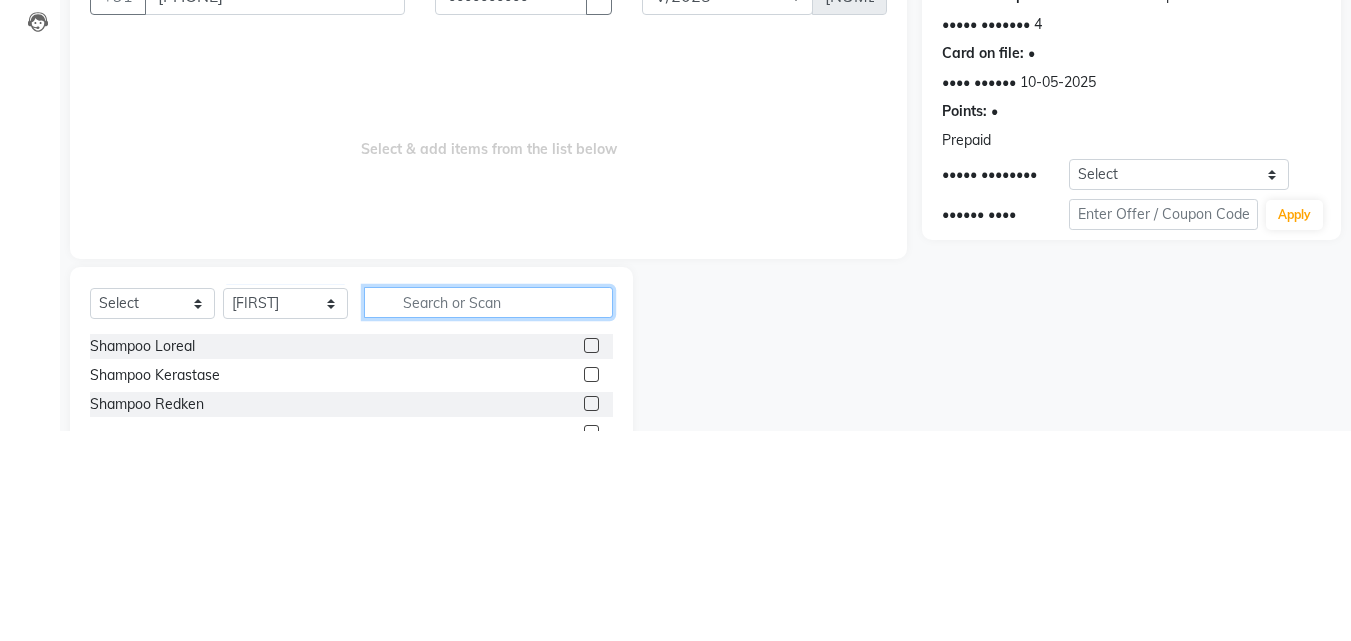 scroll, scrollTop: 48, scrollLeft: 0, axis: vertical 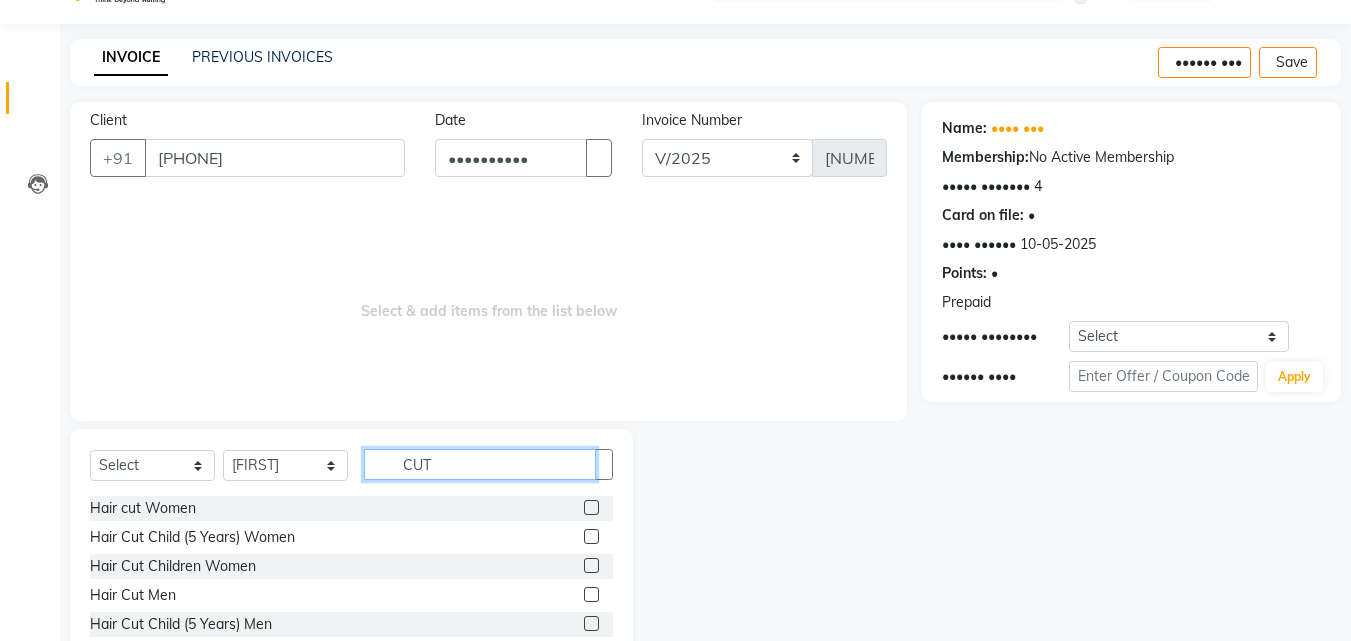 type on "CUT" 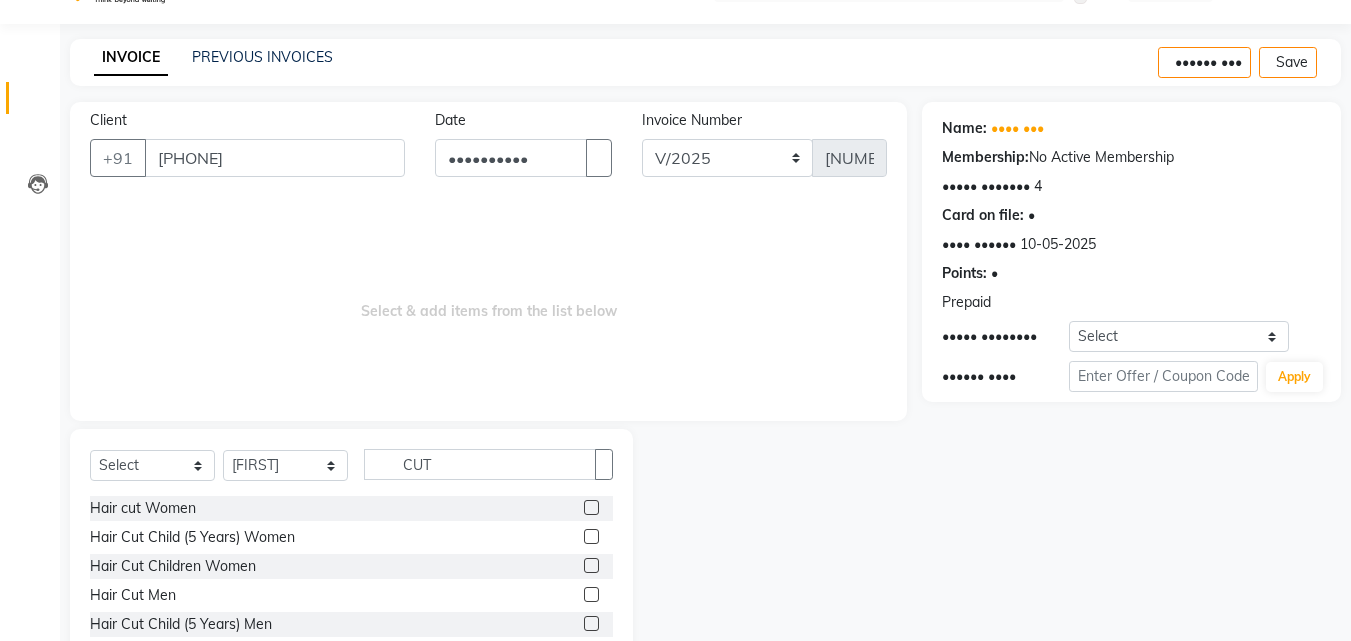 click at bounding box center (591, 507) 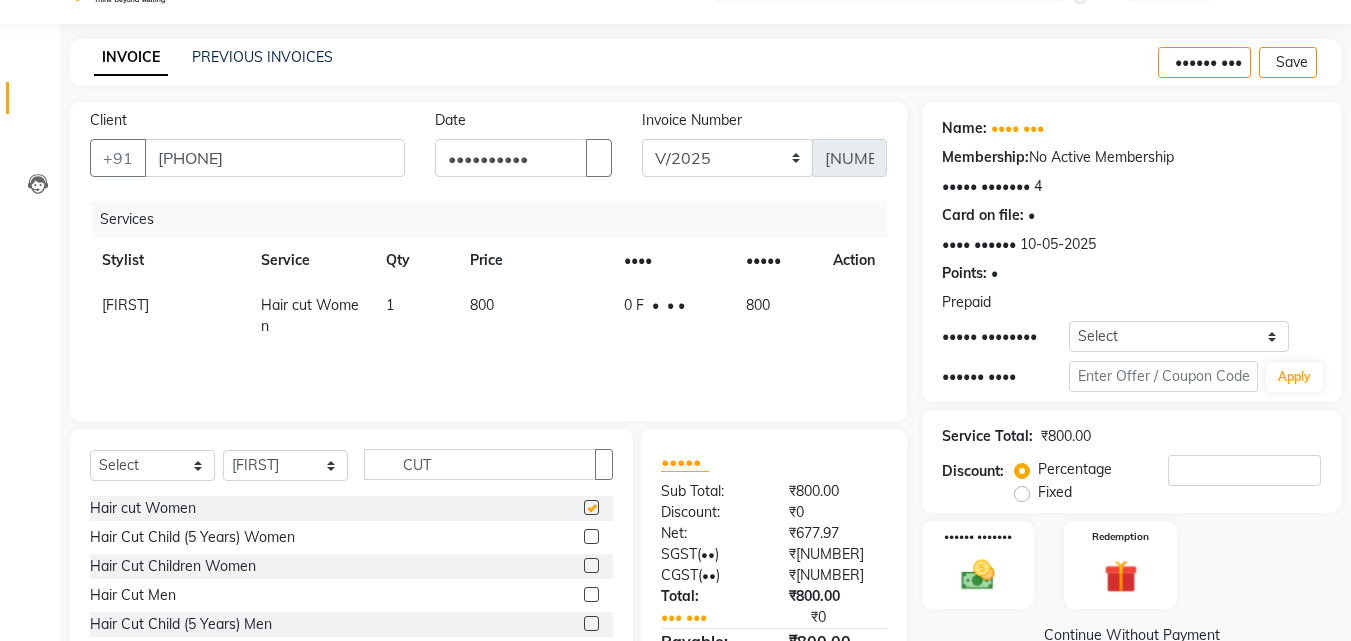 click on "800" at bounding box center [535, 316] 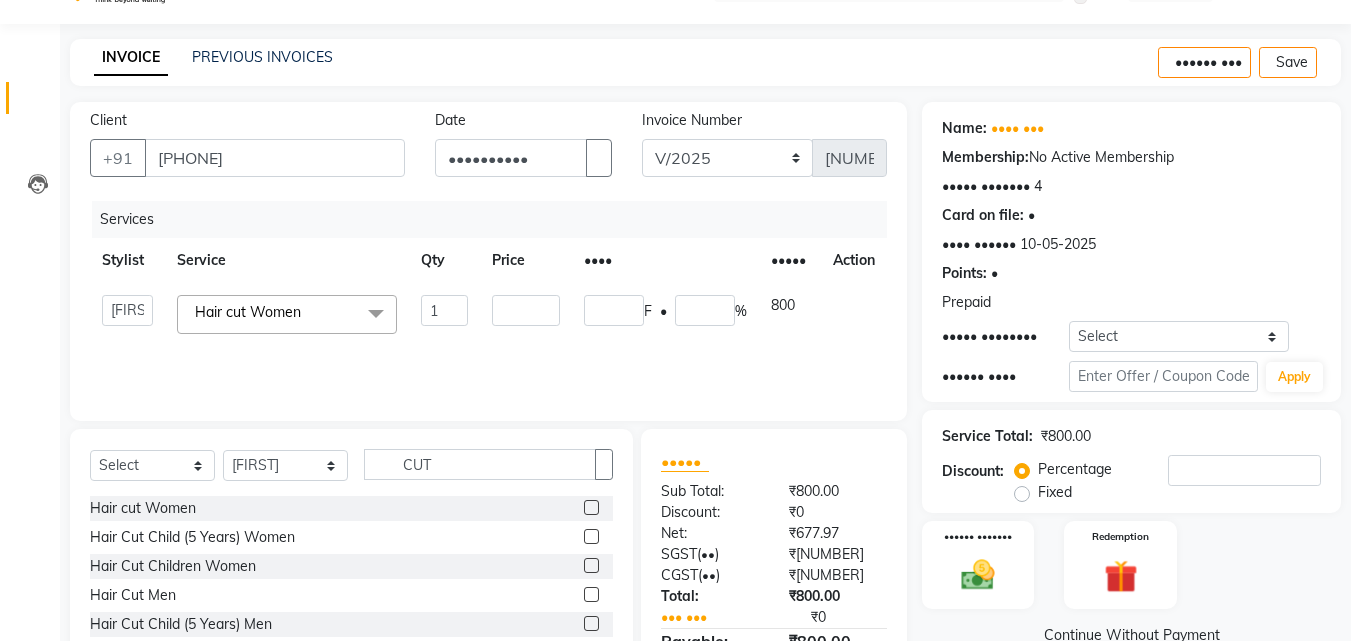 click on "•••••••• ••••••• ••••••• ••• ••••• •••• ••••• ••••••  •••••   •••••••    ••••   •••••   •••••   •••••   •••• •••••   •••••   •••••••   •••••   •••••   •••• ••••••••   •••••   ••••••   •••••••••   •••••••   ••••   •••••• •••••••  •••• ••• •••••  • ••••••• •••••• ••••••• ••••••••• ••••••• •••••• •••••••••• •••••• •••••••••• ••••••••• •••••••••• •••••• •••• ••• ••••• •••• ••• ••••• •• •••••• ••••• •••••• •• ••••• ••••• •••• ••• ••••• •••• ••••• ••••• •••• •• ••••• ••• ••••••• ••••• •••• ••••••••• ••••• ••••• •••••••• • ••••• ••••• •••••••• • ••••• ••••••••• •••••• ••••• •••••••••• •••••• ••••• •••••• ••••• ••••• ••••••••• ••••• •••••••••• ••••• ••••••• ••••• ••••• ••••• •••• ••• •••••••• ••••• •••••••• •••••• ••••• •••••• •••••••• ••••• •••• ••• ••• •••• ••• ••••• •• •••••• ••• ••• ••••••• ••• •••• ••••••••• ••• •••• ••• ••• ••••• •••••••• ••• •••••••••• ••• ••••••••• ••• ••••••••••• ••• •••••••  ••• ••••• ••• ••••••• ••• ••••• ••••• ••••• ••• ••• ••••• ••••• •••• ••••••• •••••  •••• •••••  •••• •• ••• •••••••" at bounding box center [488, 301] 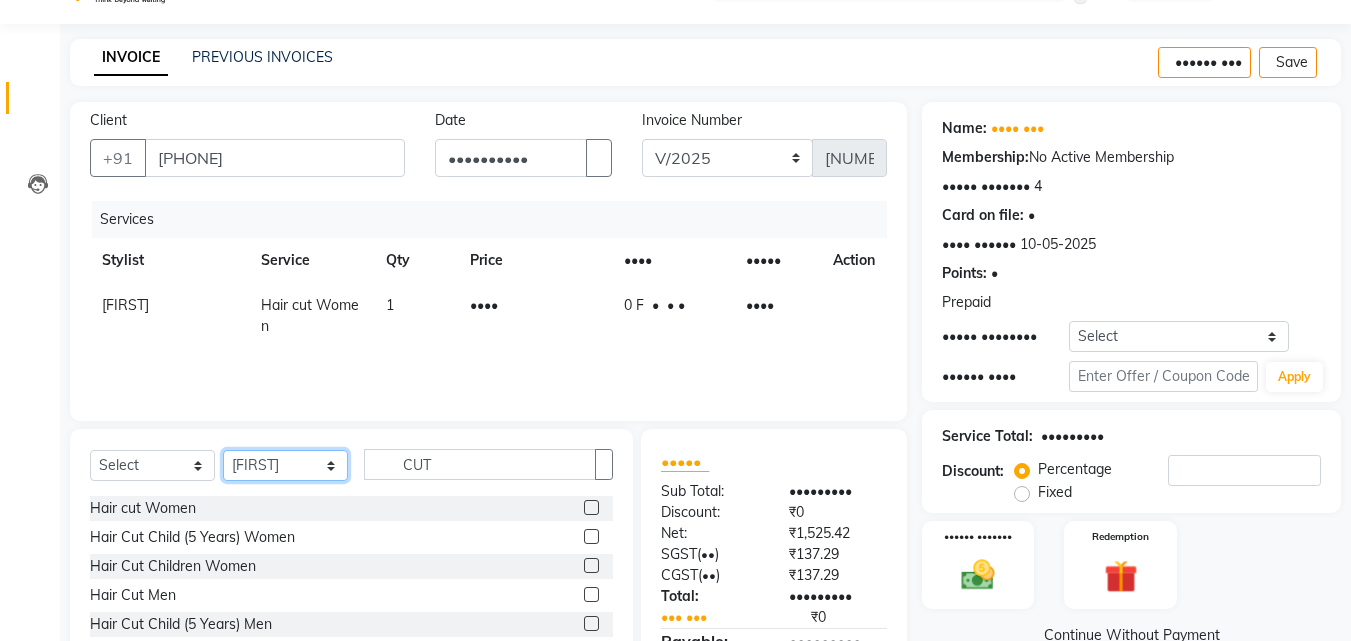 click on "•••••• ••••••• ••••• •••••••  •••• ••••• ••••• ••••• •••• ••••• ••••• ••••••• ••••• ••••• •••• •••••••• ••••• •••••• ••••••••• ••••••• •••• •••••• •••••••" at bounding box center (285, 465) 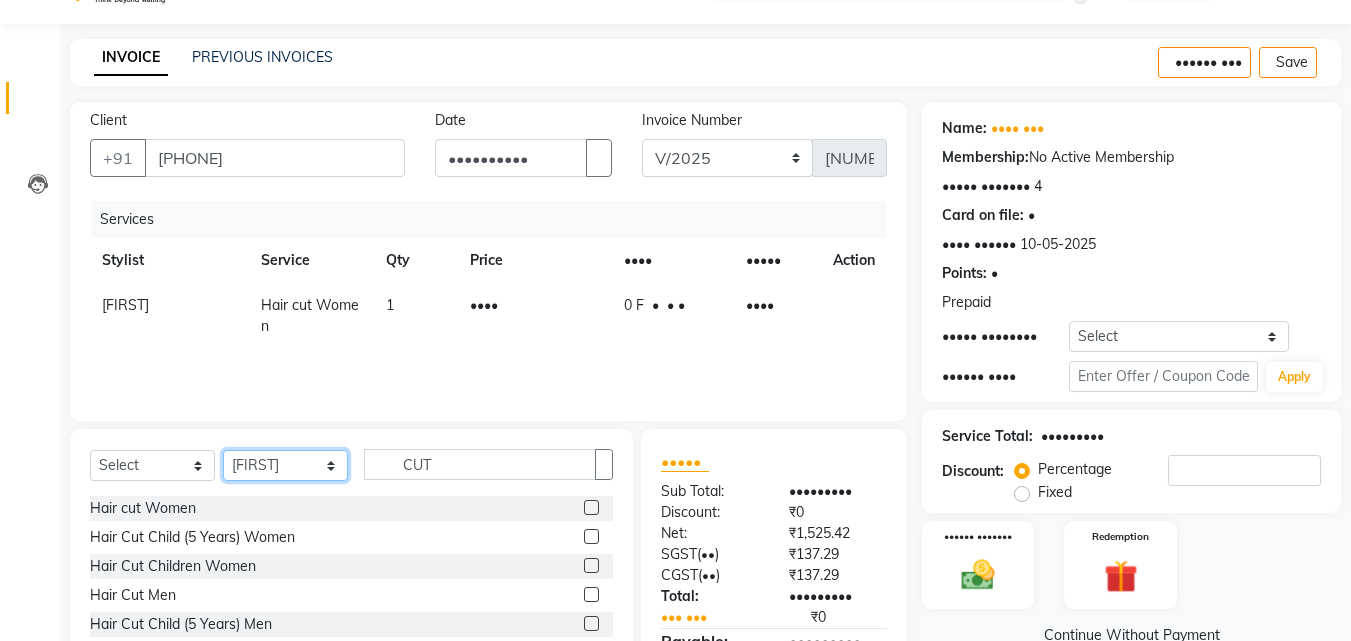 select on "[NUMBER]" 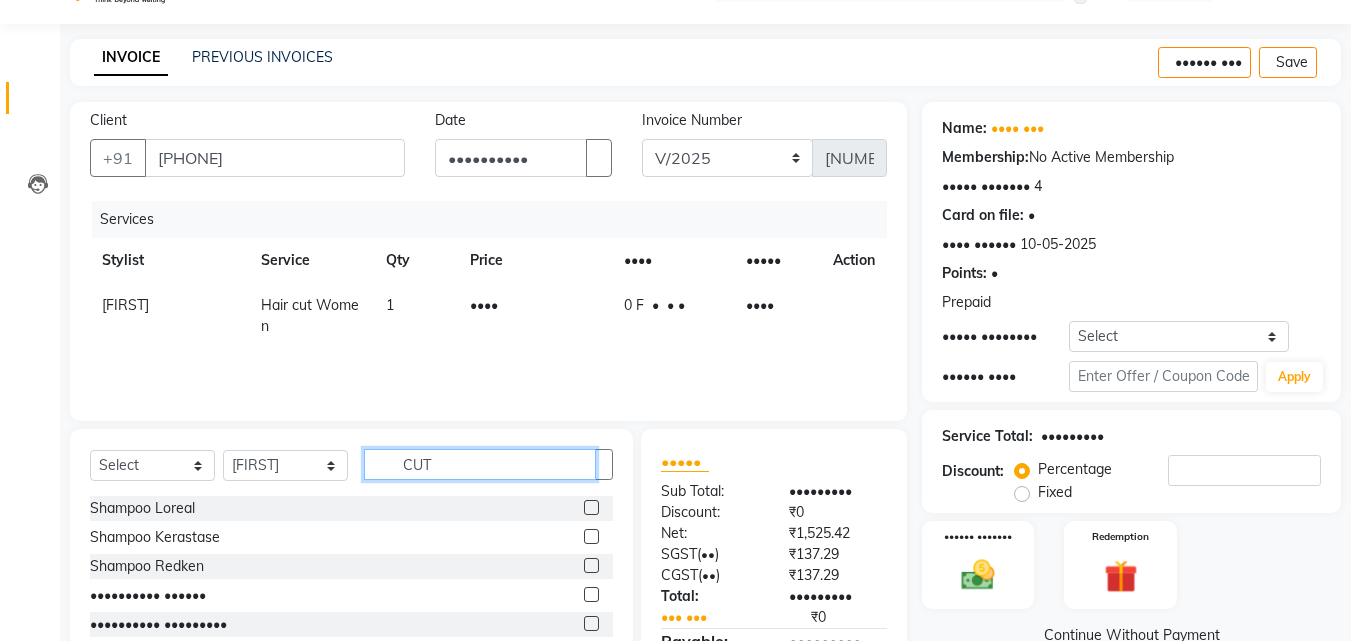 click on "CUT" at bounding box center (480, 464) 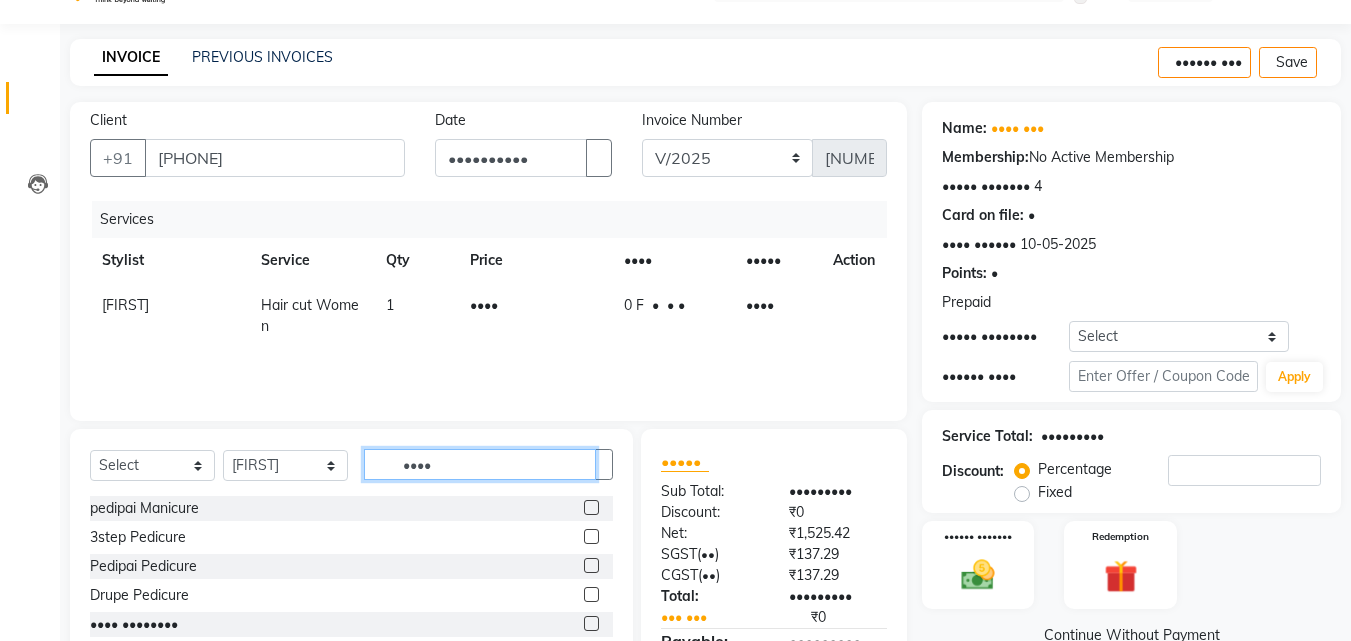 type on "••••" 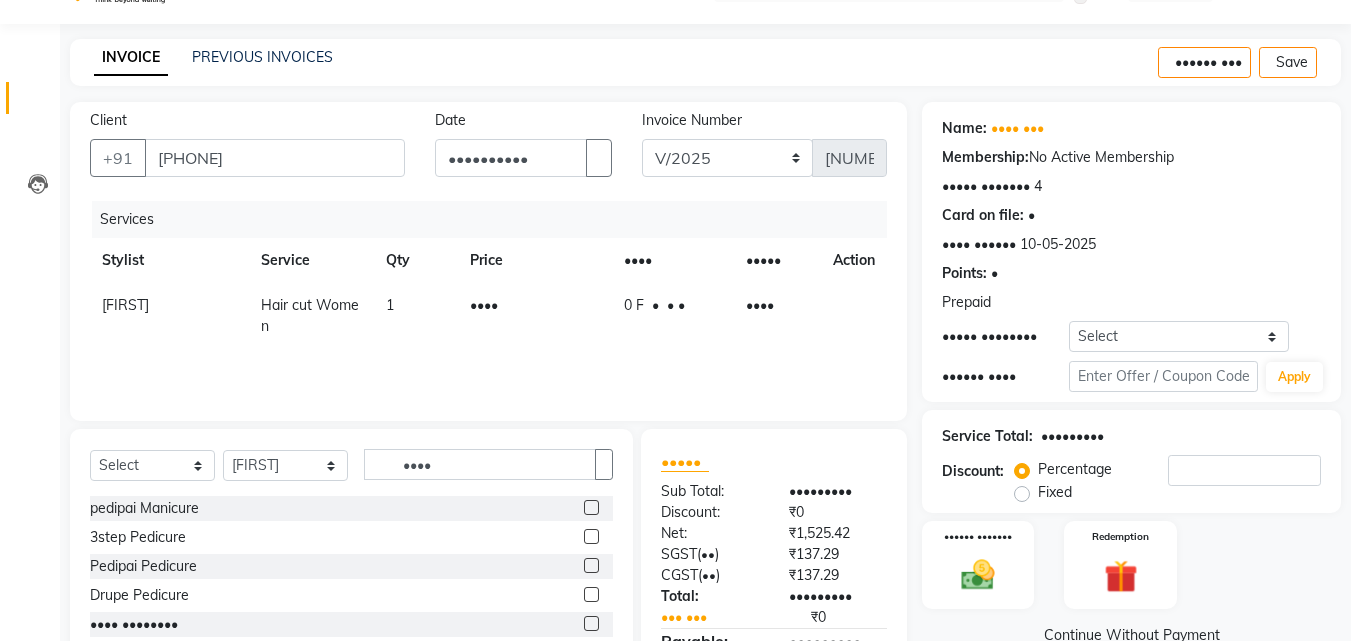 click at bounding box center (591, 565) 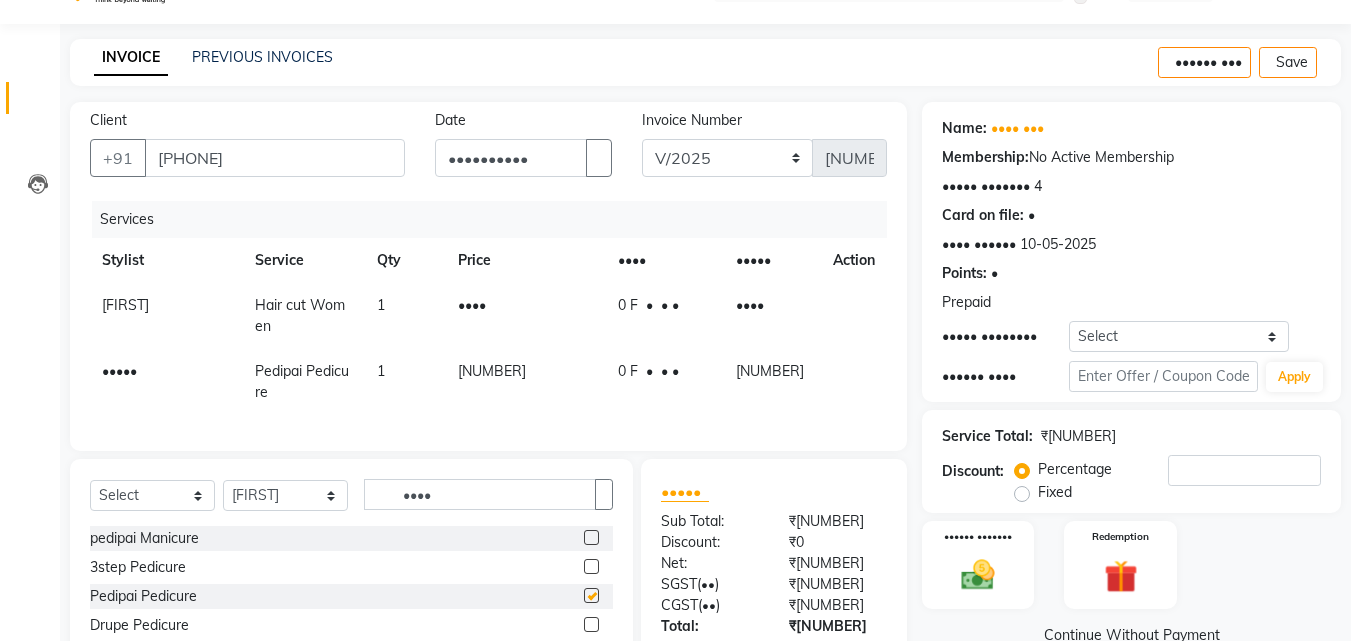 click on "[NUMBER]" at bounding box center [526, 316] 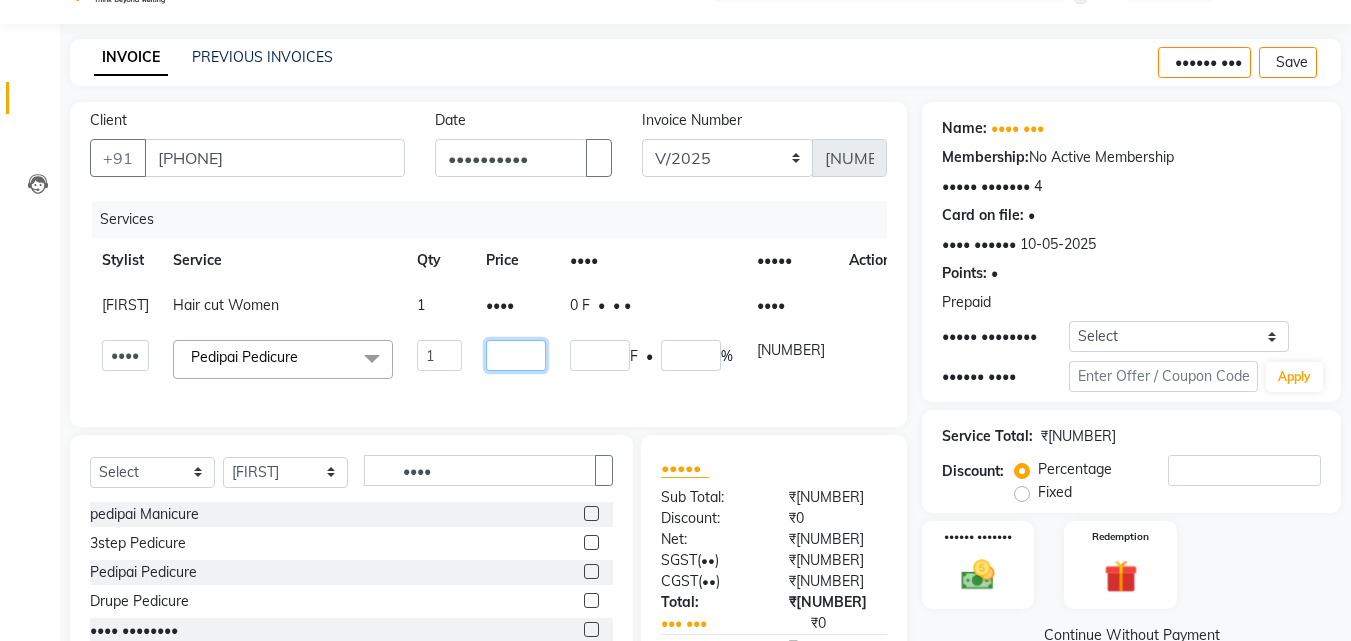 click on "[NUMBER]" at bounding box center (439, 355) 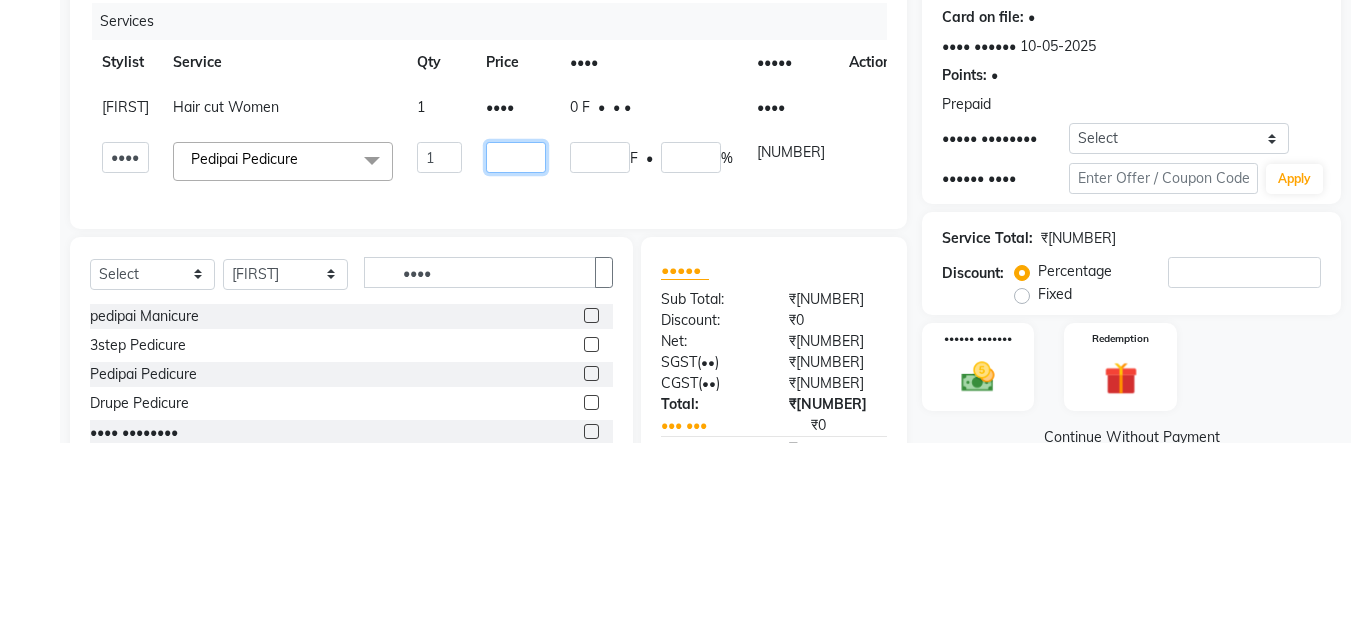 click on "[NUMBER]" at bounding box center [439, 355] 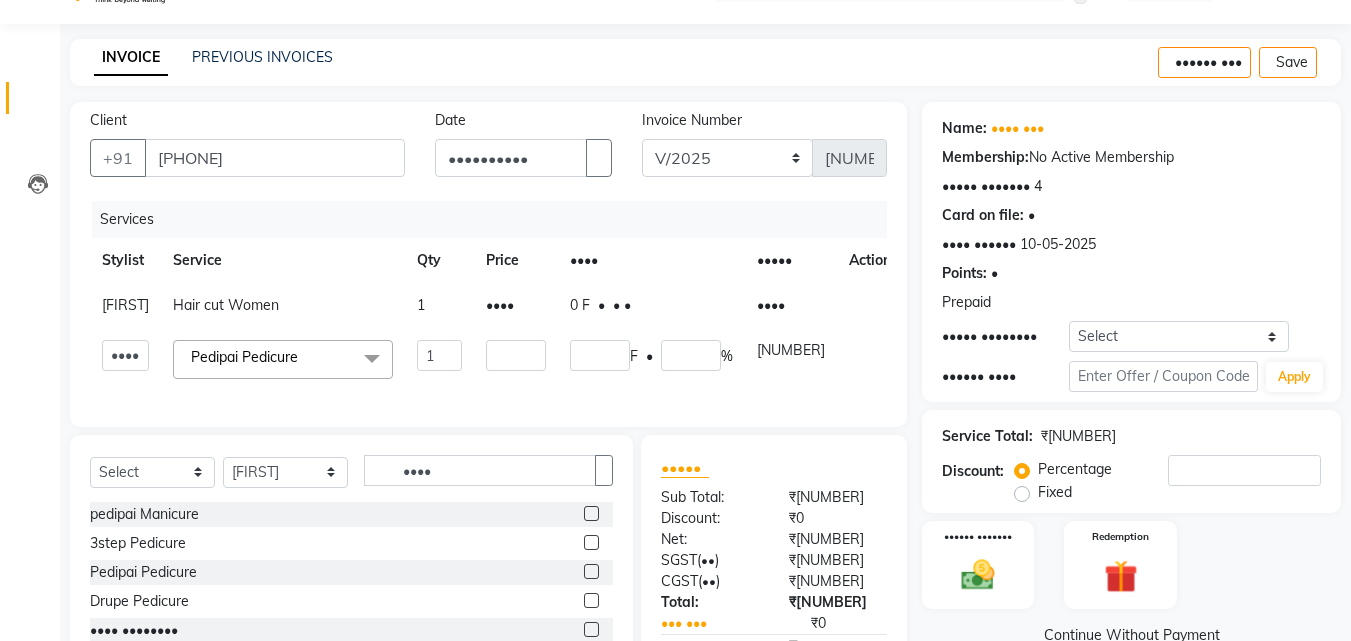 click on "••••" at bounding box center [516, 305] 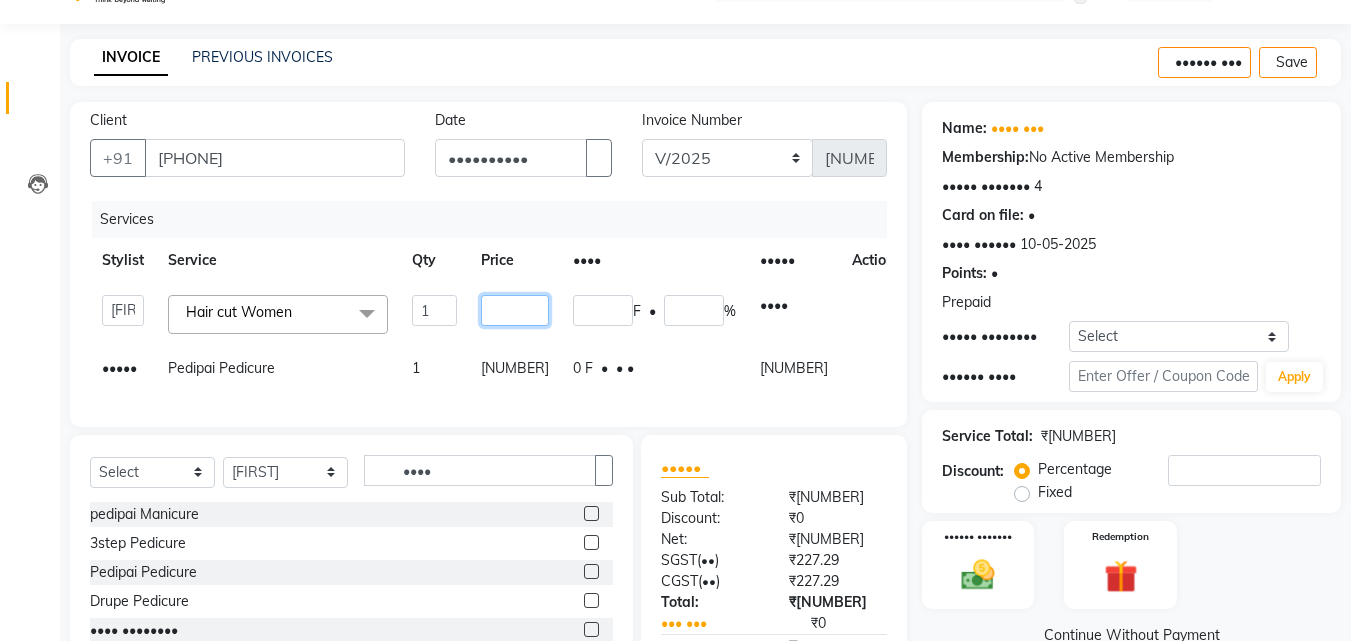 click on "••••" at bounding box center [434, 310] 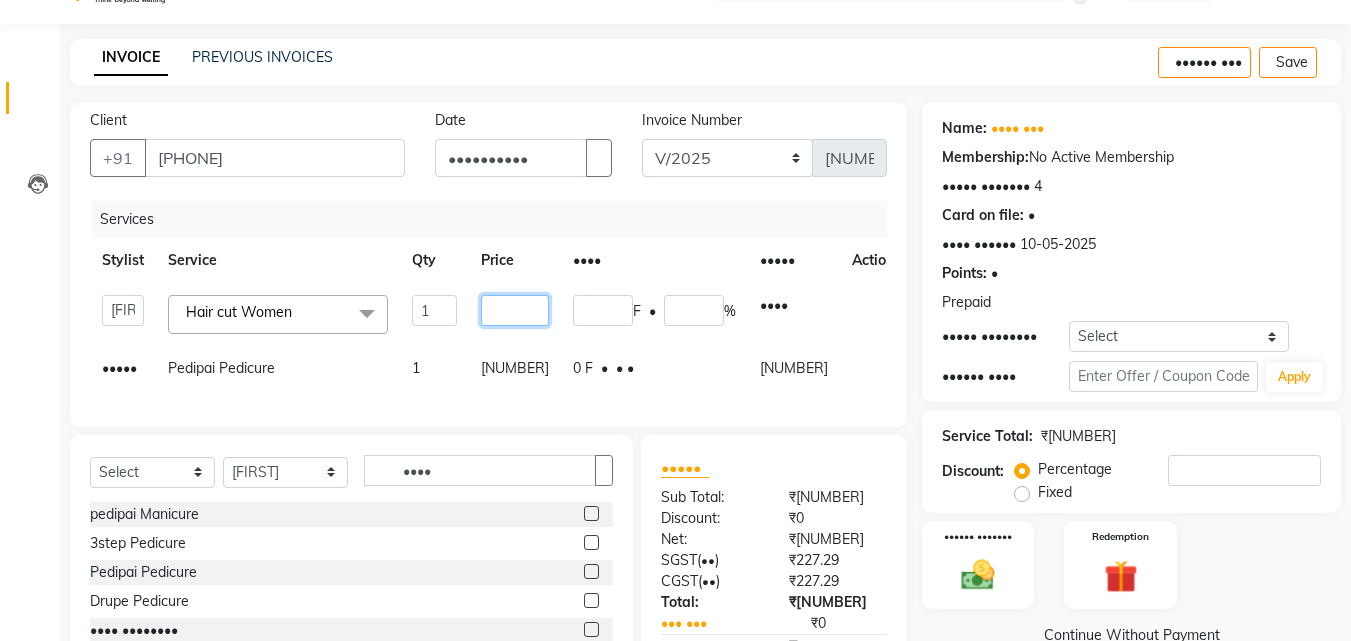 type on "•••" 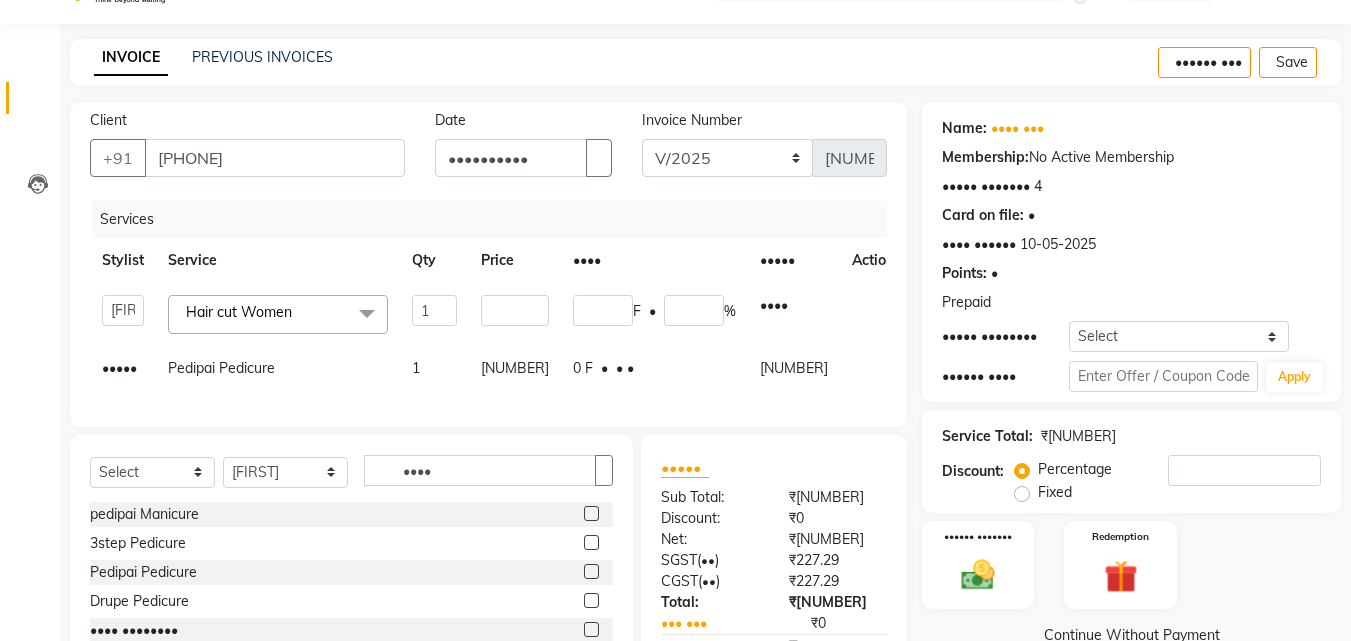 click on "Manual Payment Redemption" at bounding box center (1131, 565) 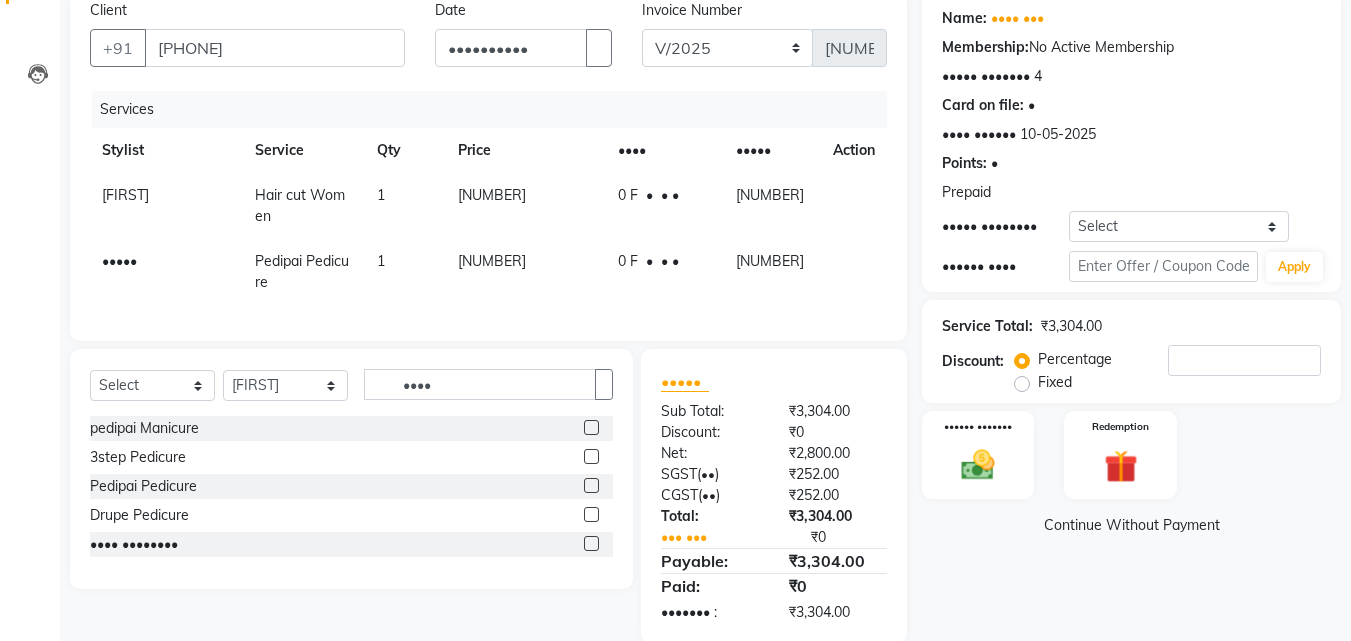 scroll, scrollTop: 204, scrollLeft: 0, axis: vertical 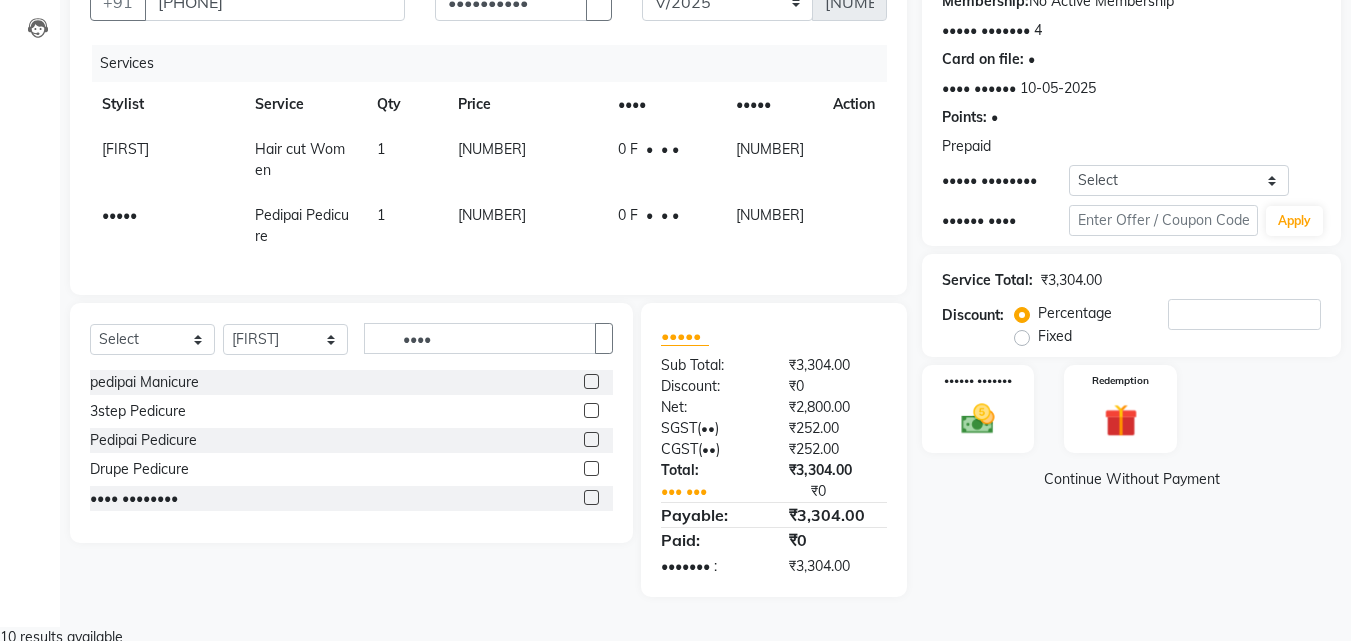 click on "[NUMBER]" at bounding box center [526, 160] 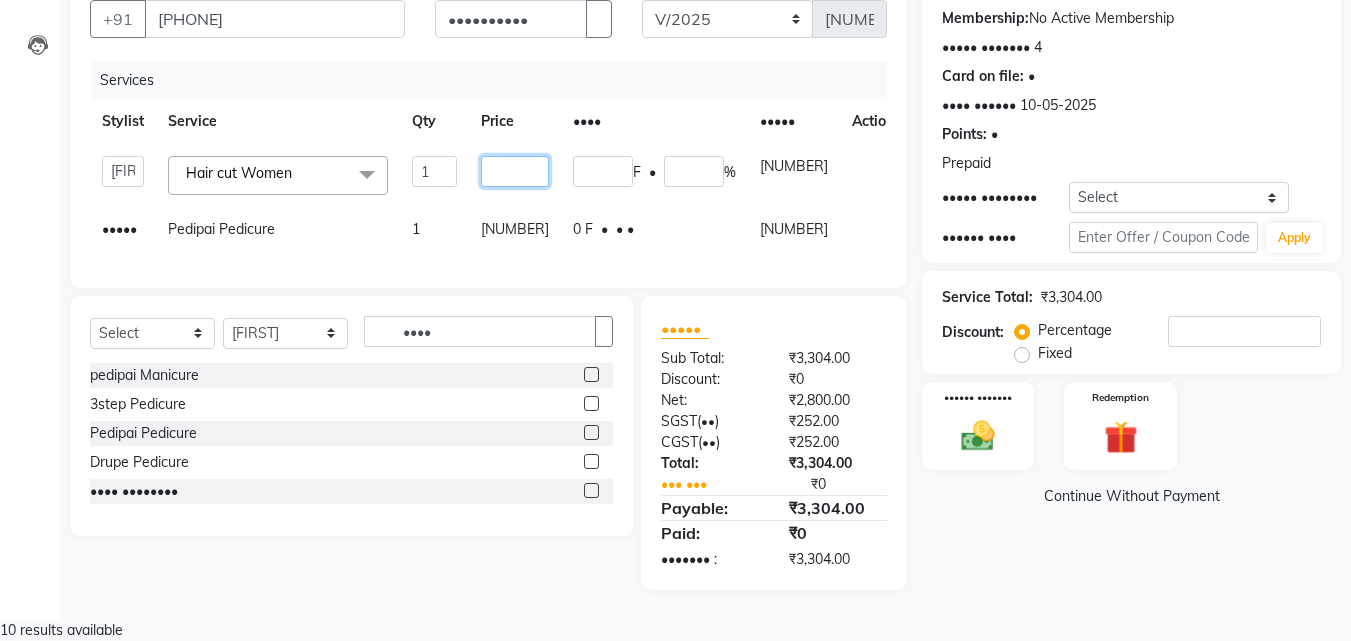 click on "[NUMBER]" at bounding box center [434, 171] 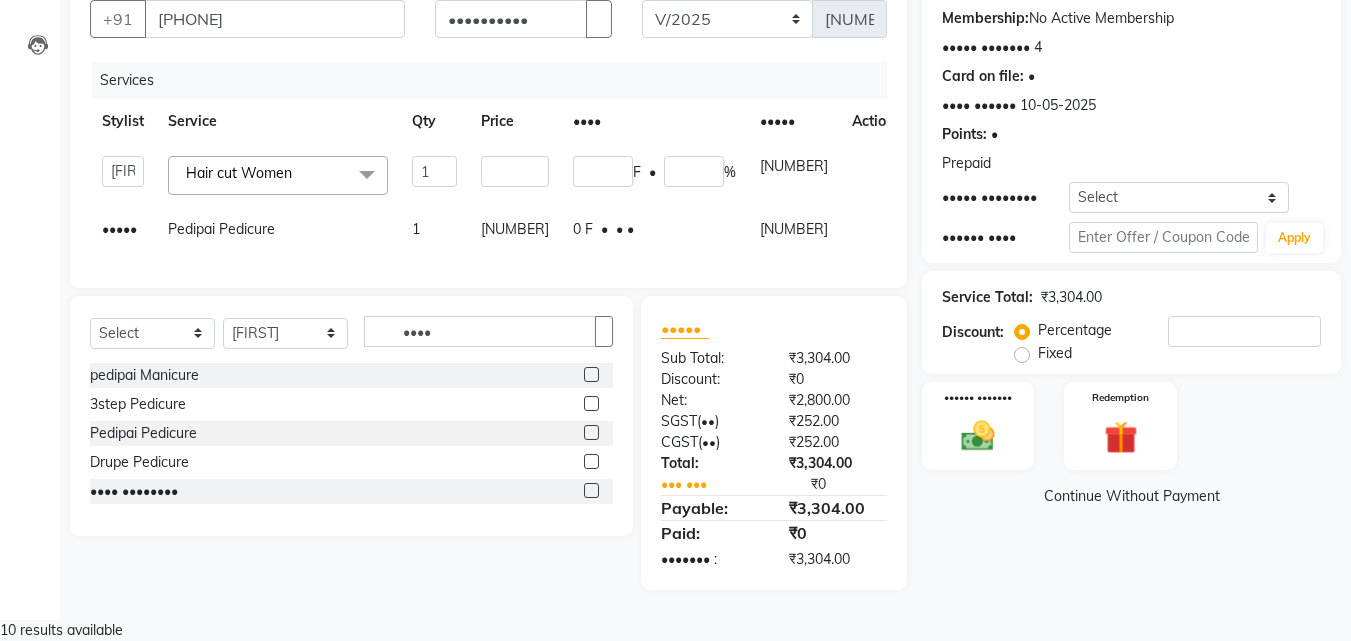 click on "Service Total:  ₹3,304.00  Discount:  Percentage   Fixed  0" at bounding box center [1131, 322] 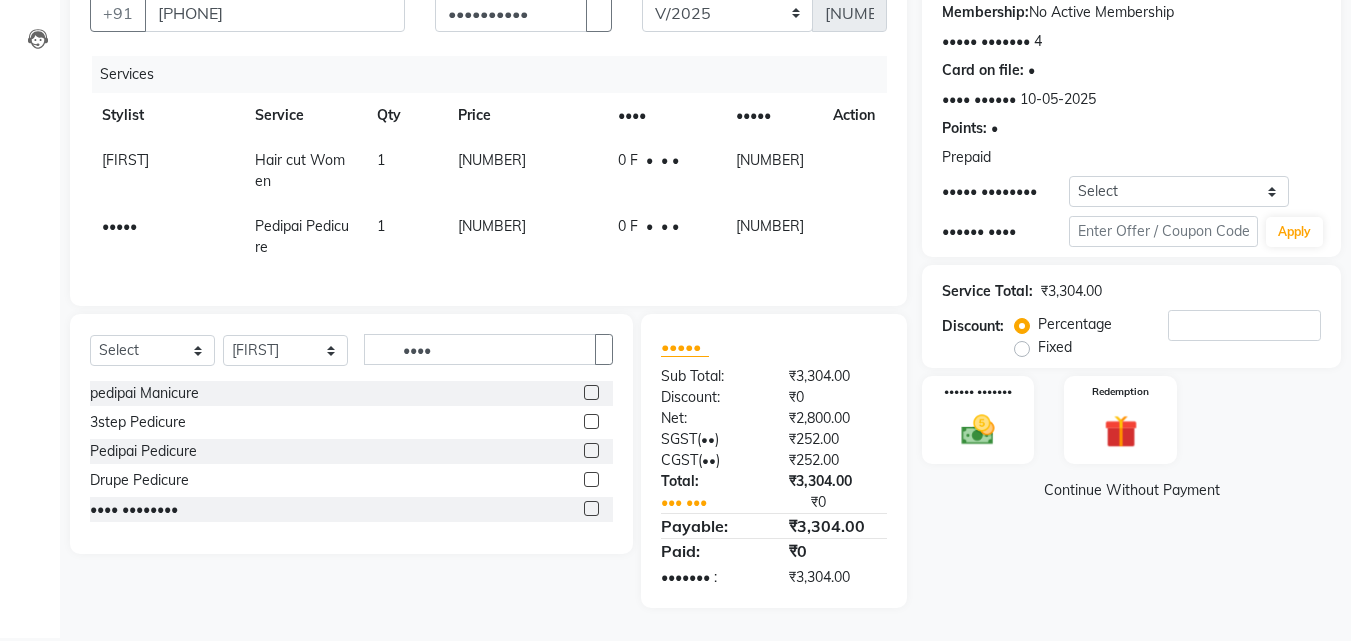 click on "[NUMBER]" at bounding box center [526, 171] 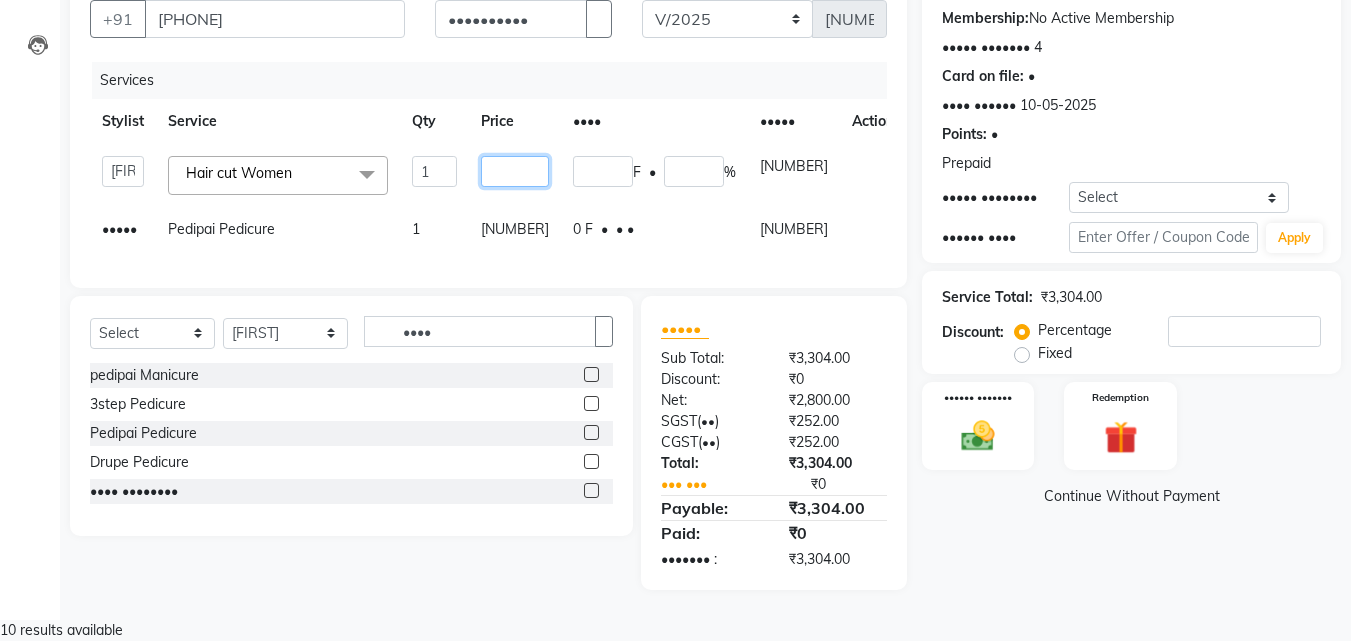 click on "[NUMBER]" at bounding box center (434, 171) 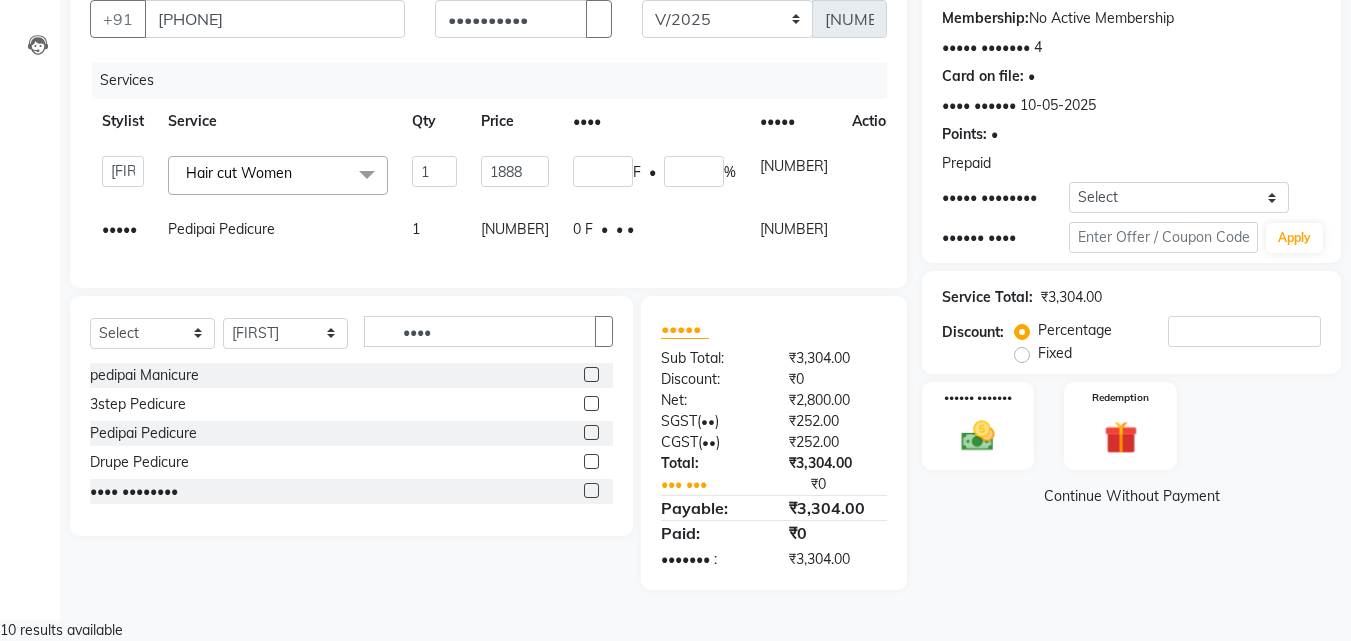 click on "Name: [FIRST] [LAST] Membership:  No Active Membership  Total Visits:  4 Card on file:  0 Last Visit:   10-05-2025 Points:   0  Prepaid Apply Discount Select  Loyalty → Loyality level 1  Coupon Code Apply Service Total:  ₹3,304.00  Discount:  Percentage   Fixed  0 Manual Payment Redemption  Continue Without Payment" at bounding box center [1139, 276] 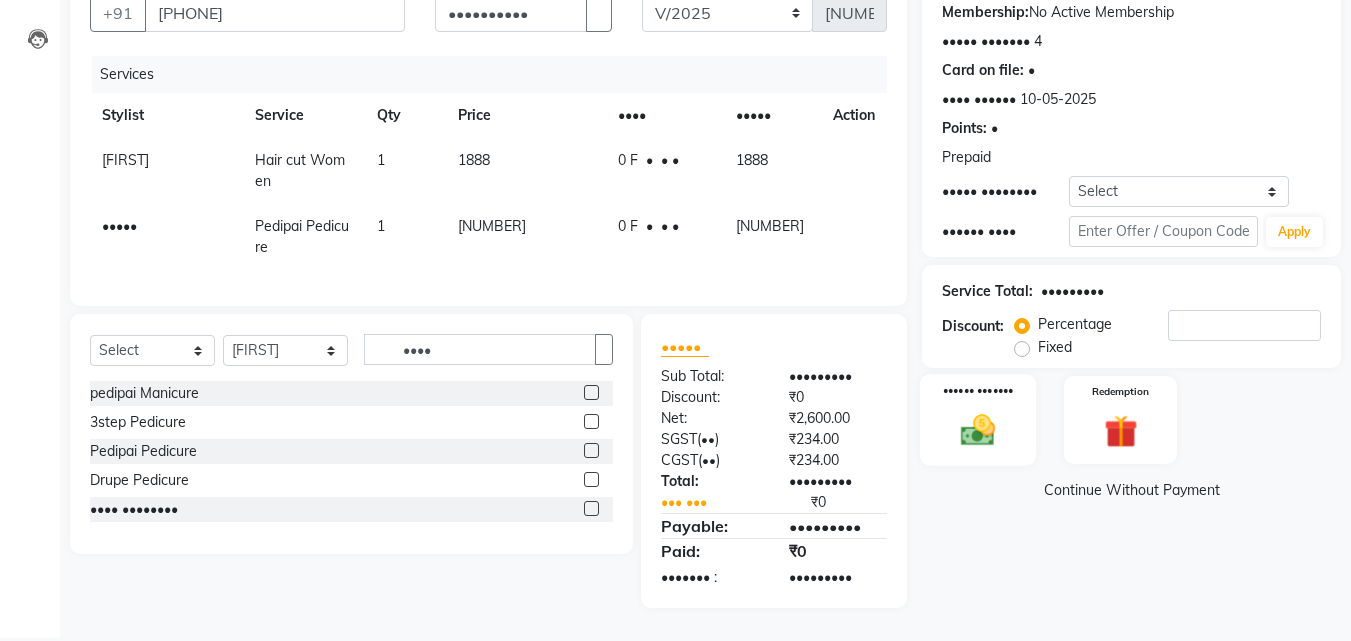 click on "•••••• •••••••" at bounding box center [978, 420] 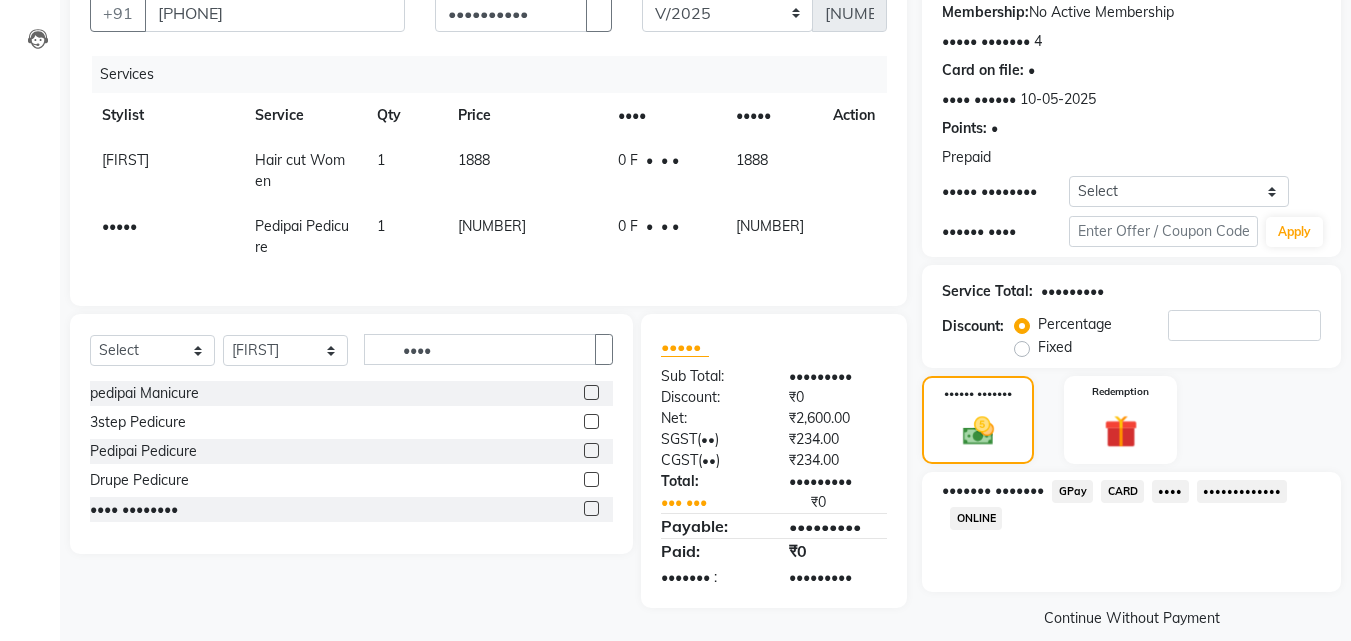 click on "CARD" at bounding box center [1072, 491] 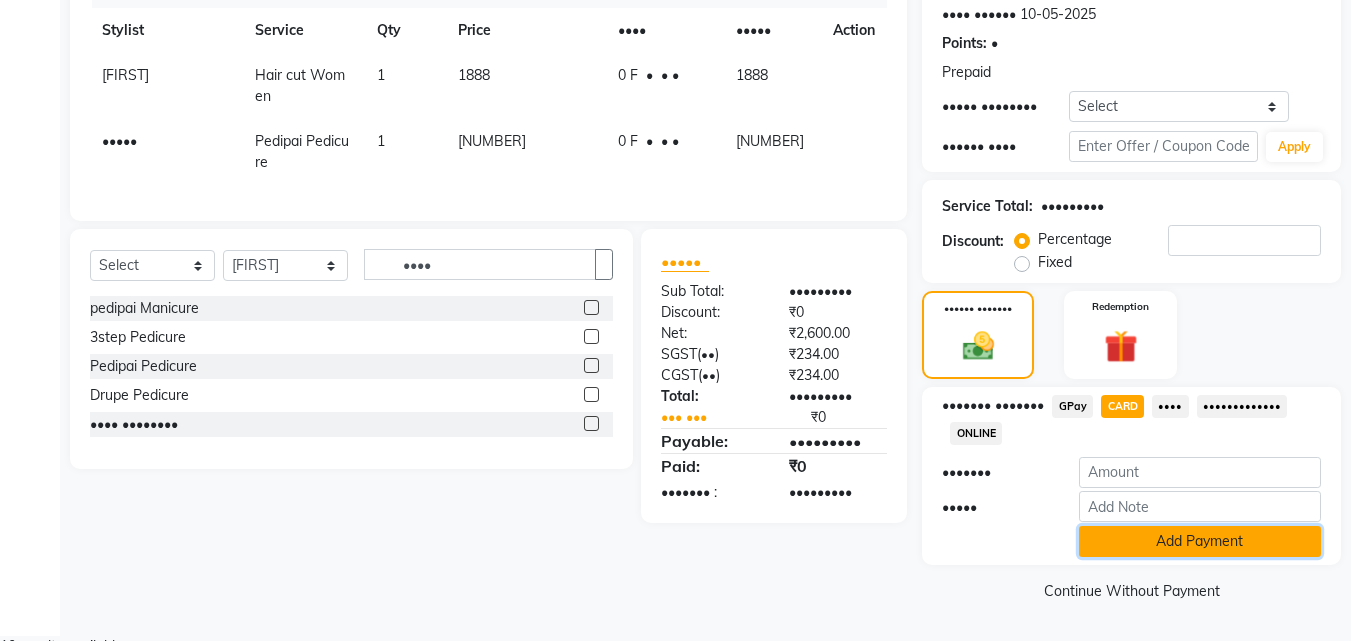 click on "Add Payment" at bounding box center (1200, 541) 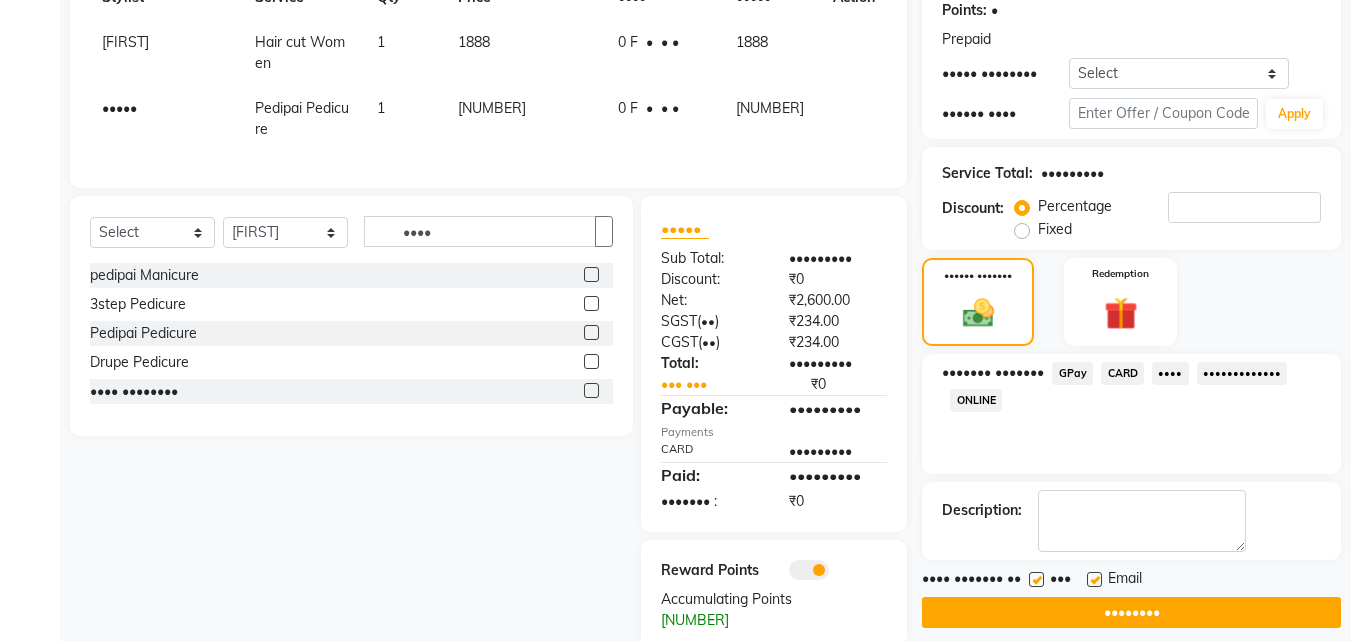 scroll, scrollTop: 345, scrollLeft: 0, axis: vertical 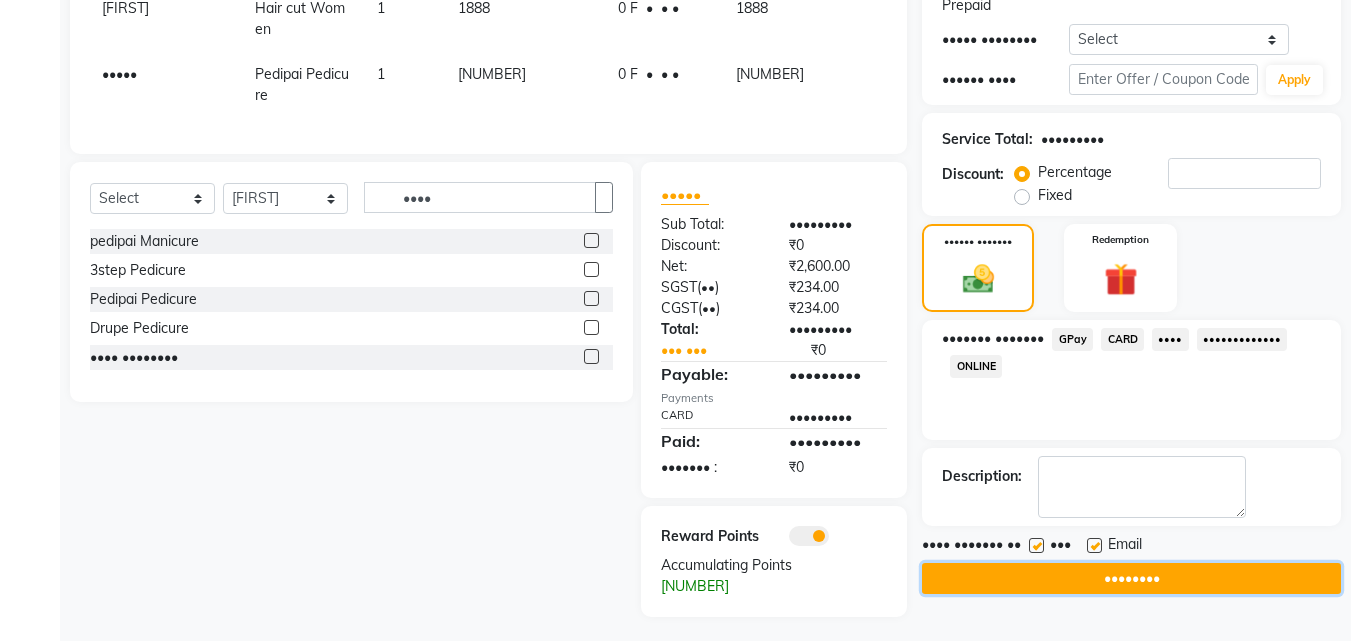 click on "••••••••" at bounding box center [1131, 578] 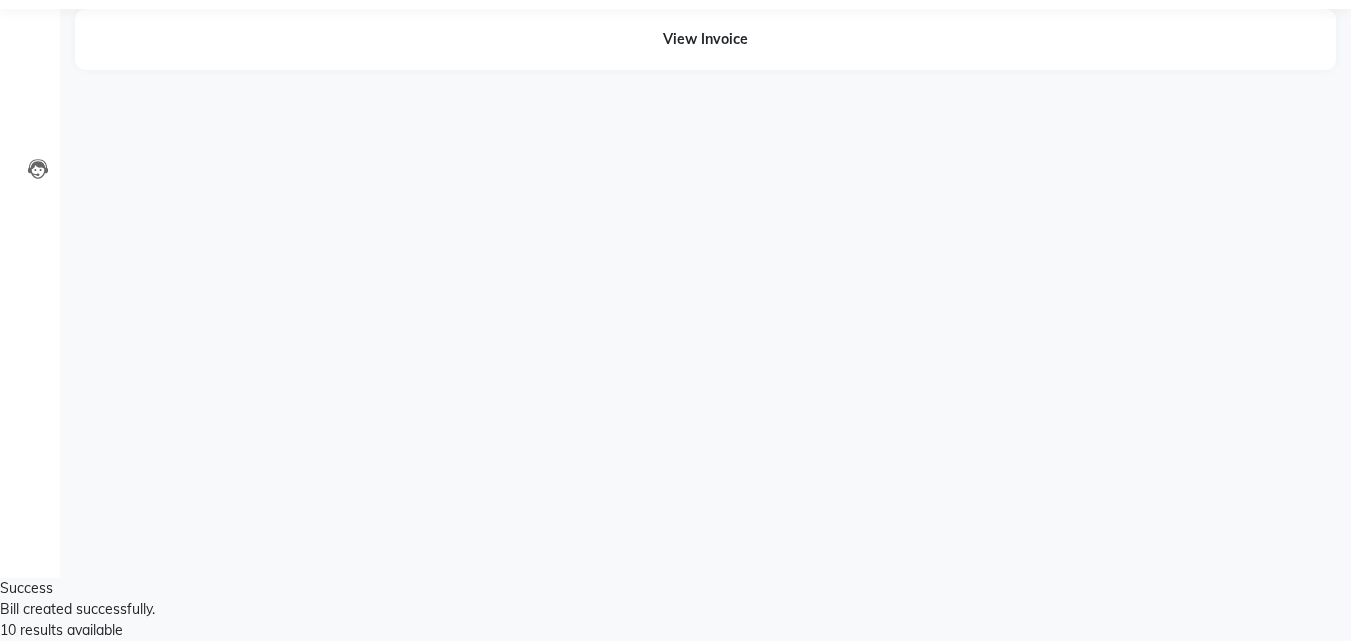scroll, scrollTop: 0, scrollLeft: 0, axis: both 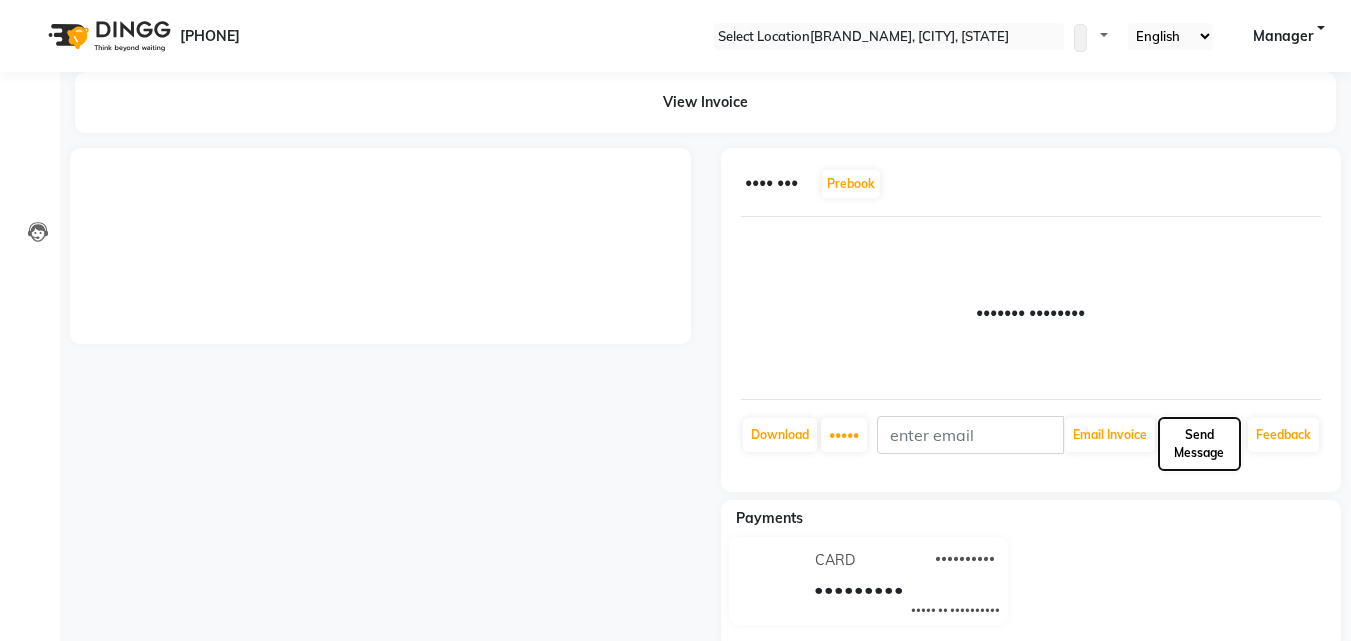click on "Send Message" at bounding box center (1110, 435) 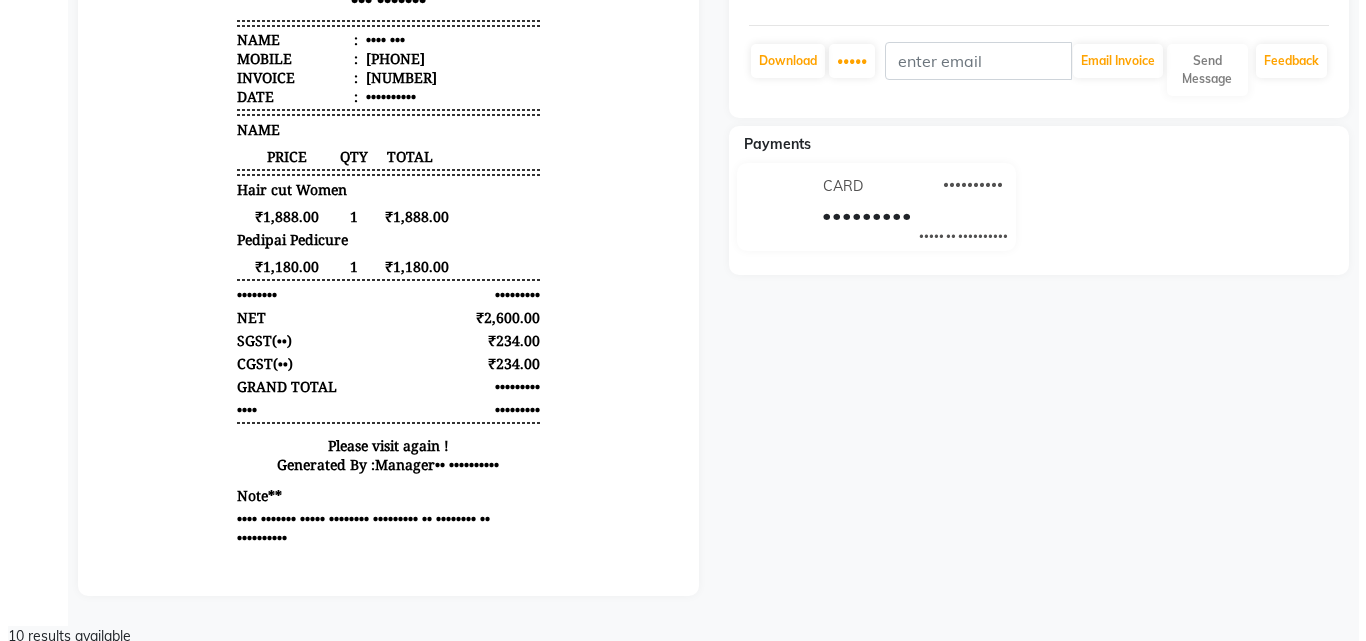 scroll, scrollTop: 0, scrollLeft: 0, axis: both 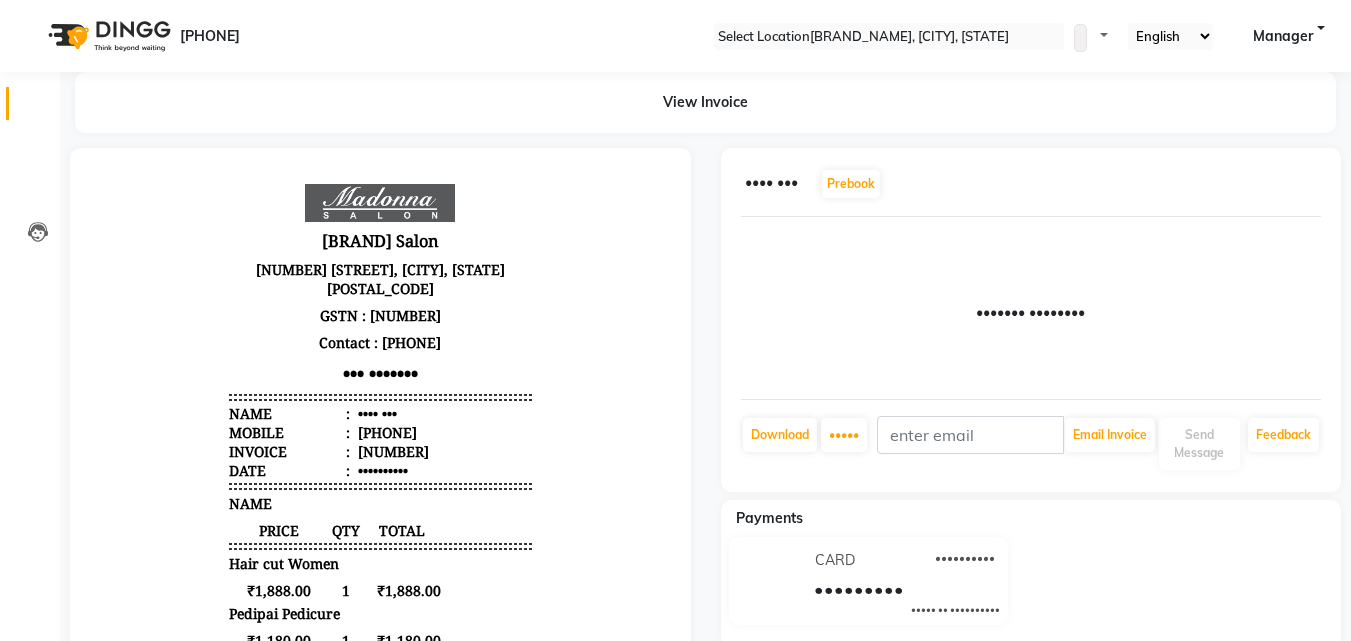 click at bounding box center (38, 108) 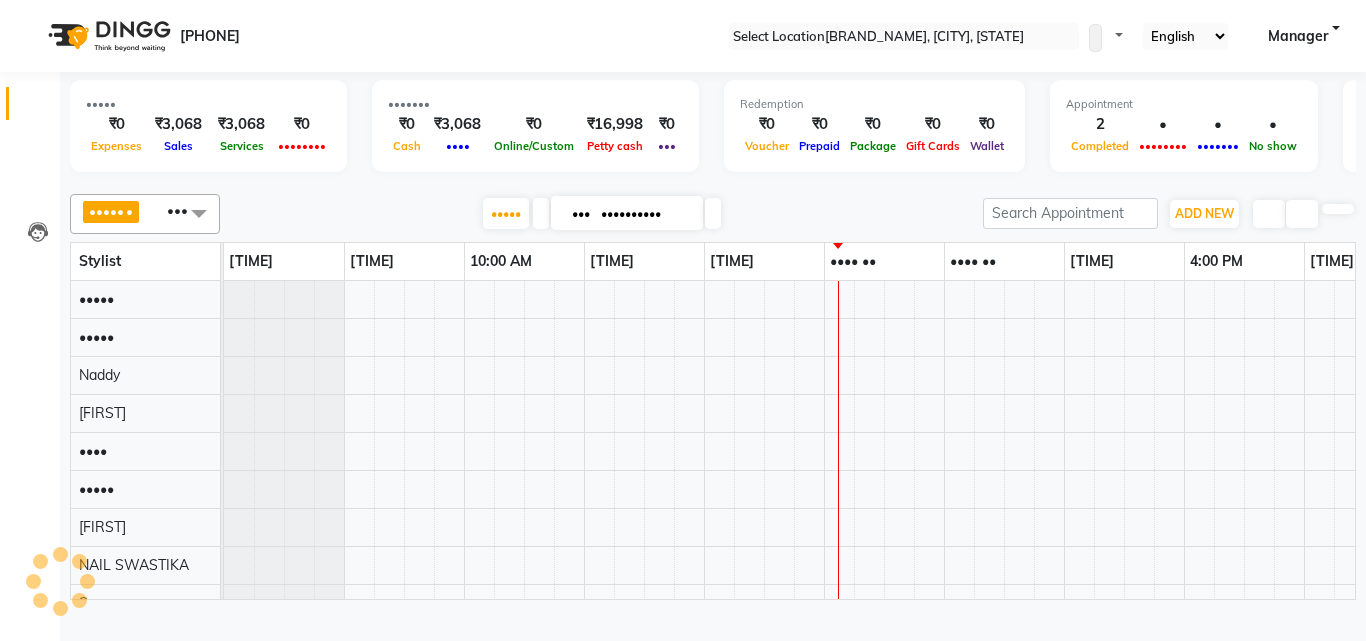 scroll, scrollTop: 0, scrollLeft: 0, axis: both 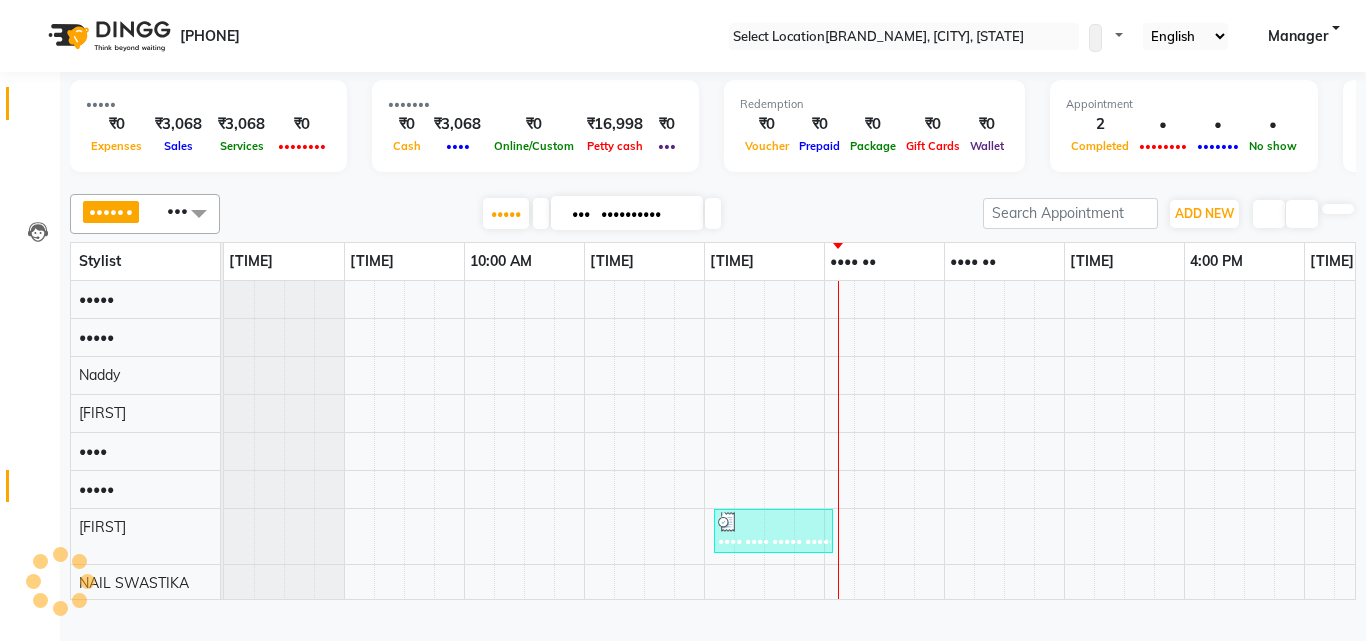 click at bounding box center (38, 491) 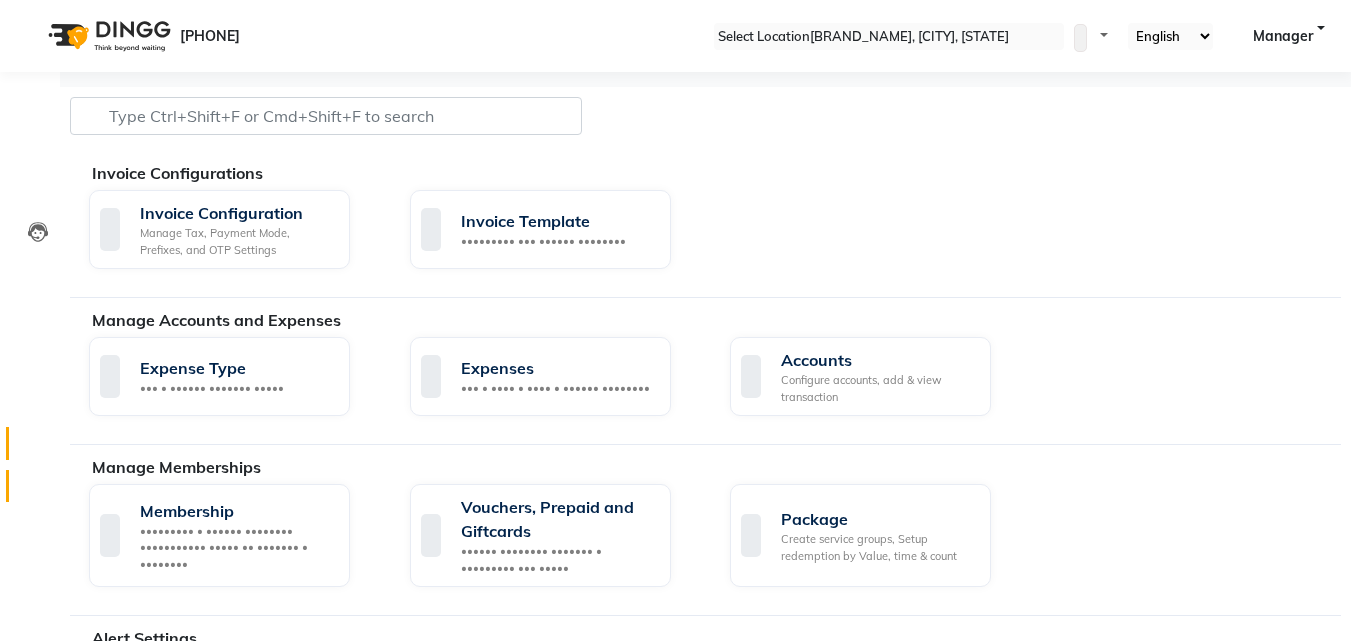 click at bounding box center [38, 448] 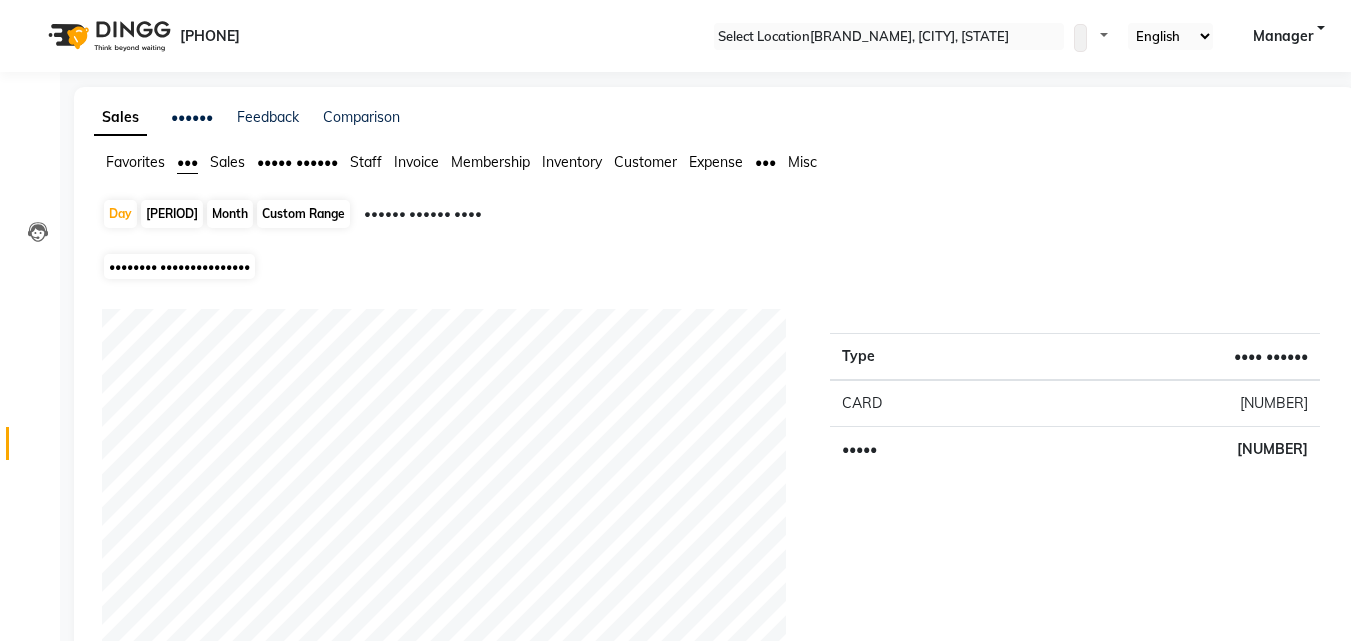 click on "Month" at bounding box center [230, 214] 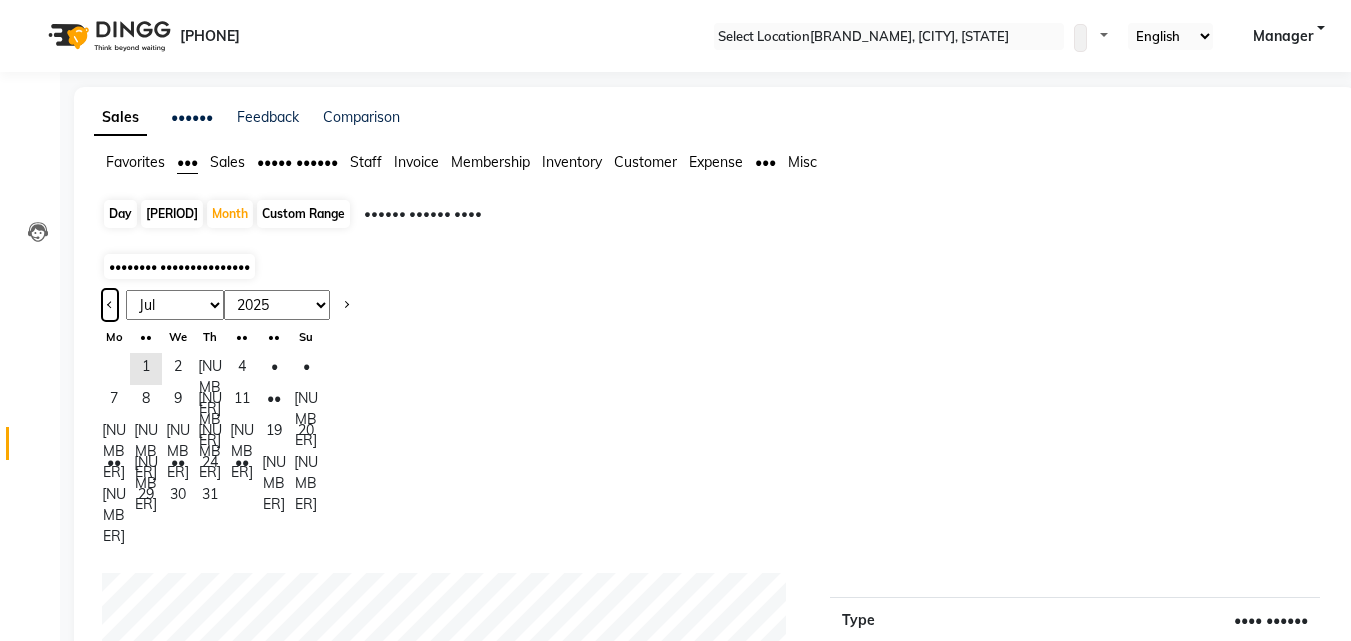 click at bounding box center [110, 303] 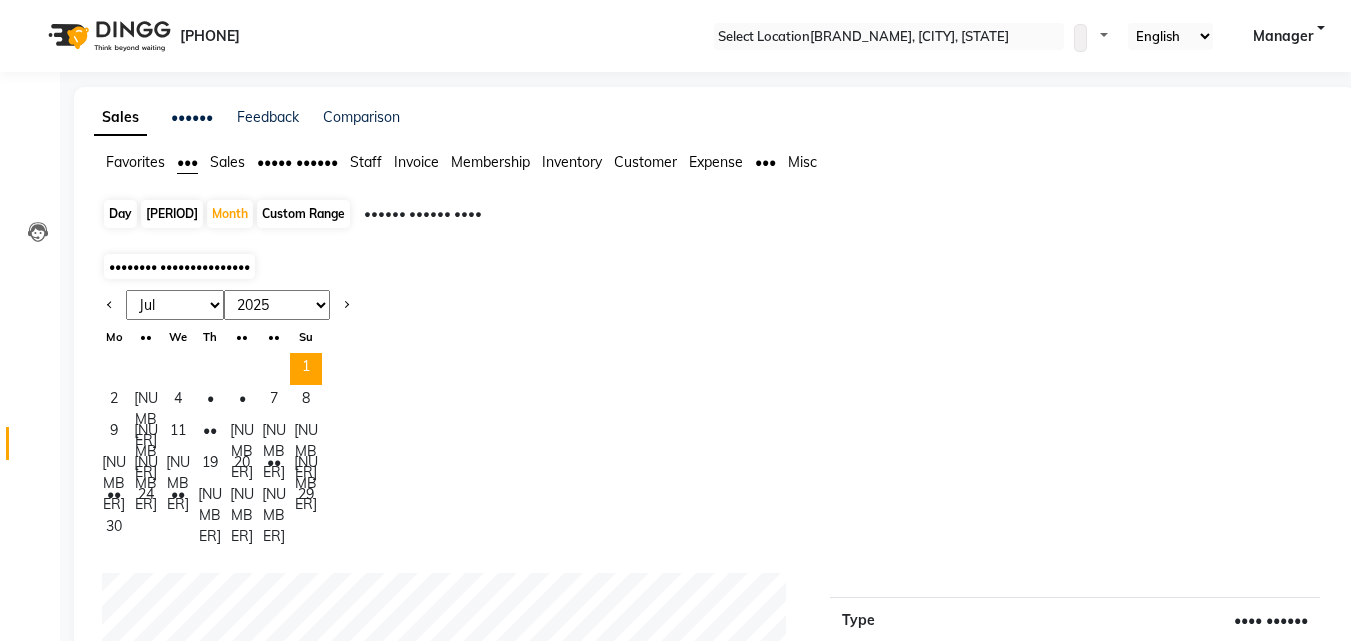 click on "1" at bounding box center (306, 369) 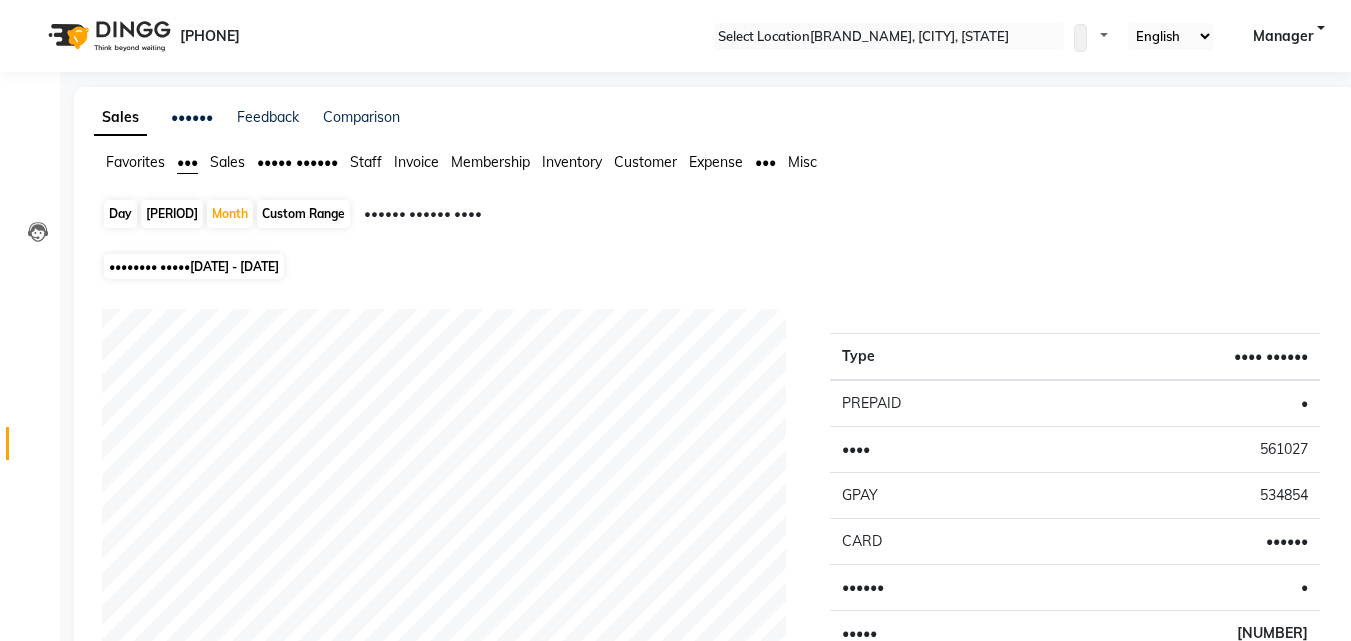 click on "Staff" at bounding box center [135, 162] 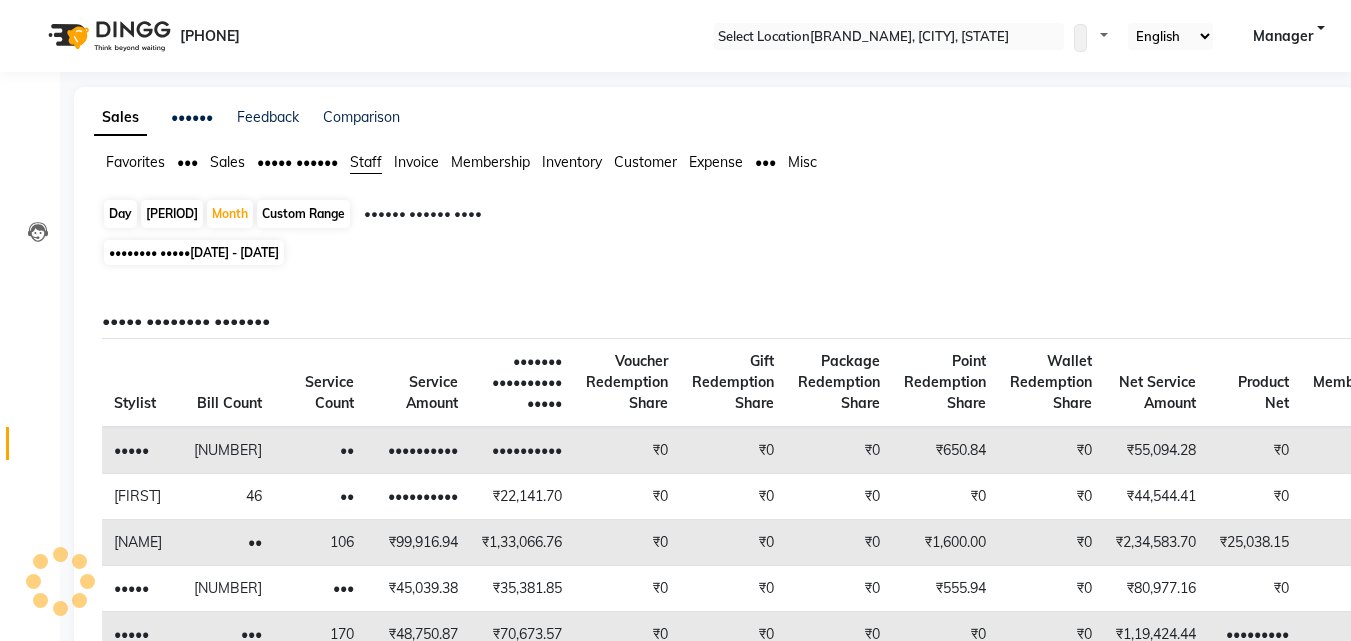 click at bounding box center (706, 222) 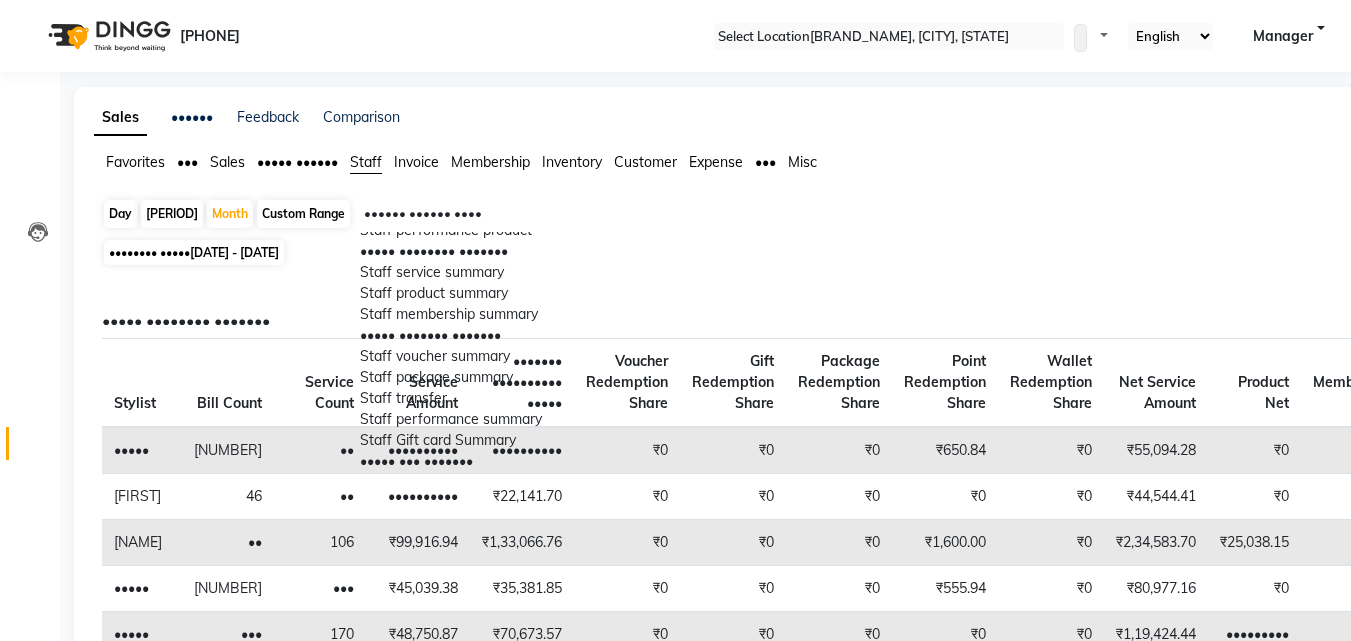 scroll, scrollTop: 331, scrollLeft: 0, axis: vertical 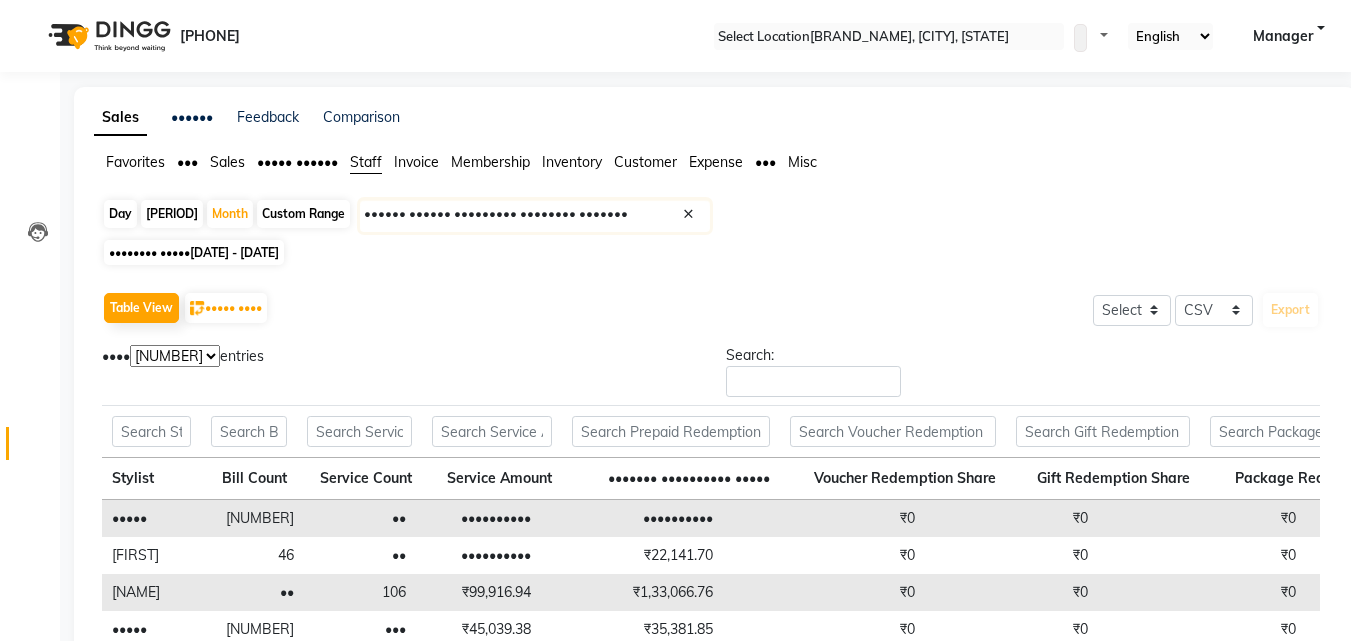 click on "••••••••• ••• ••••• ••••• •••••• ••••• ••••••• •••••••••• ••••••••• •••••••• ••••••• ••• ••••" at bounding box center (715, 171) 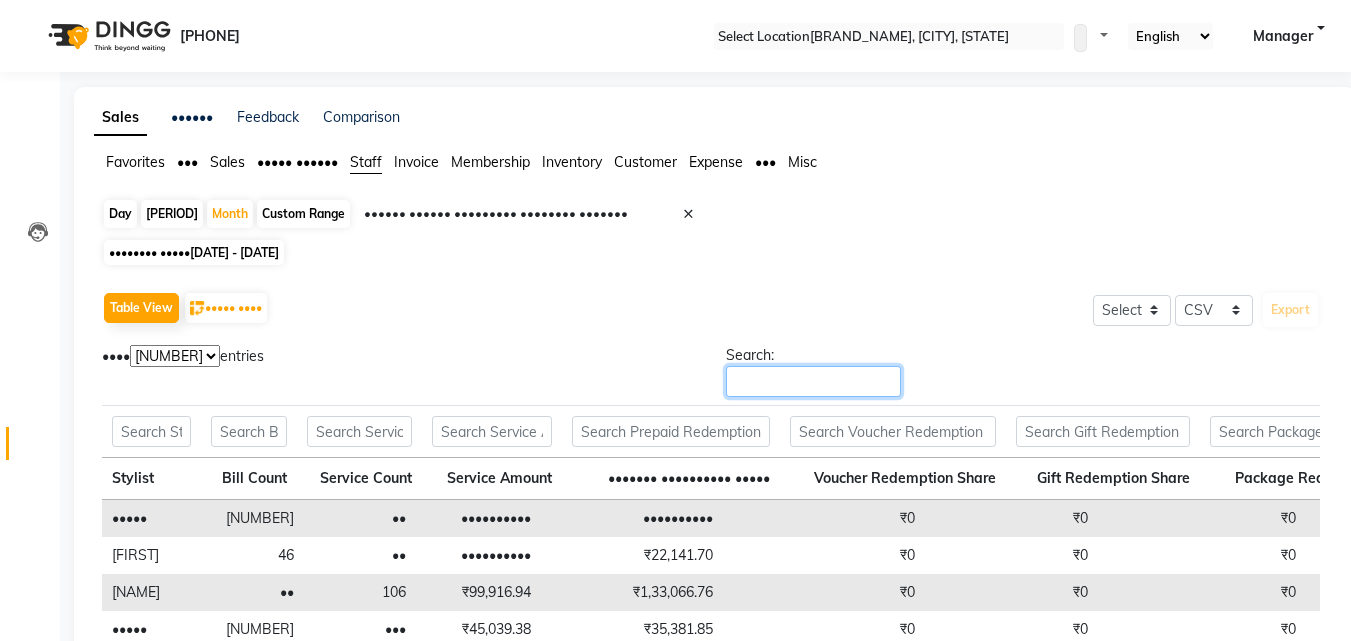 click on "Search:" at bounding box center [813, 381] 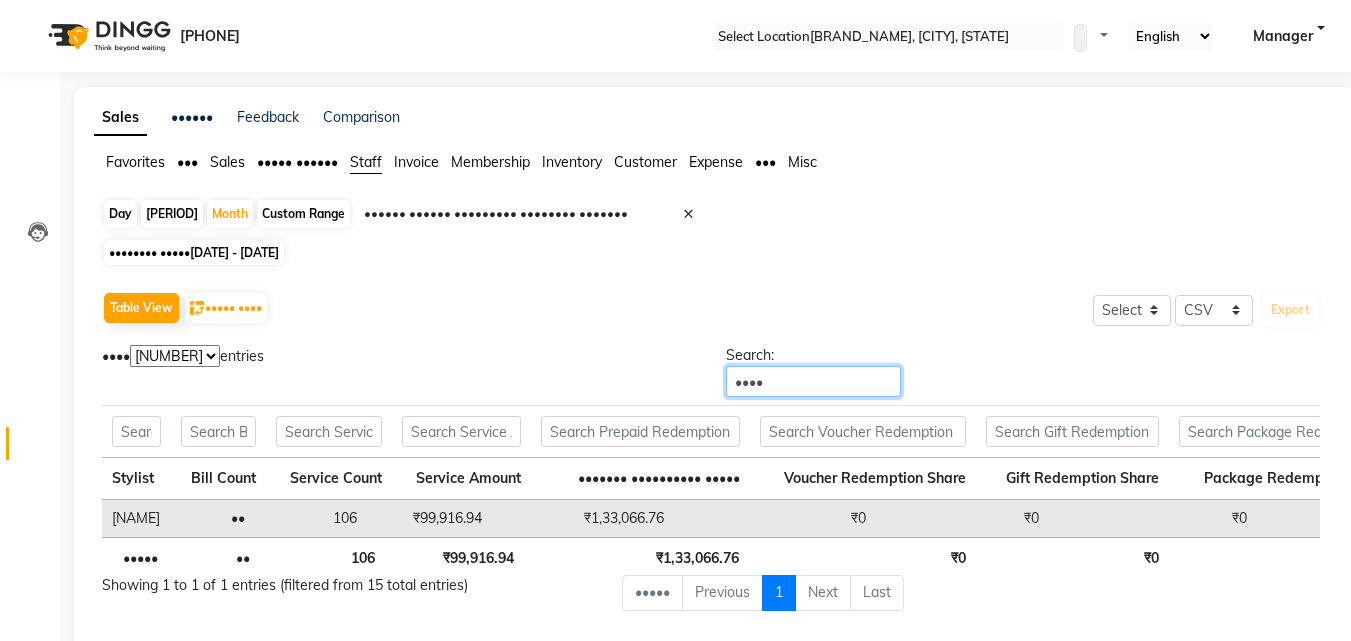 scroll, scrollTop: 0, scrollLeft: 470, axis: horizontal 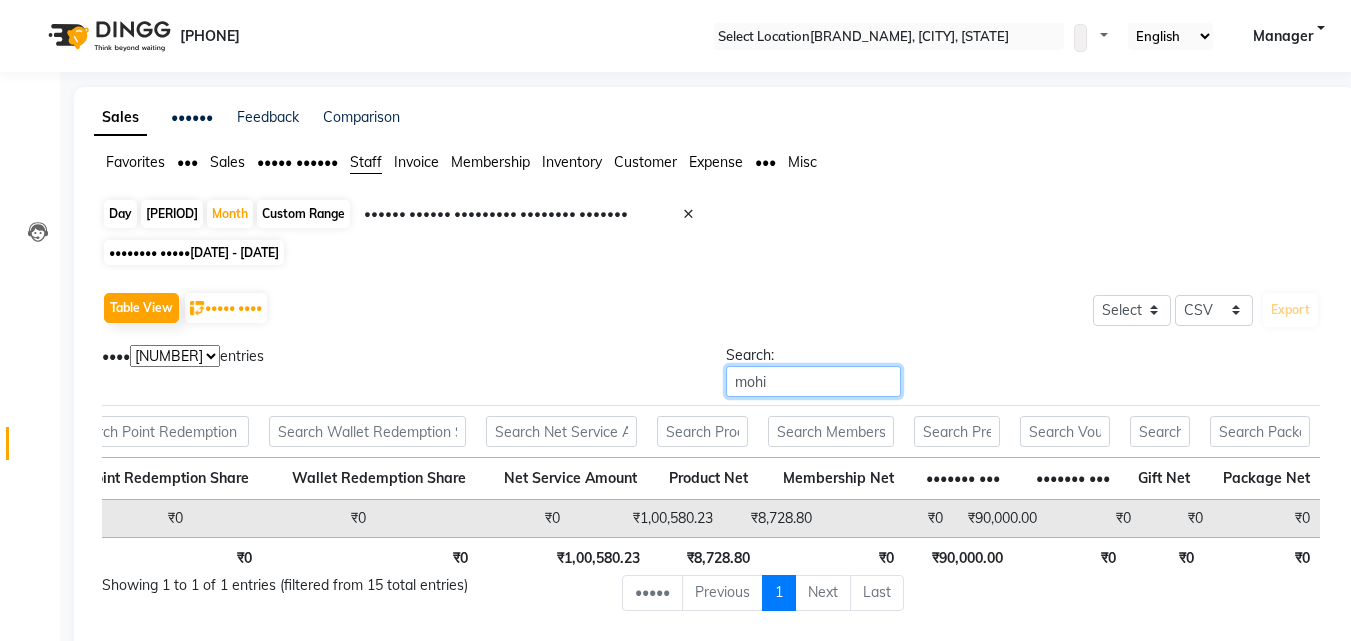 type on "mohi" 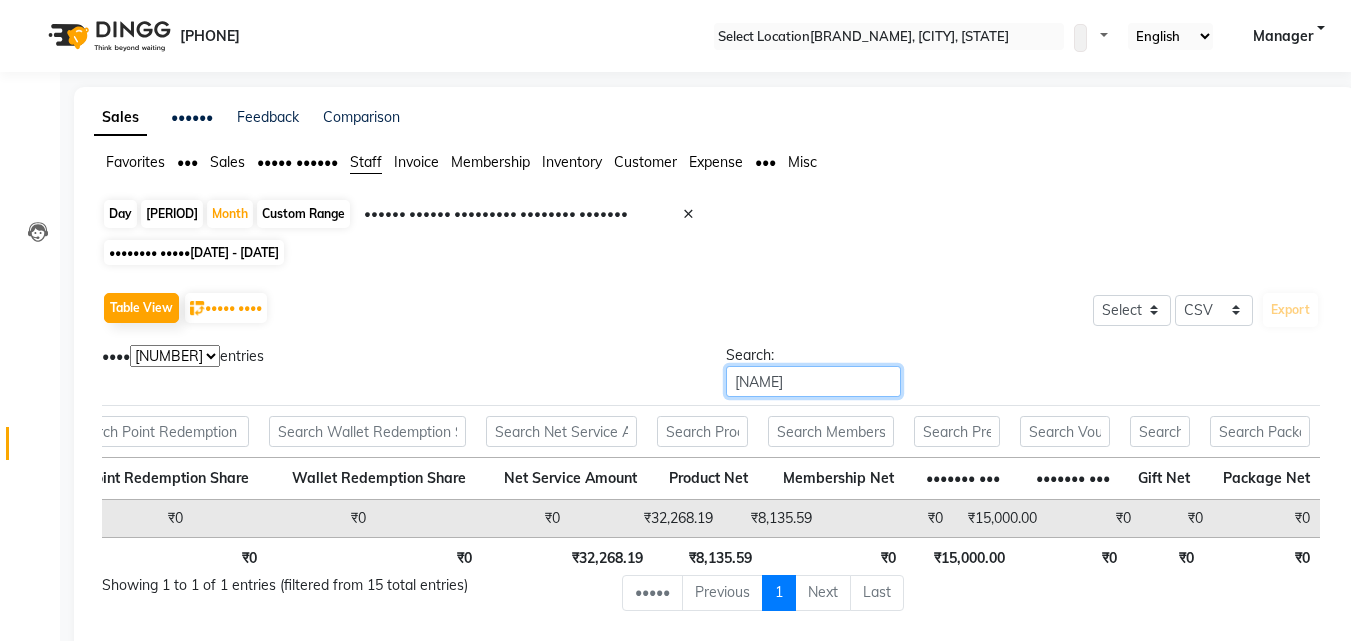 click on "[NAME]" at bounding box center (813, 381) 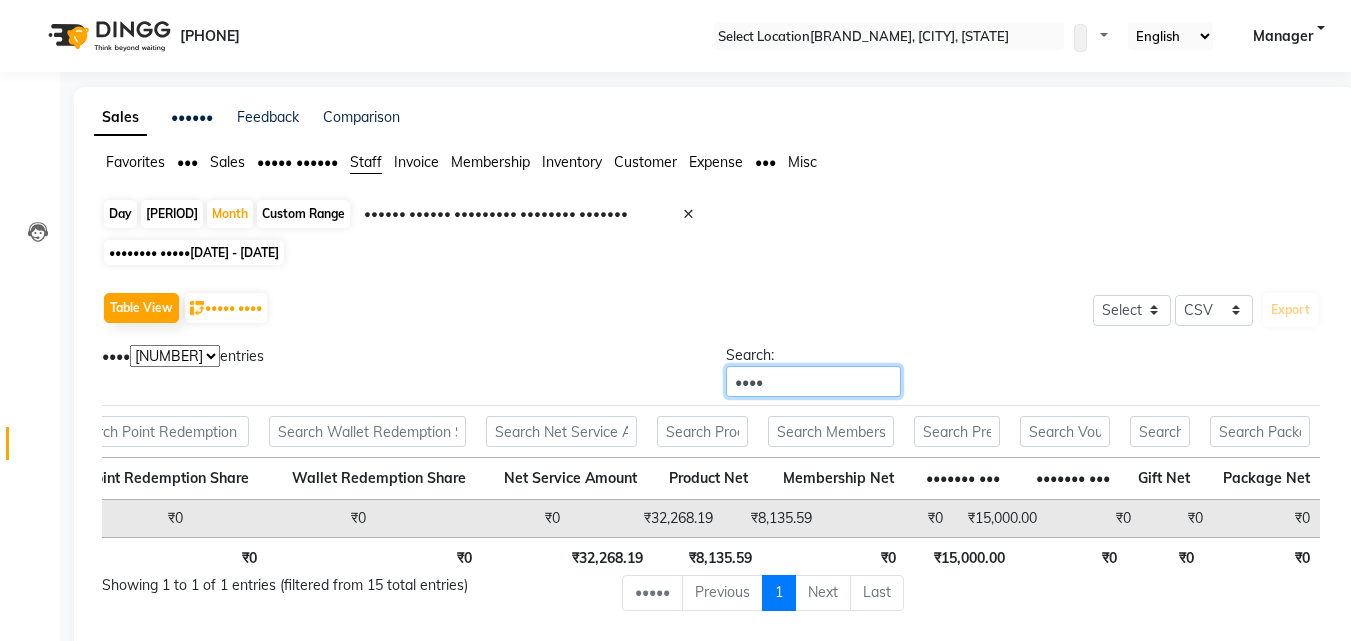 type on "NAD" 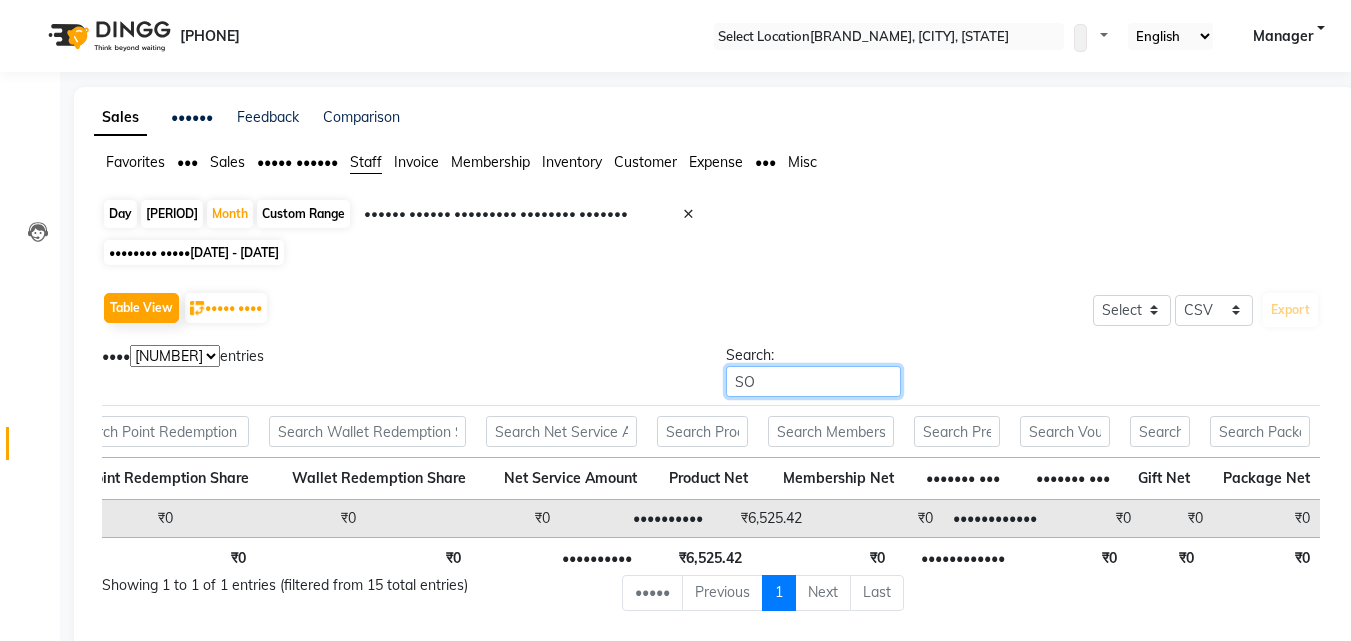 type on "•" 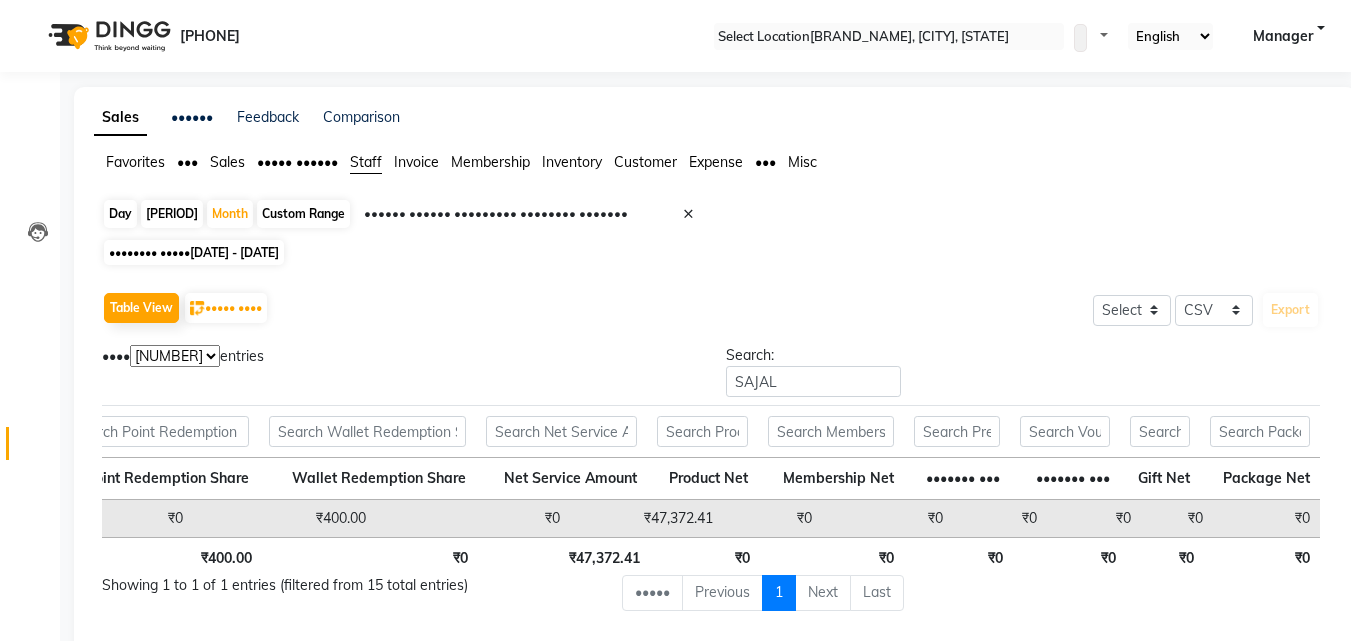 scroll, scrollTop: 0, scrollLeft: 1372, axis: horizontal 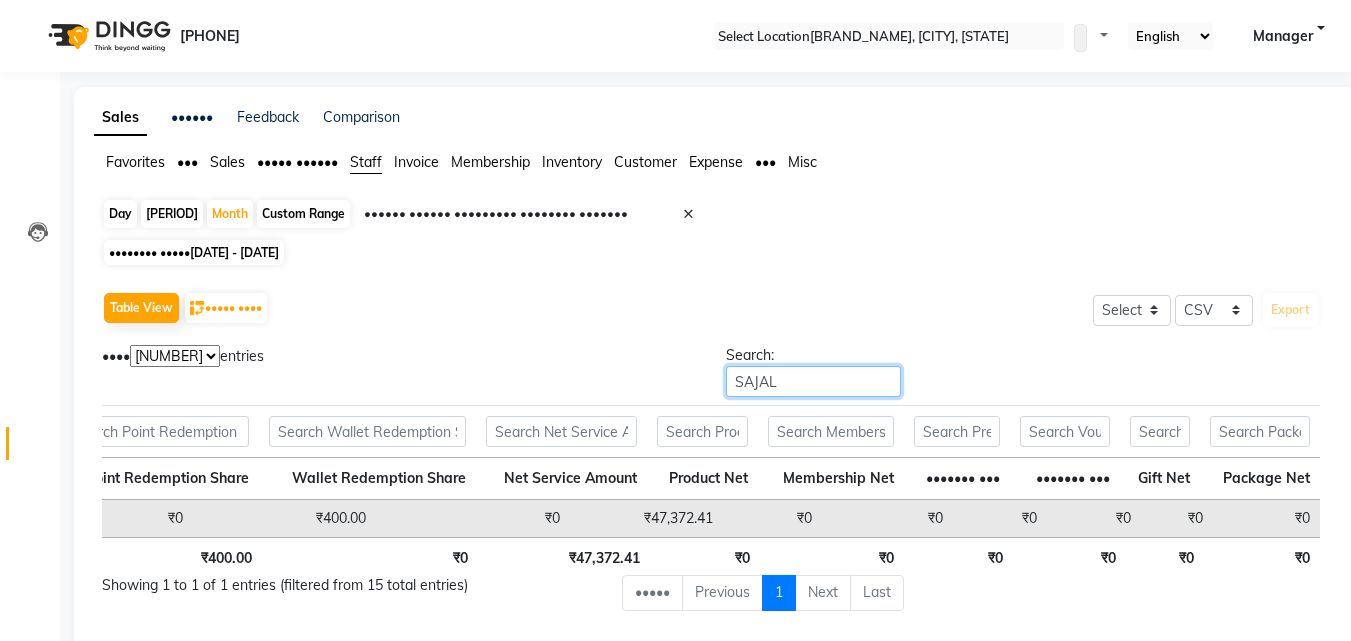click on "SAJAL" at bounding box center [813, 381] 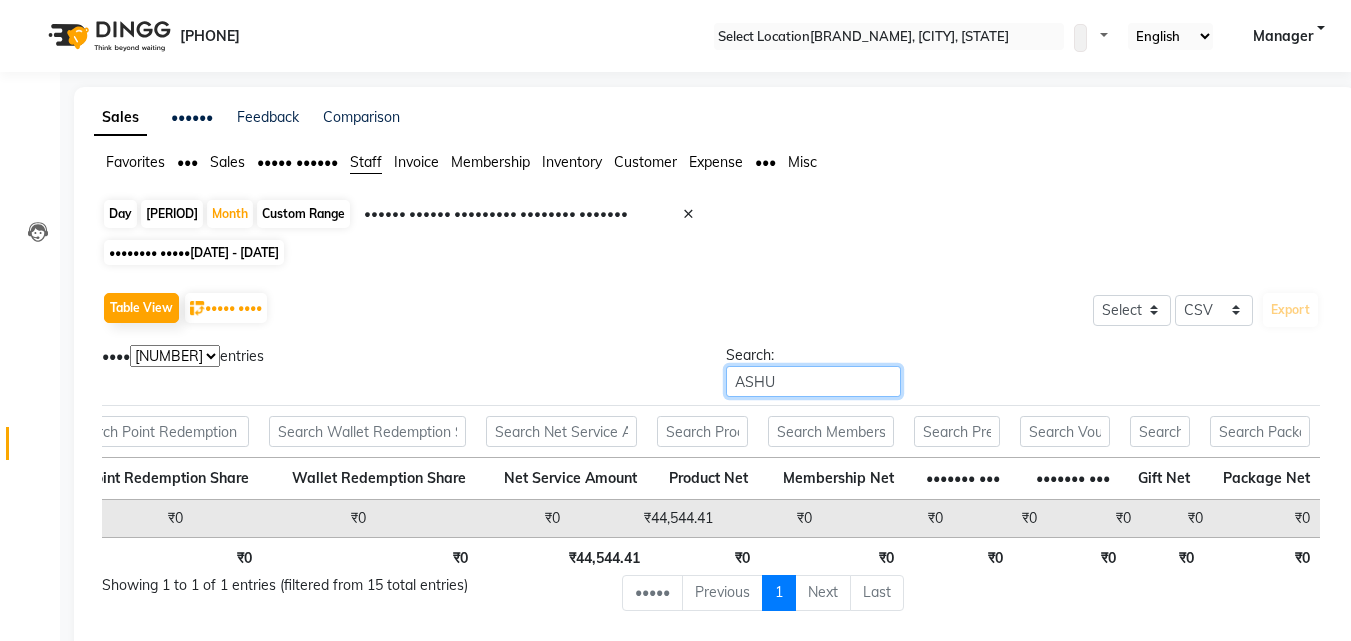 type on "ASHU" 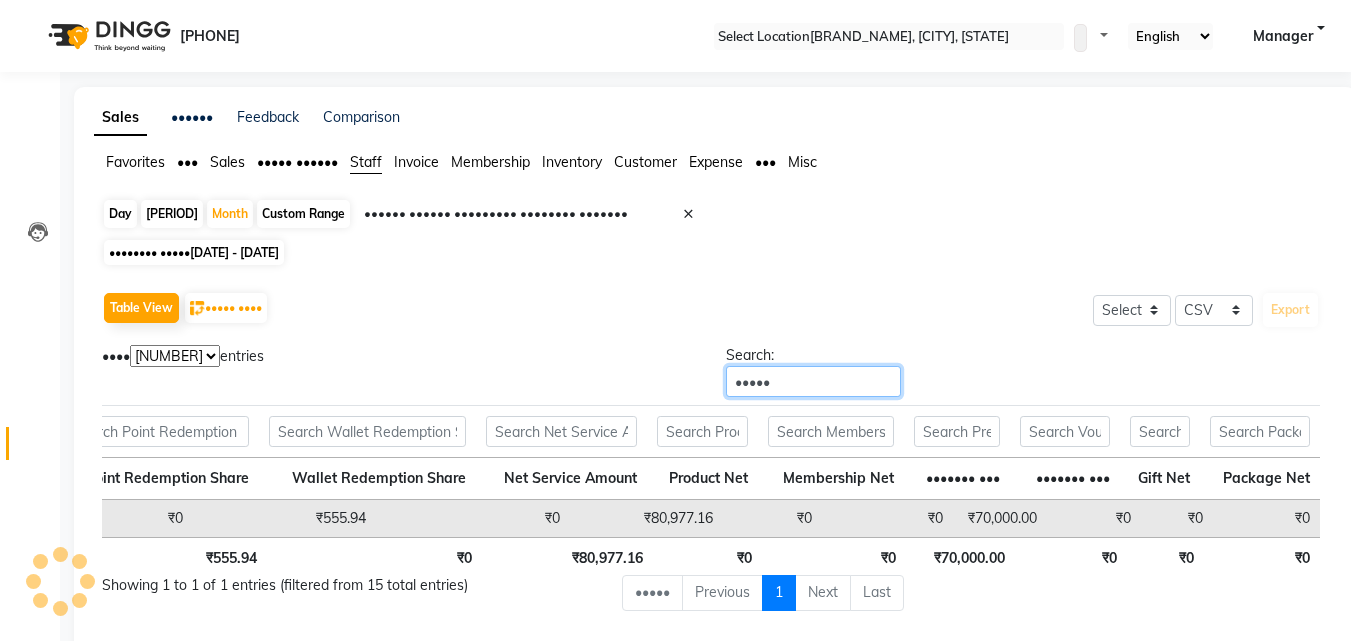 click on "•••••" at bounding box center (813, 381) 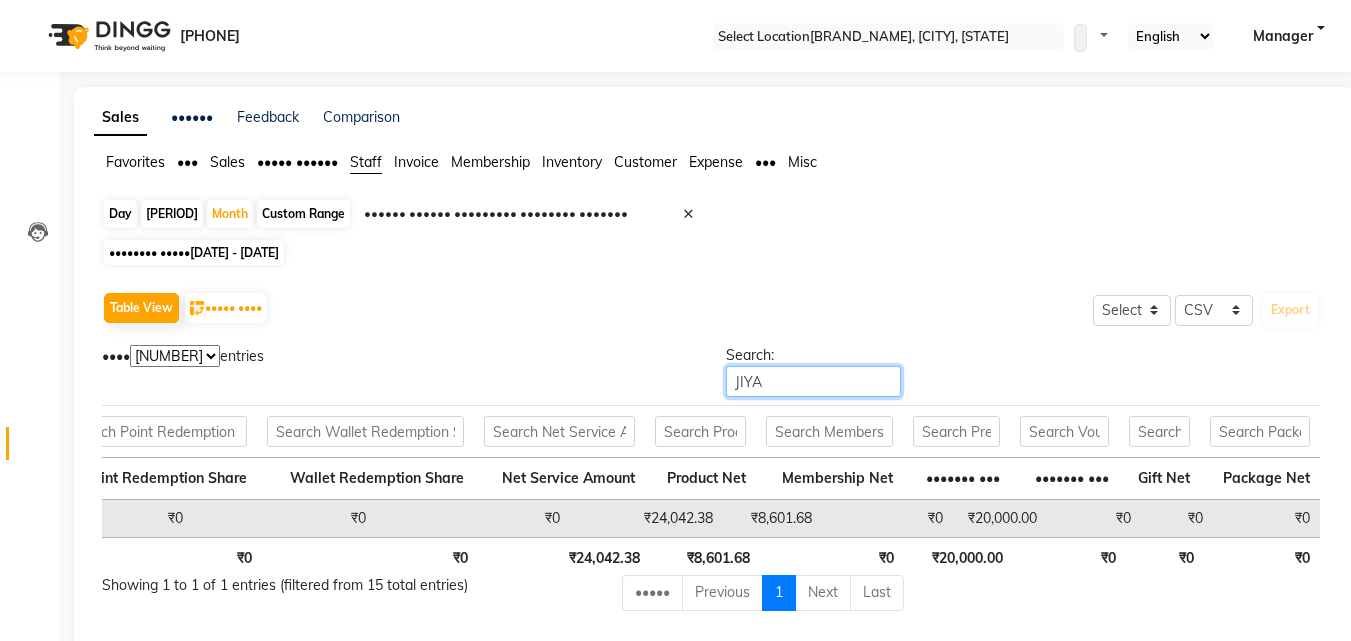 type on "JIYA" 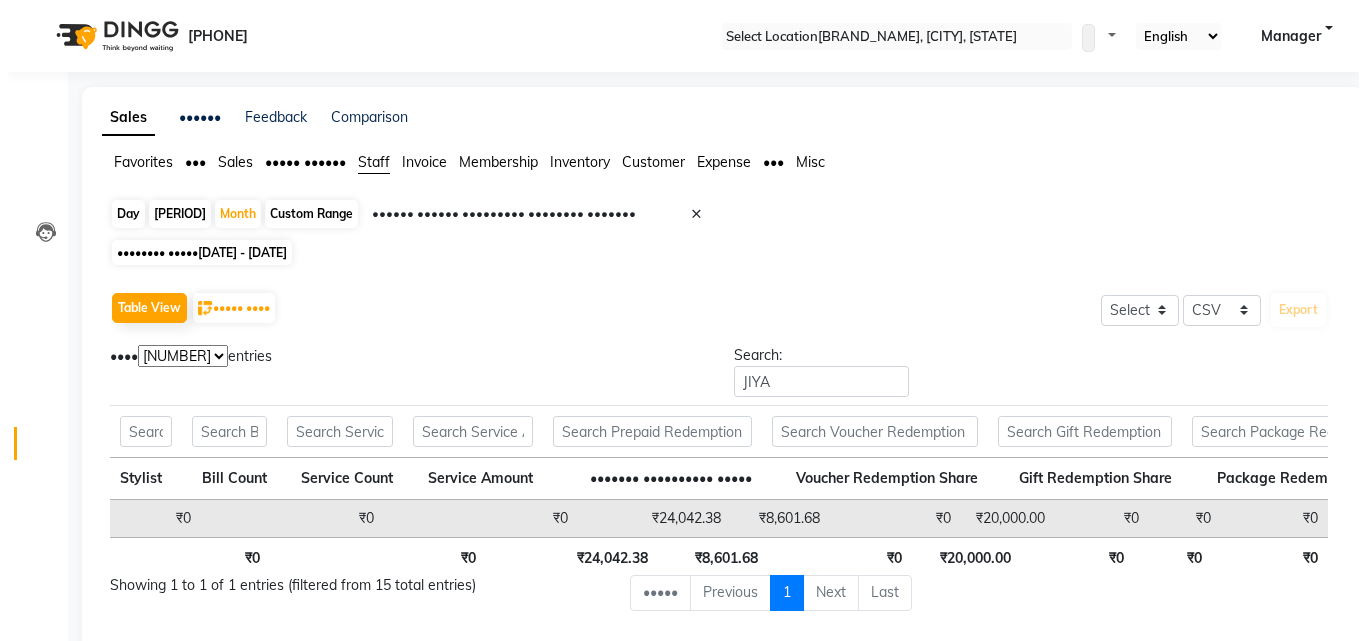 scroll, scrollTop: 0, scrollLeft: 1372, axis: horizontal 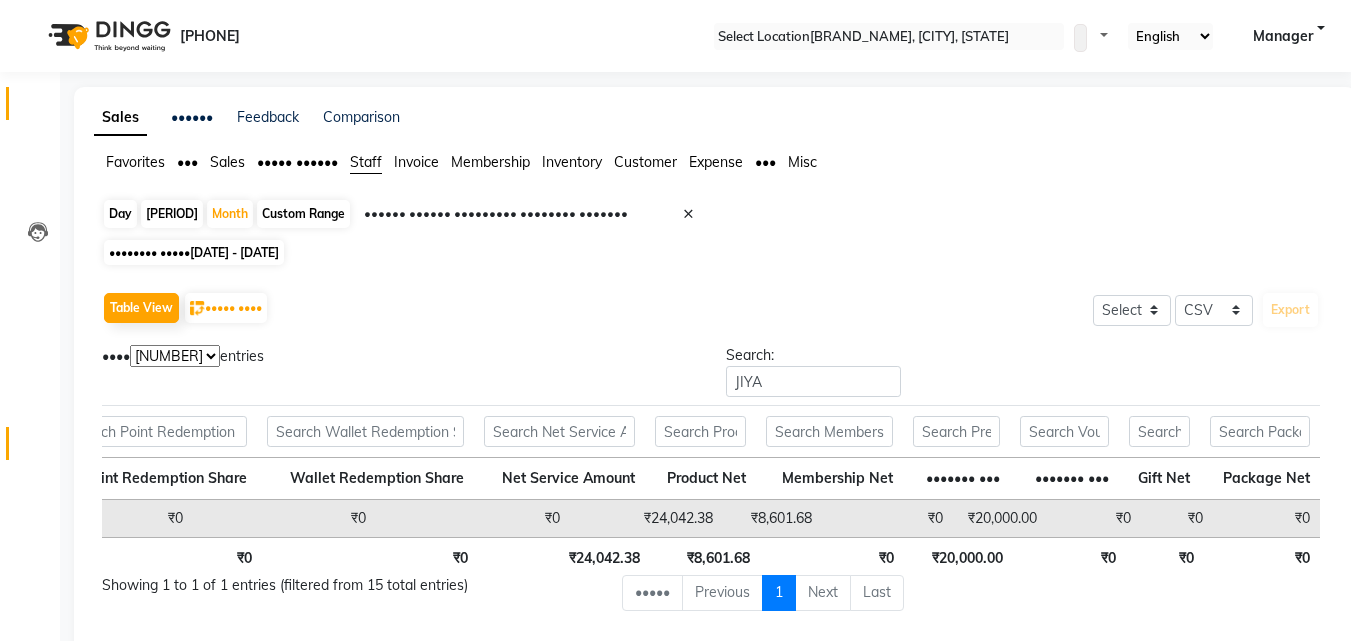 click at bounding box center [38, 108] 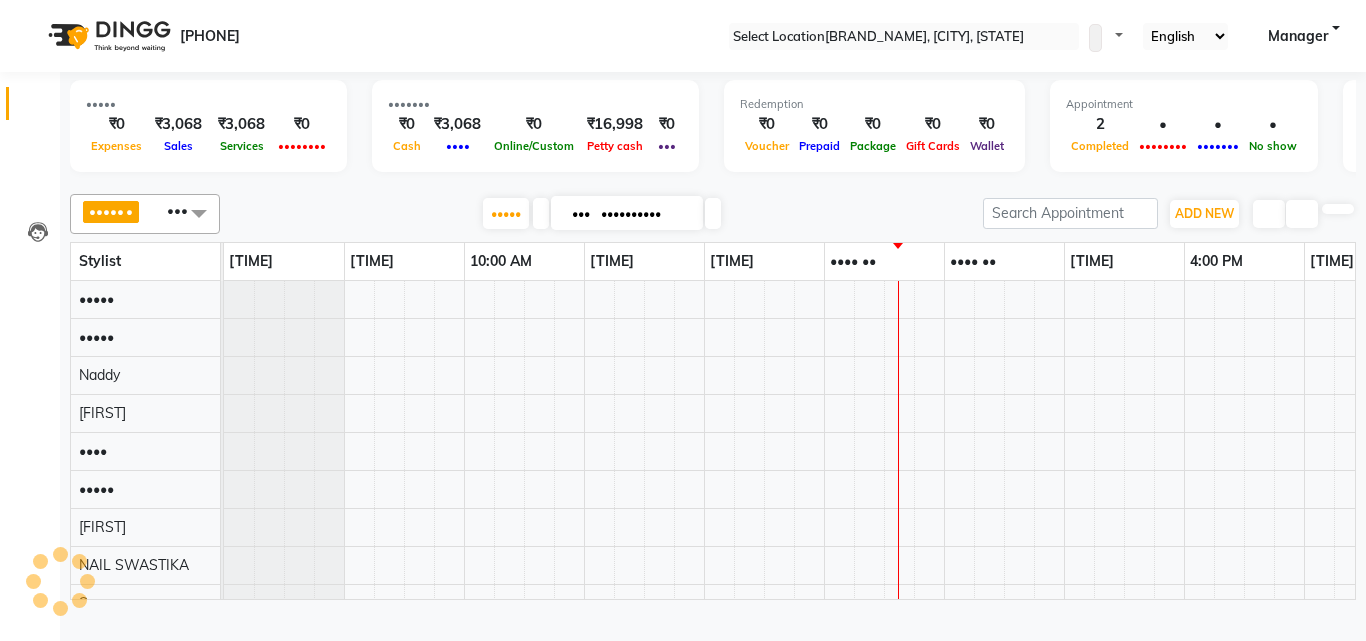 scroll, scrollTop: 0, scrollLeft: 429, axis: horizontal 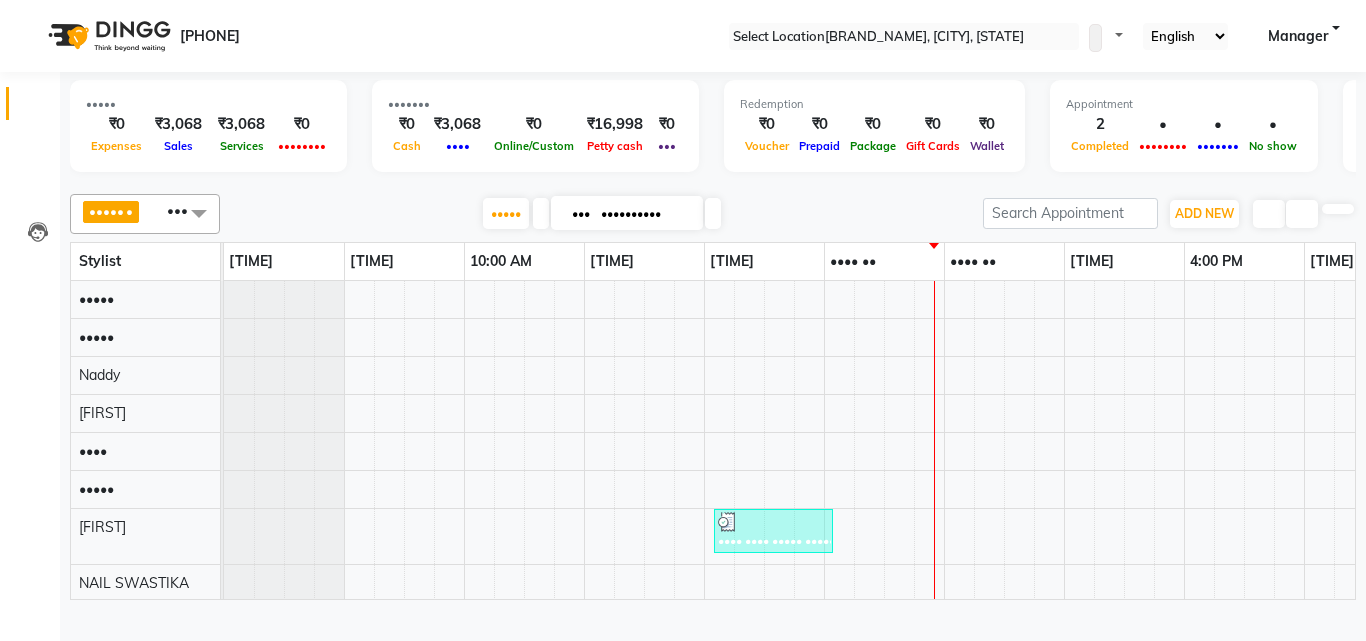 click at bounding box center [38, 108] 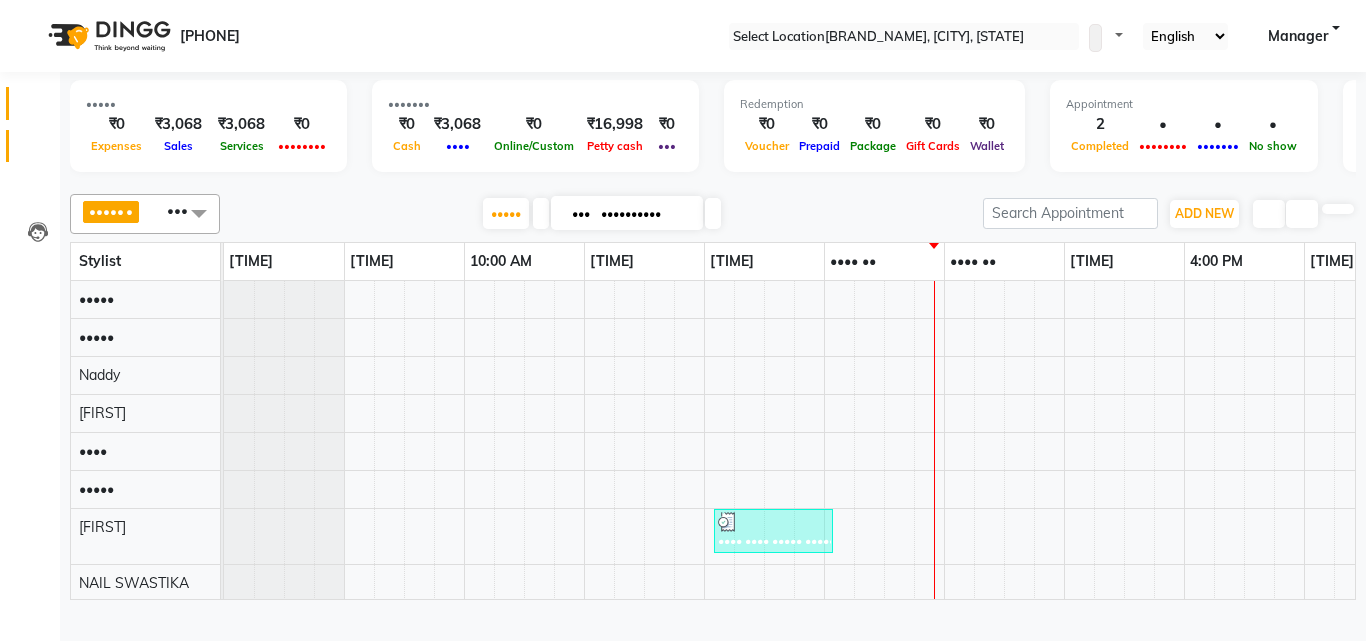 click at bounding box center [38, 151] 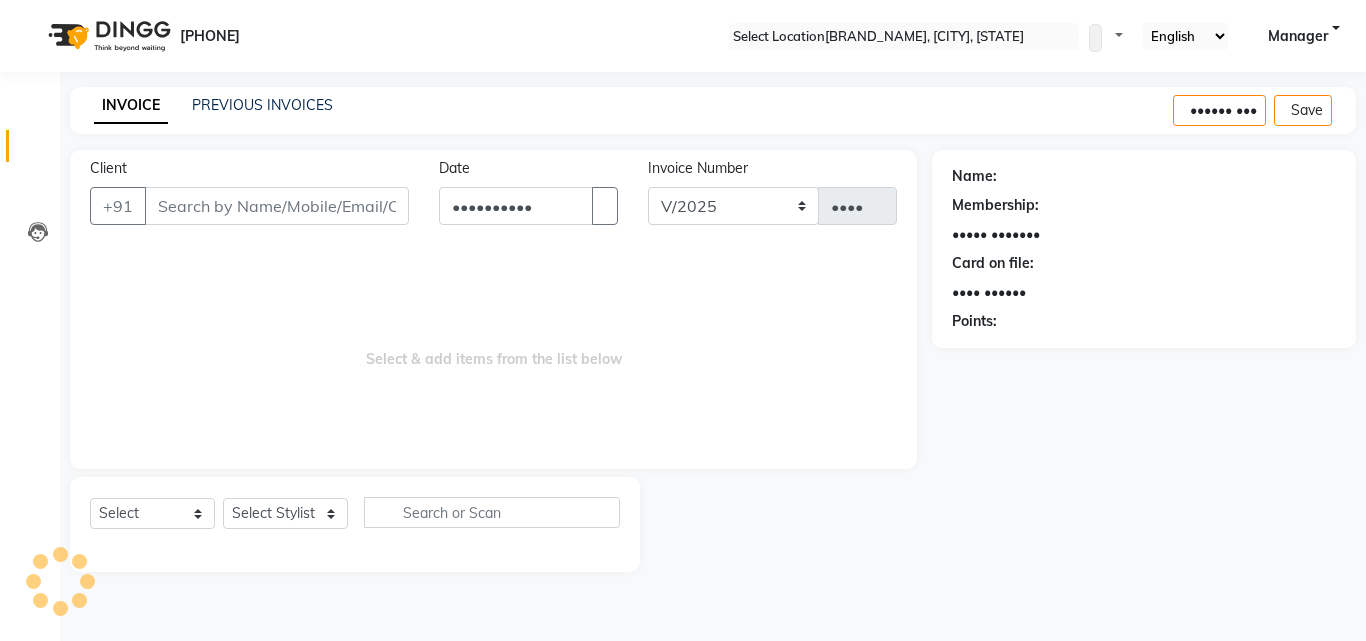 click on "Select & add items from the list below" at bounding box center [493, 349] 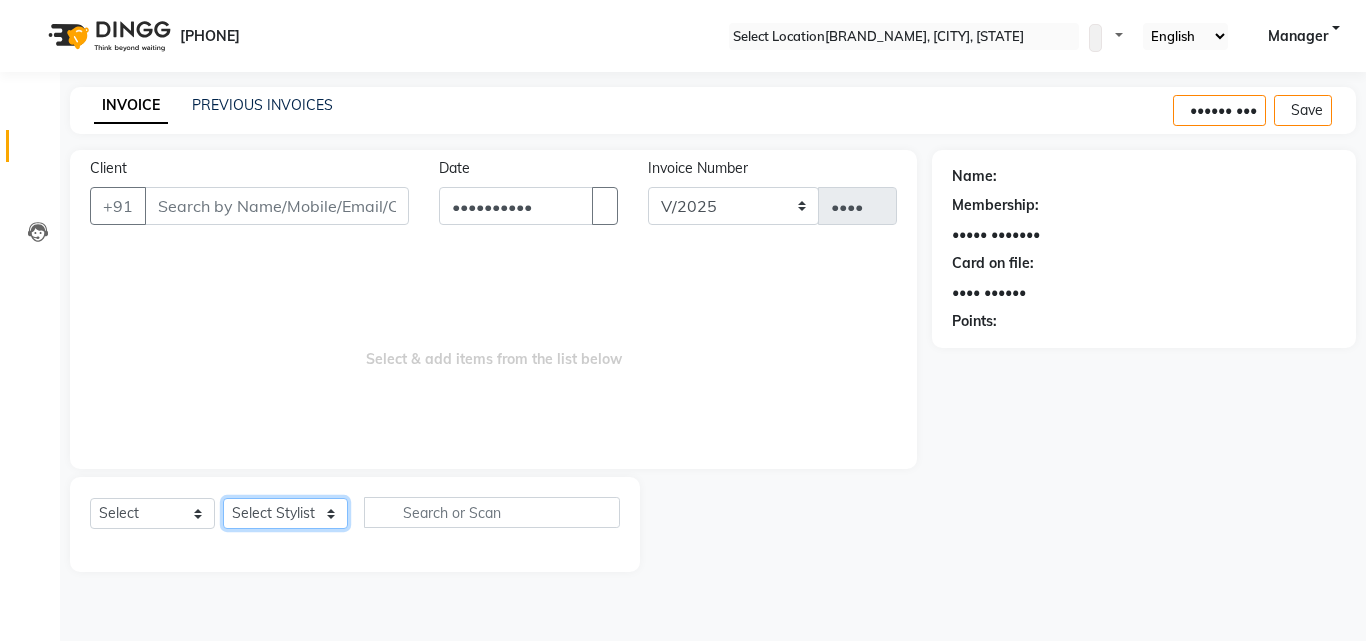 click on "•••••• ••••••• ••••• •••••••  •••• ••••• ••••• ••••• •••• ••••• ••••• ••••••• ••••• ••••• •••• •••••••• ••••• •••••• ••••••••• ••••••• •••• •••••• •••••••" at bounding box center (285, 513) 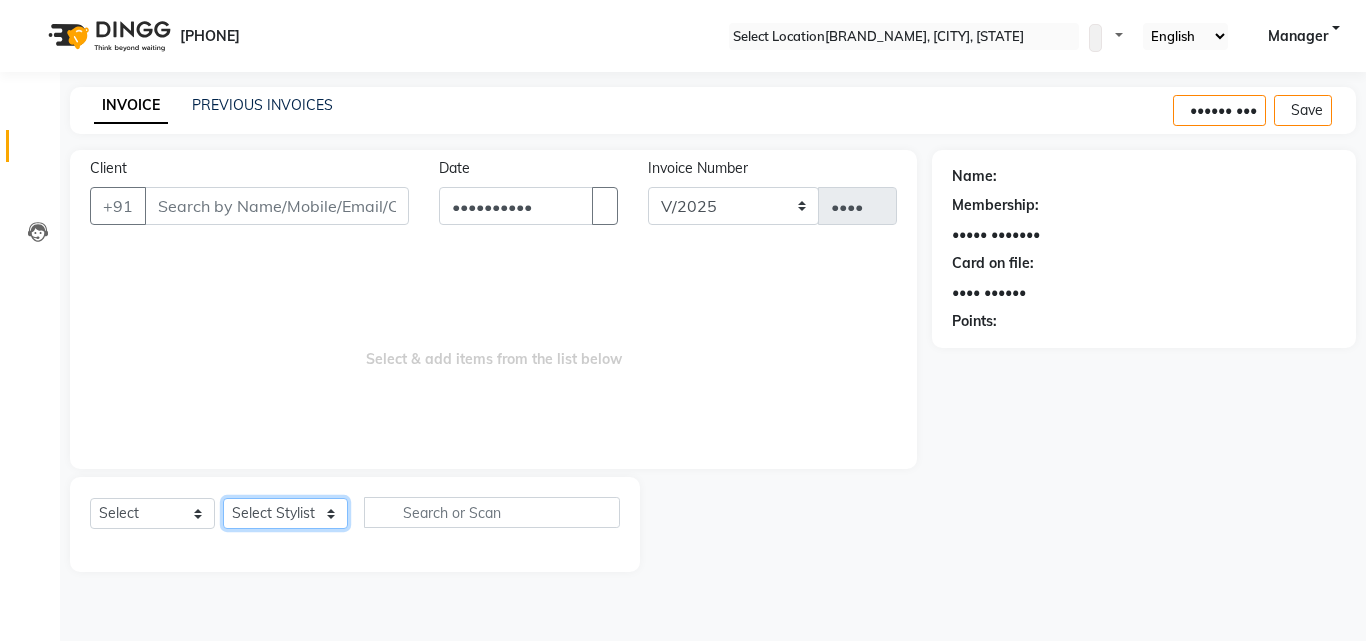 select on "63511" 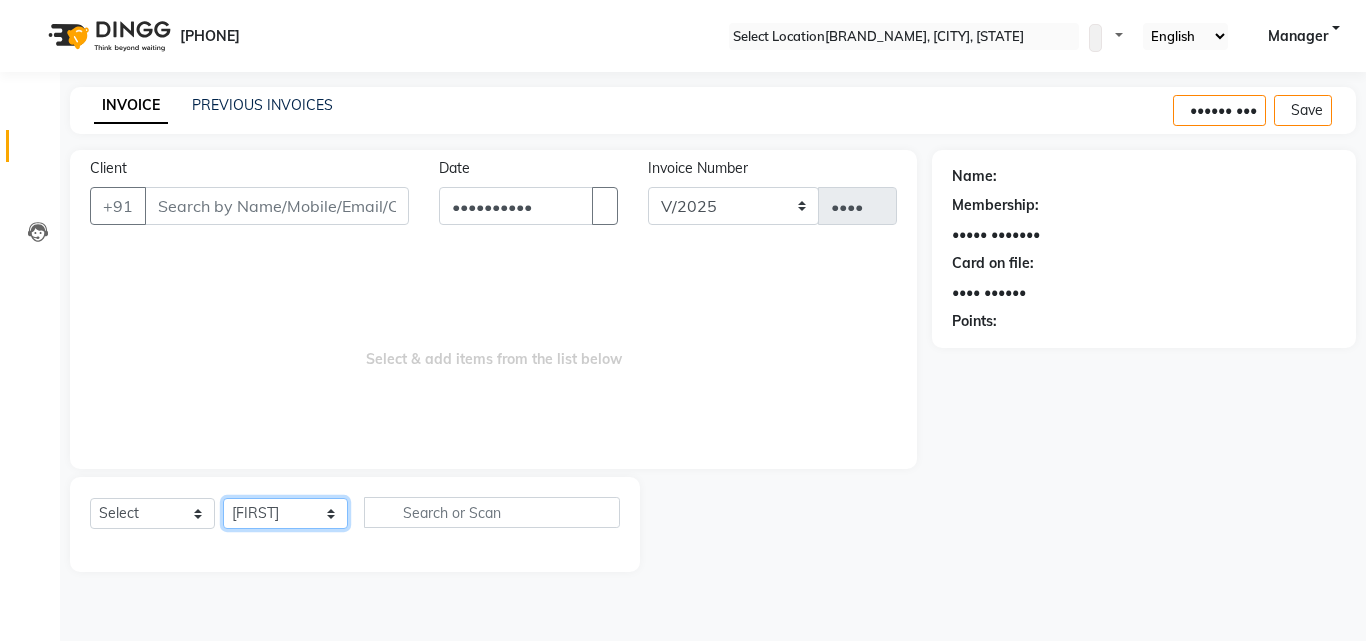 click on "•••••• ••••••• ••••• •••••••  •••• ••••• ••••• ••••• •••• ••••• ••••• ••••••• ••••• ••••• •••• •••••••• ••••• •••••• ••••••••• ••••••• •••• •••••• •••••••" at bounding box center [285, 513] 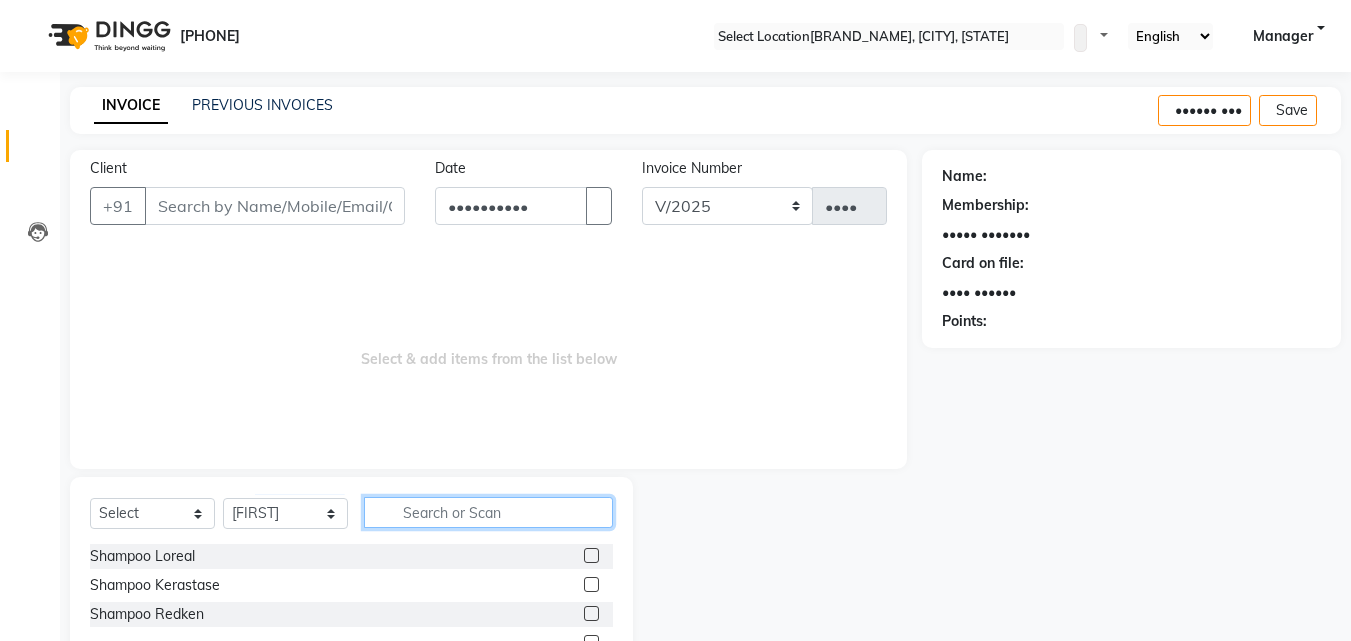 click at bounding box center (488, 512) 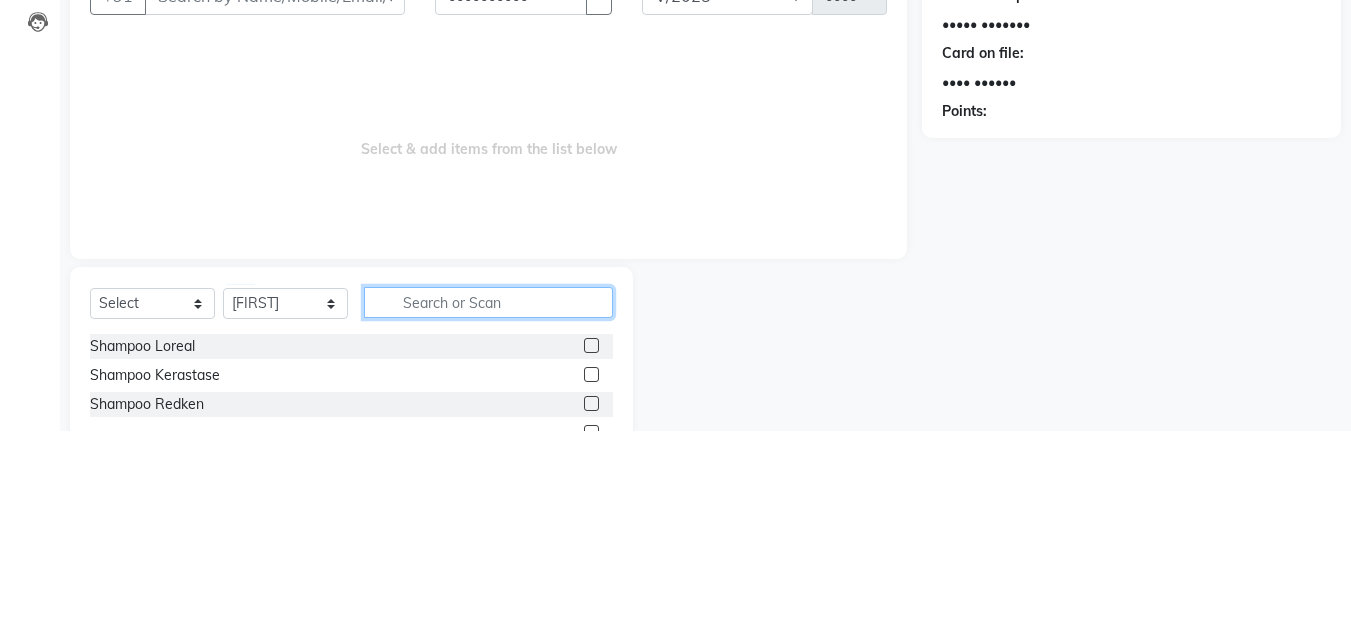 scroll, scrollTop: 48, scrollLeft: 0, axis: vertical 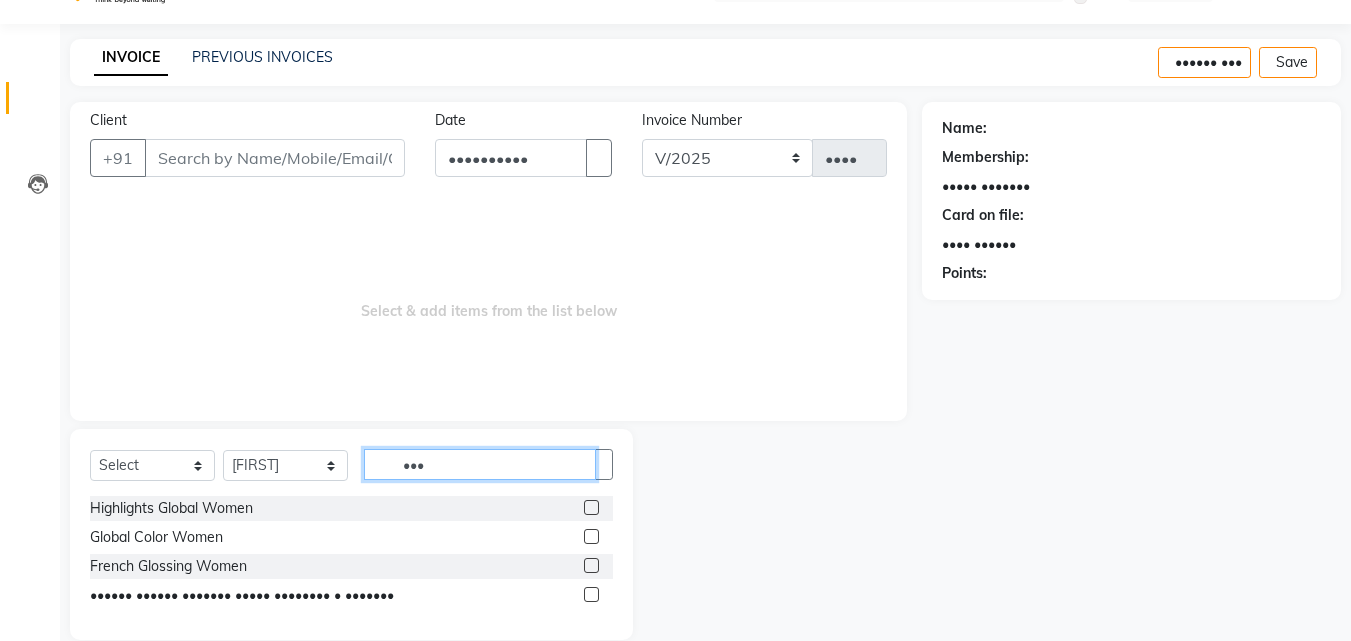type on "•••" 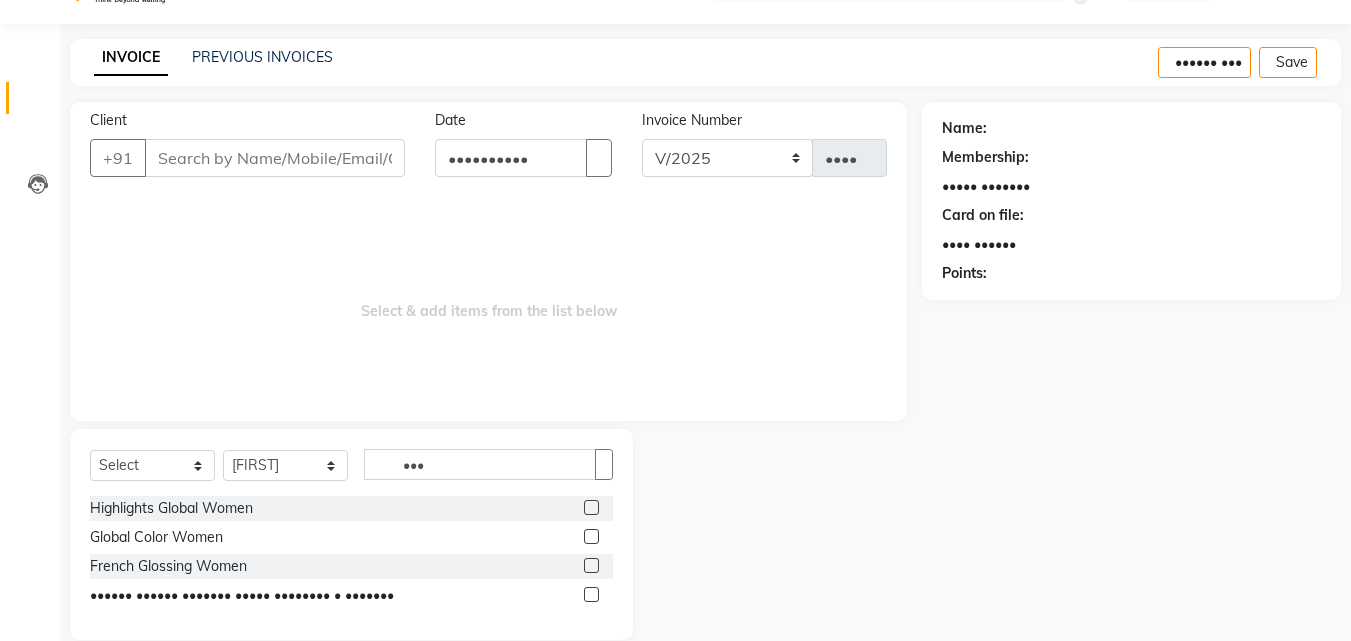 click at bounding box center [591, 536] 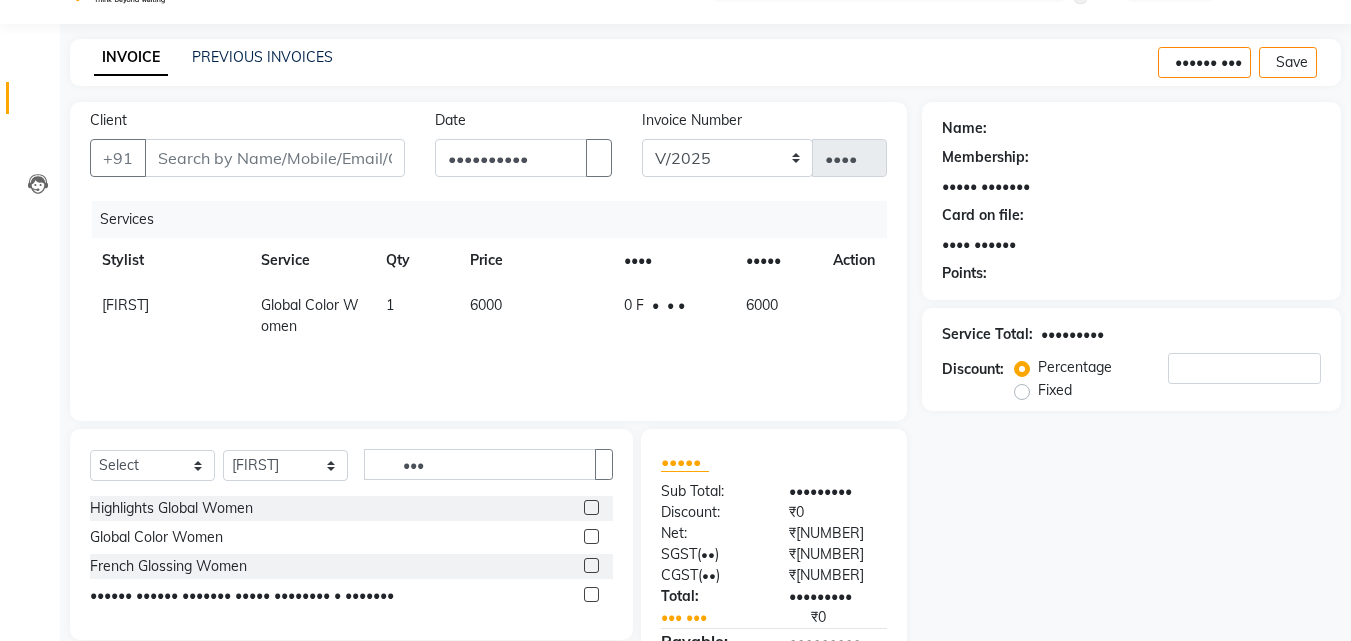 click on "6000" at bounding box center (535, 316) 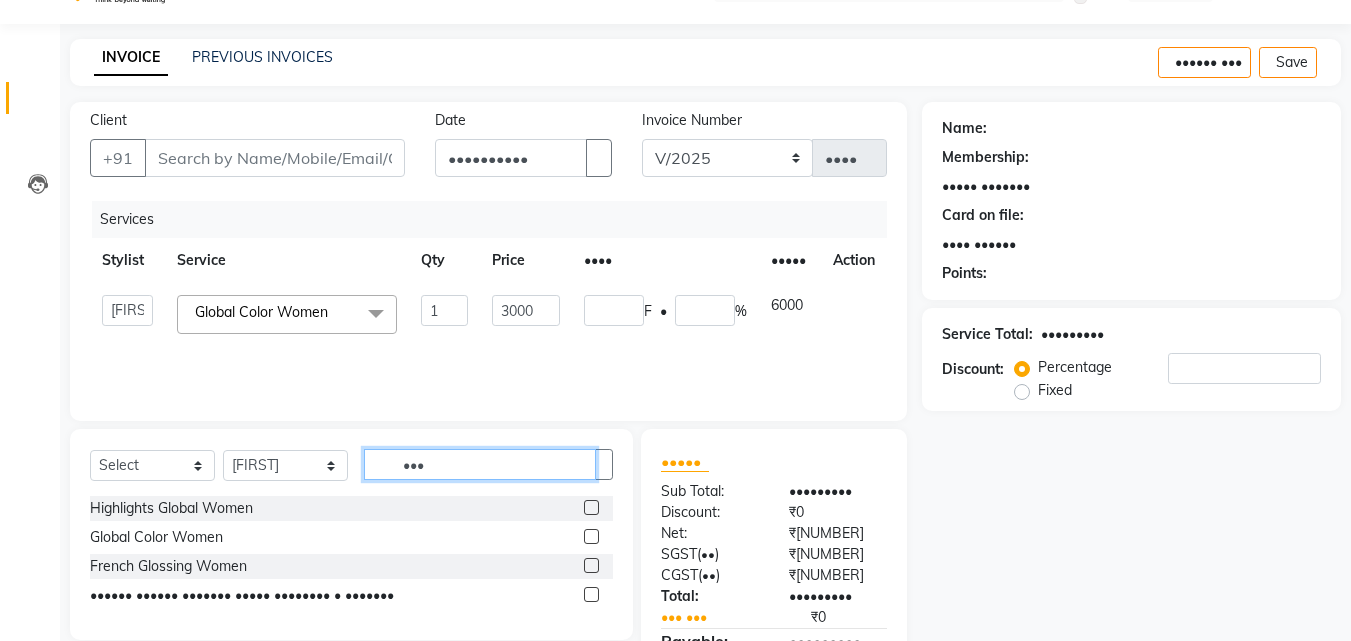 click on "•••" at bounding box center (480, 464) 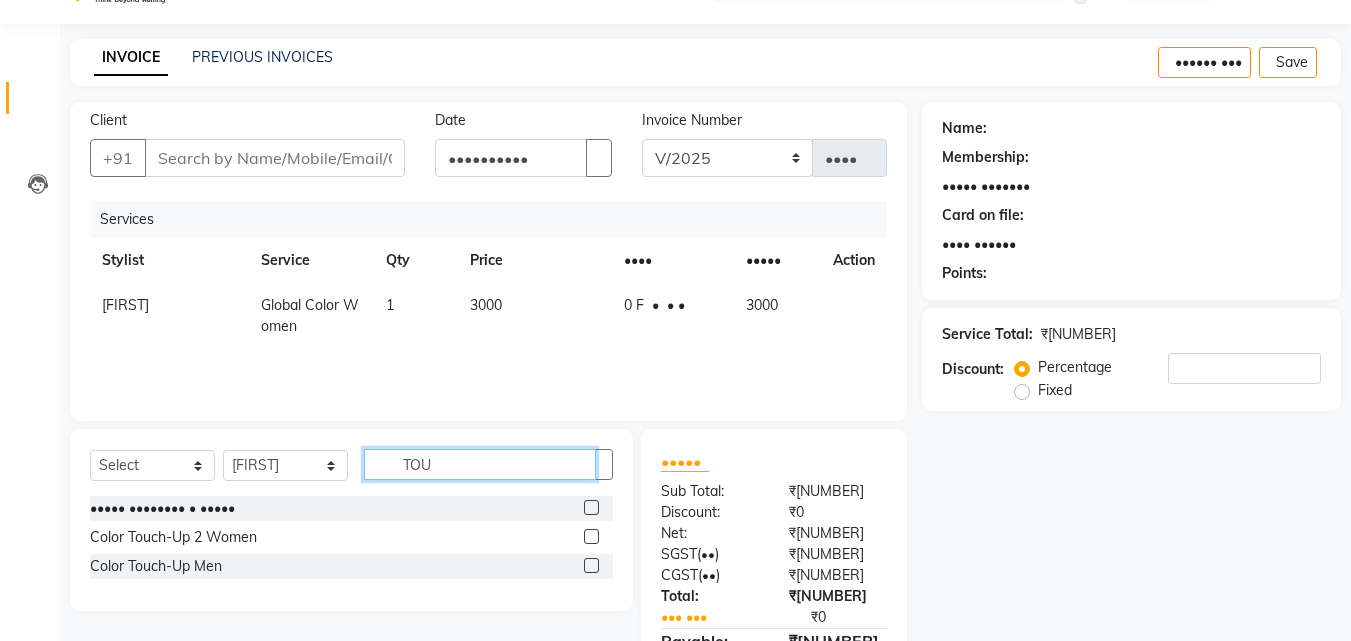type on "TOU" 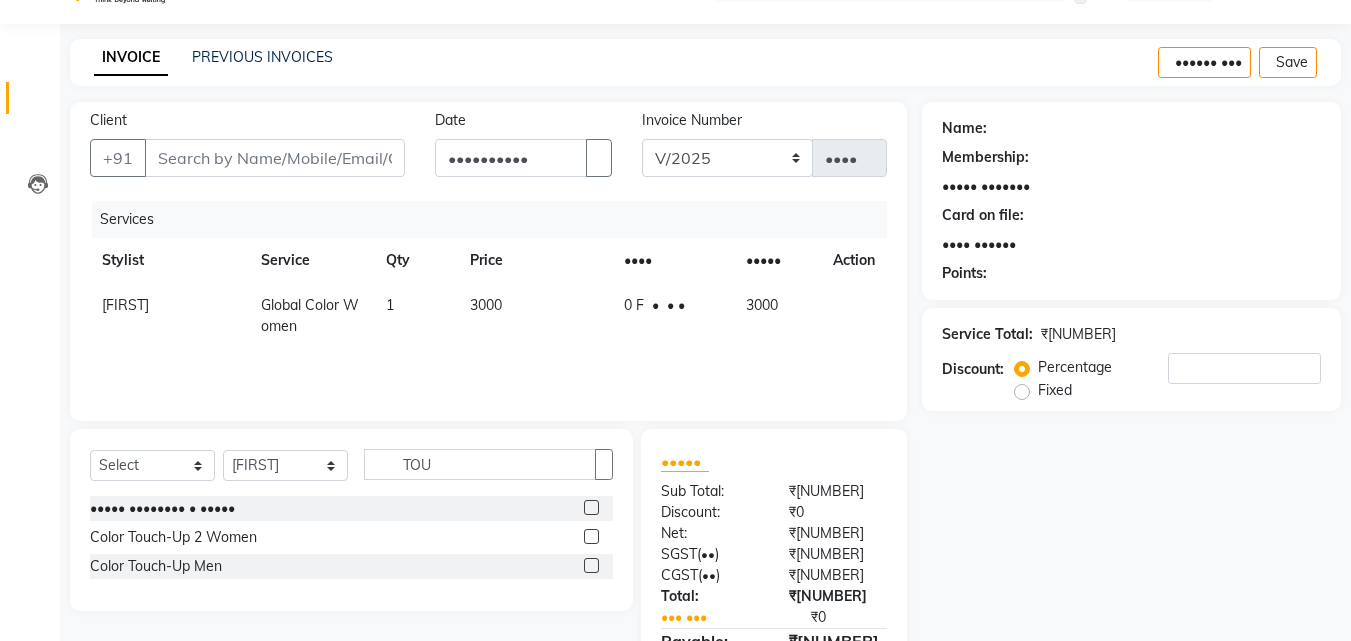 click at bounding box center [591, 536] 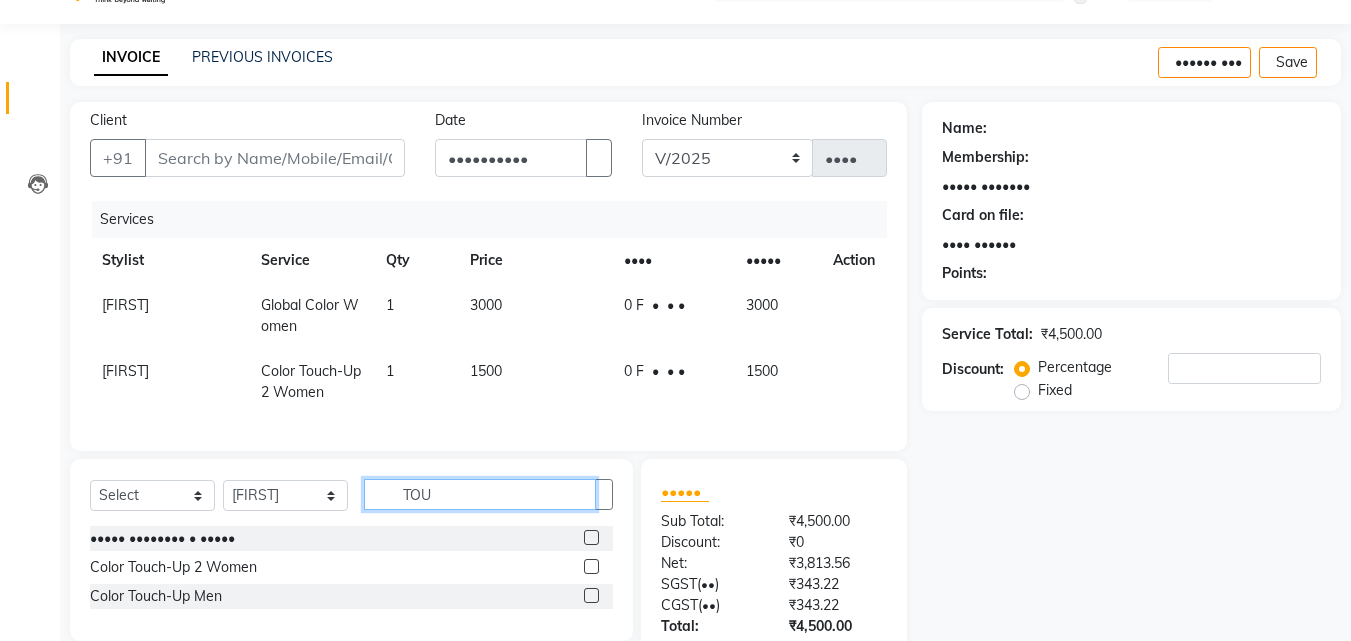 click on "TOU" at bounding box center [480, 494] 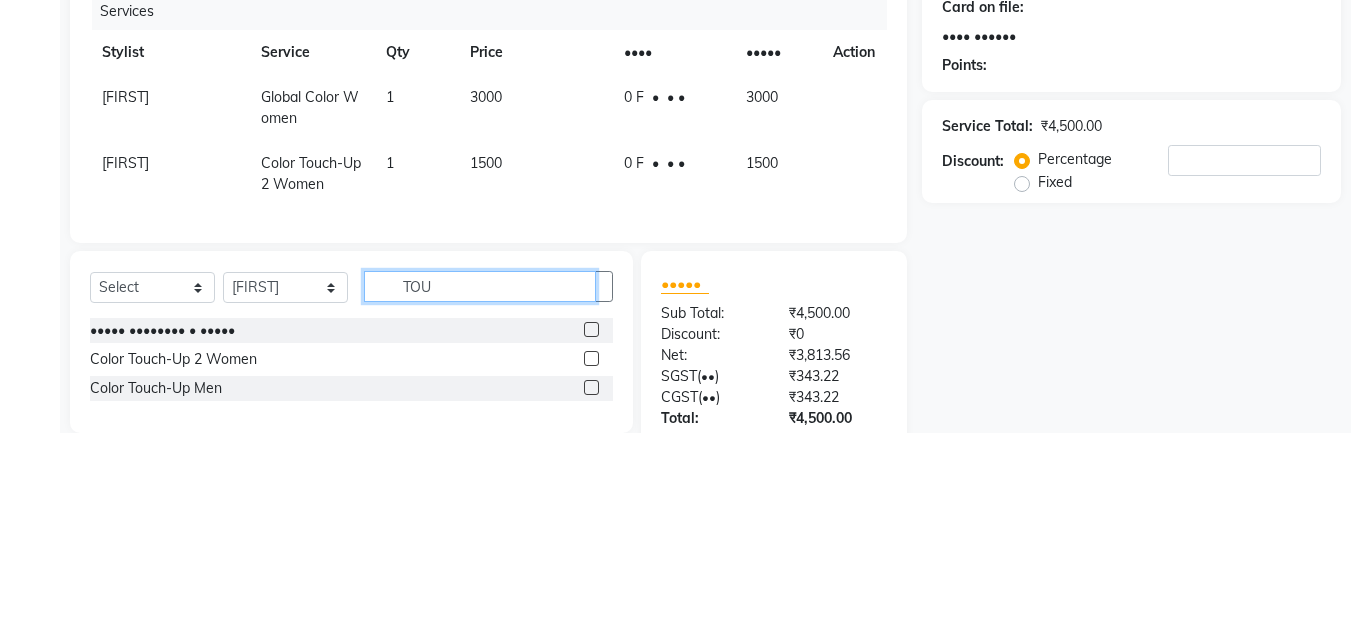 scroll, scrollTop: 93, scrollLeft: 0, axis: vertical 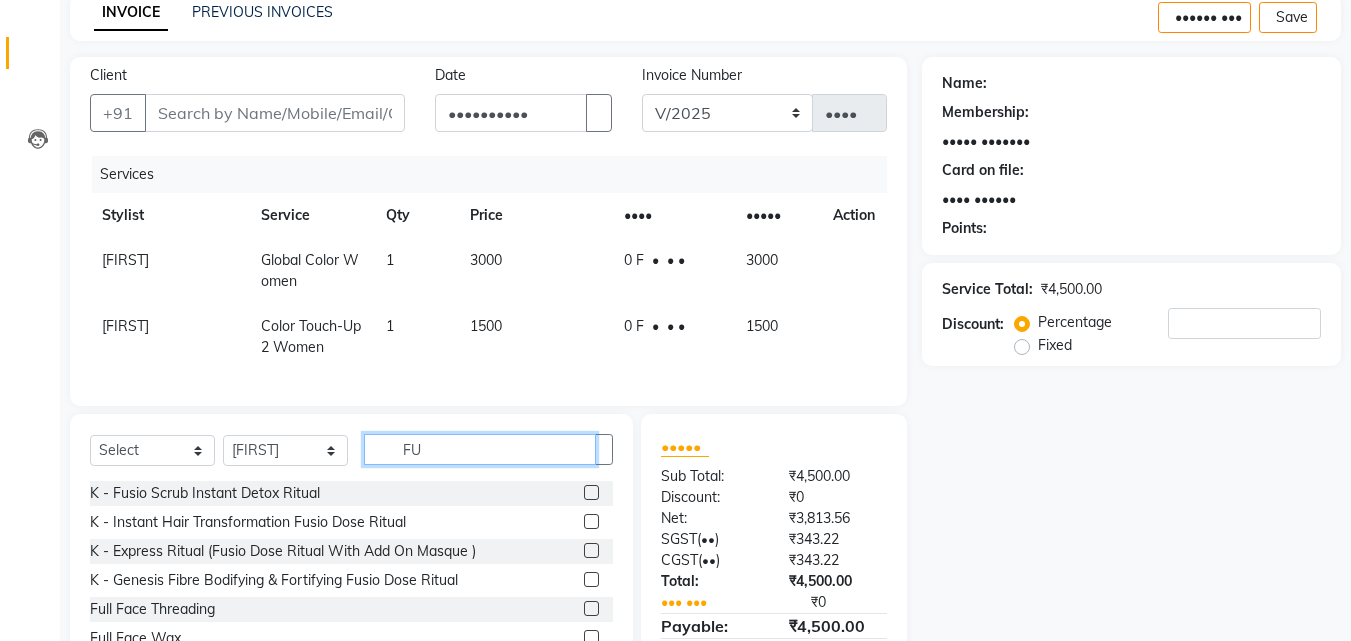 type on "FU" 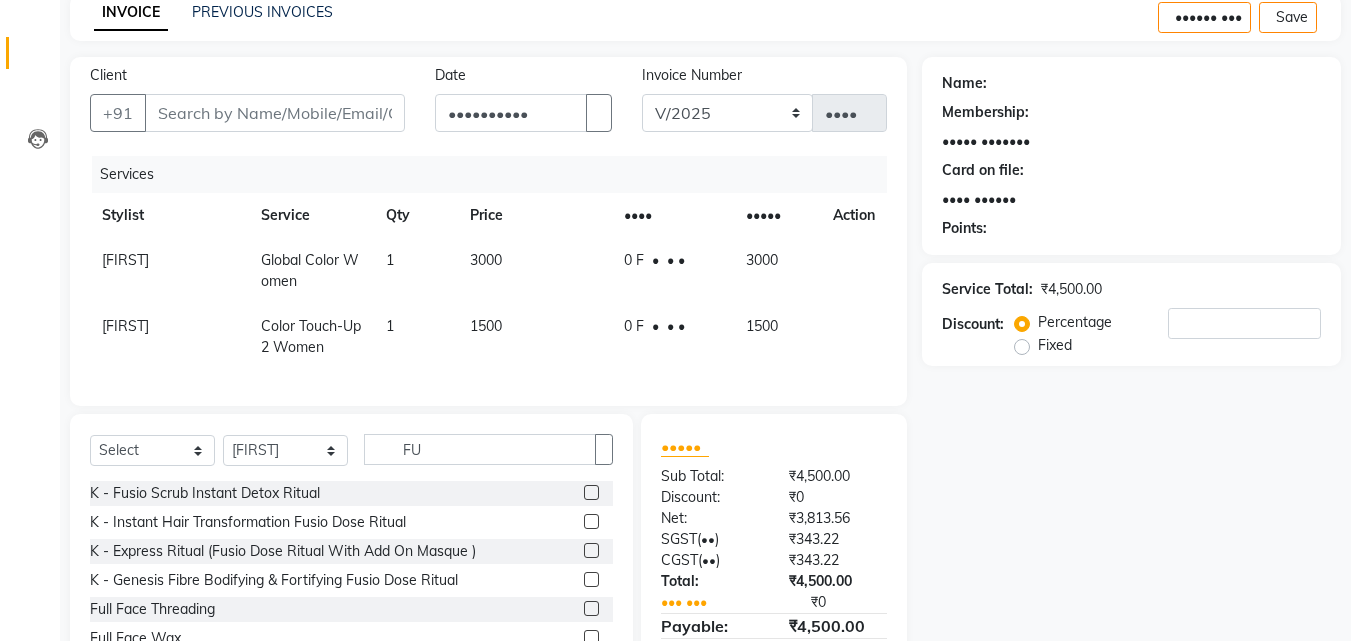 click at bounding box center (591, 492) 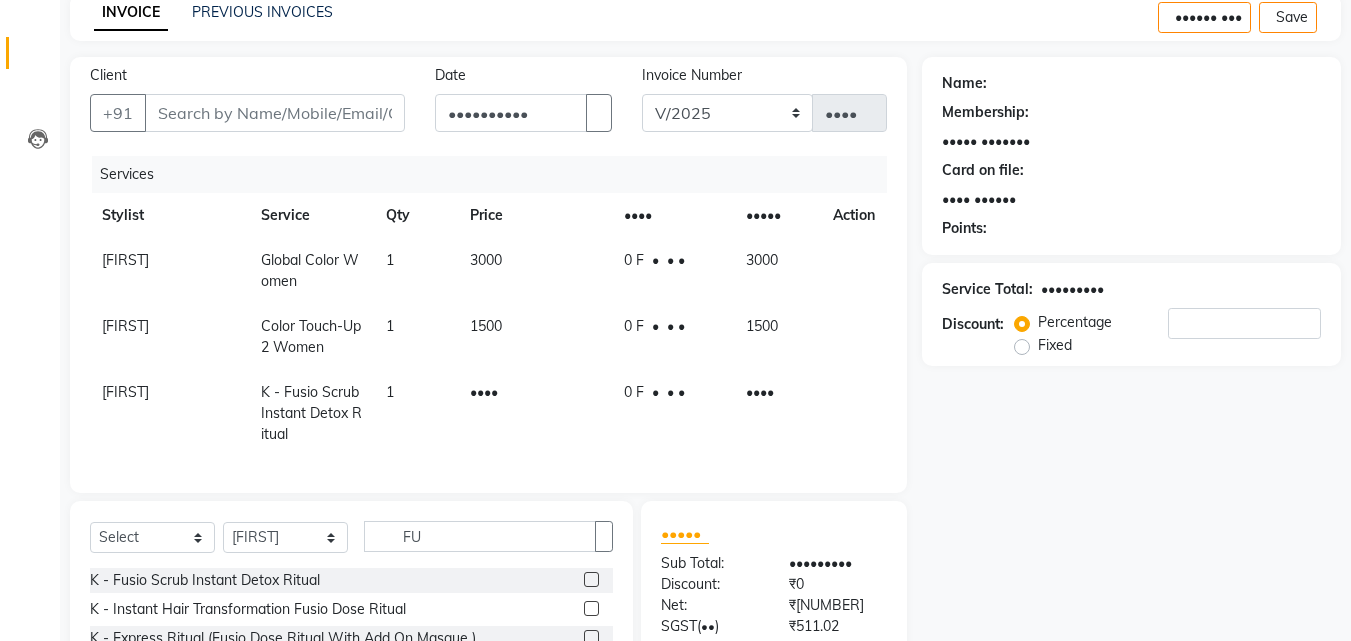 click on "••••" at bounding box center [535, 271] 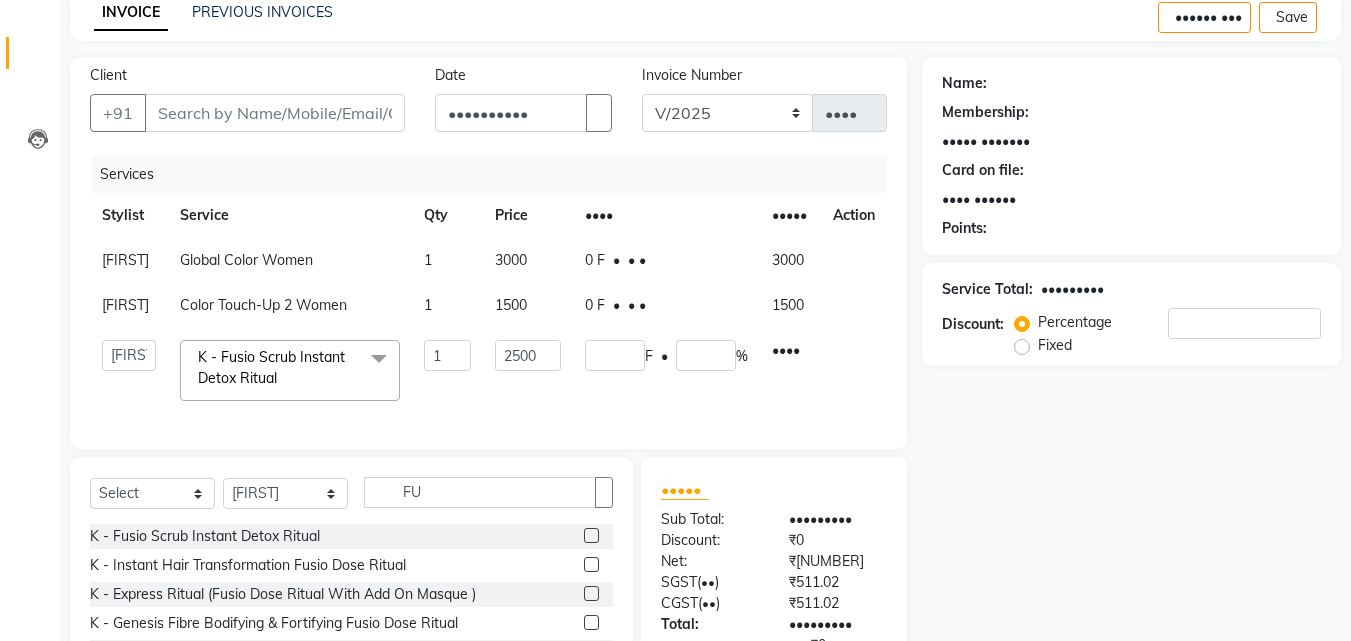 click on "0 F | 0 %" at bounding box center [666, 260] 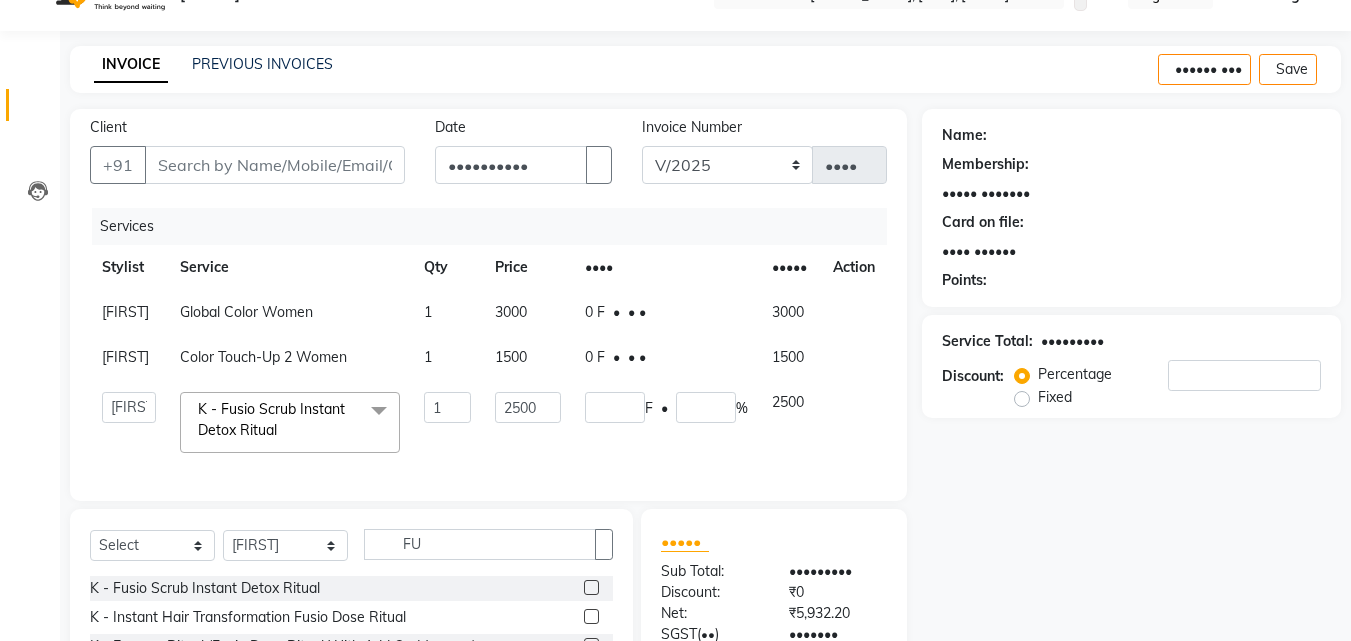 scroll, scrollTop: 39, scrollLeft: 0, axis: vertical 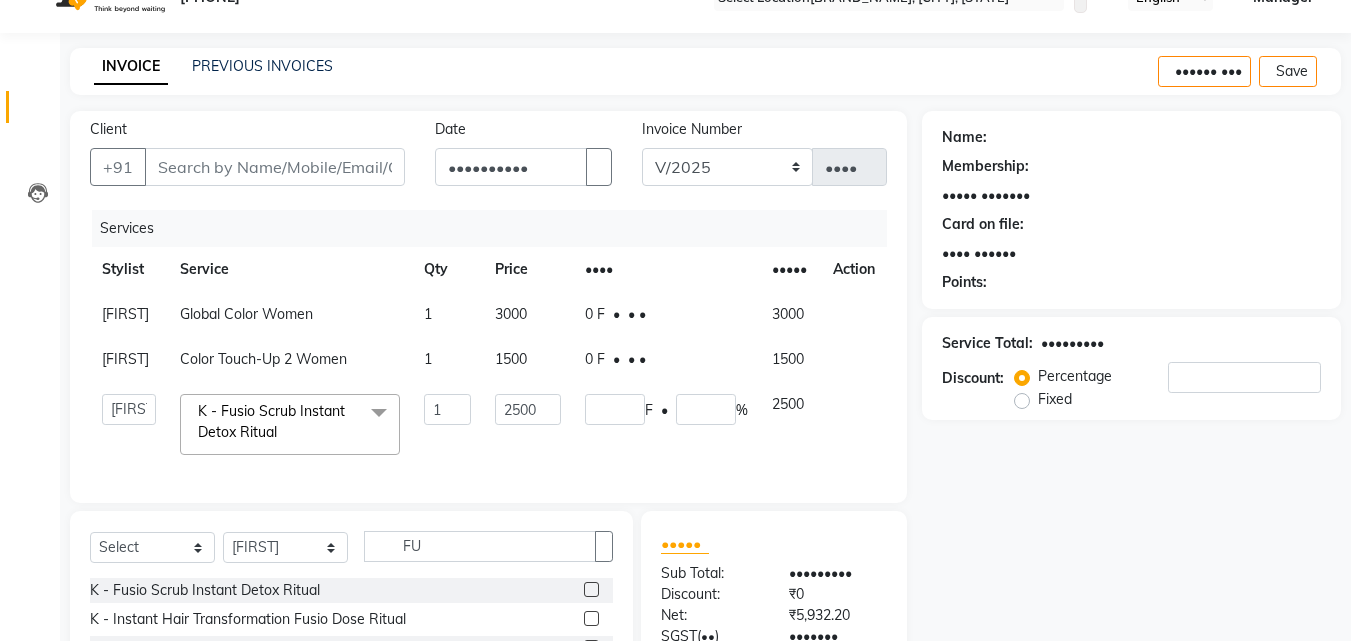 click on "3000" at bounding box center [528, 314] 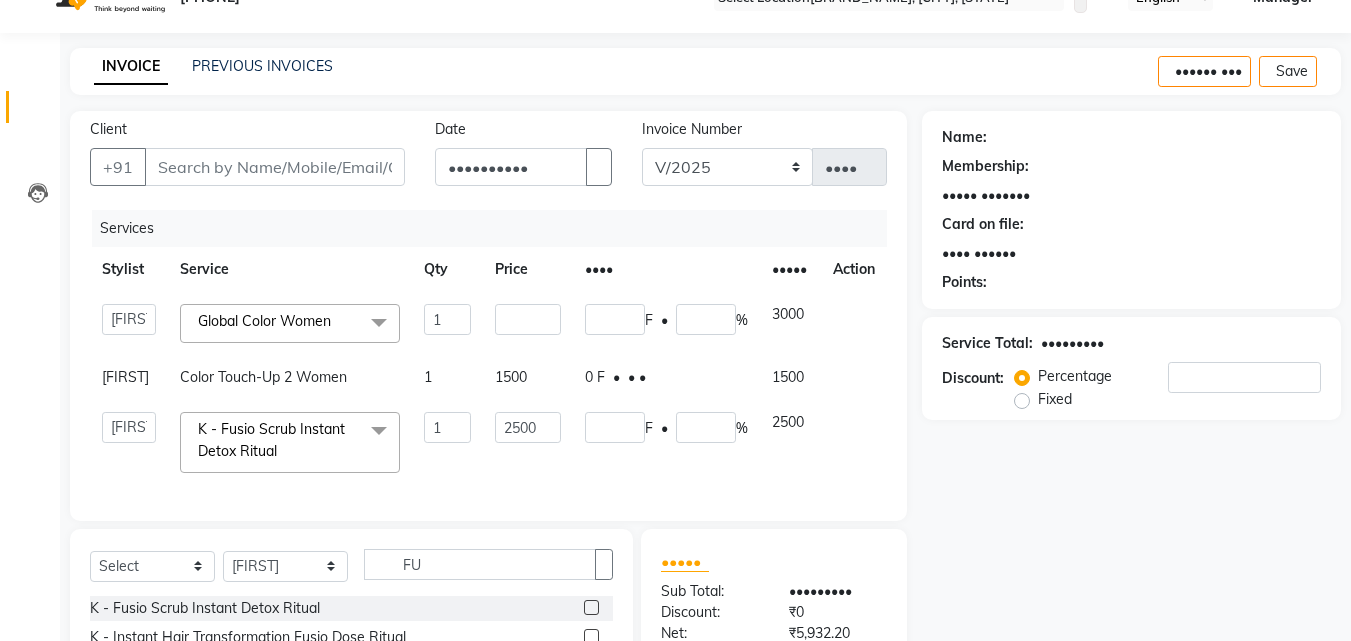 click on "1500" at bounding box center [528, 323] 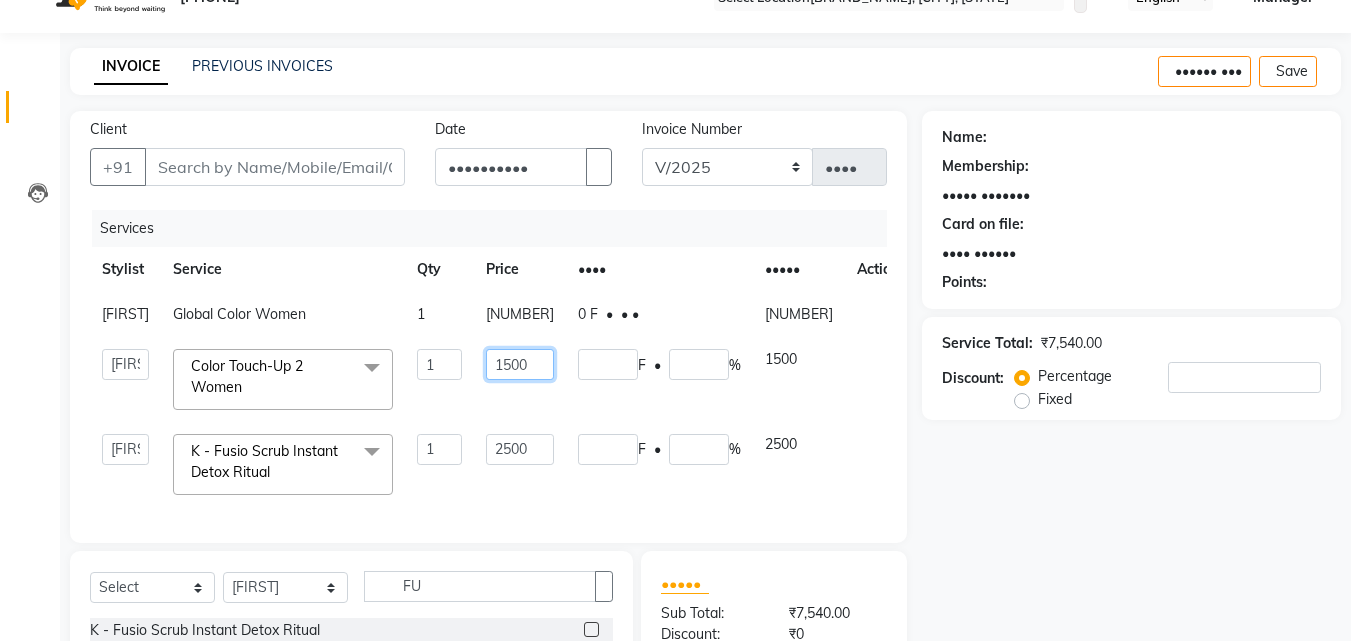 click on "1500" at bounding box center [439, 364] 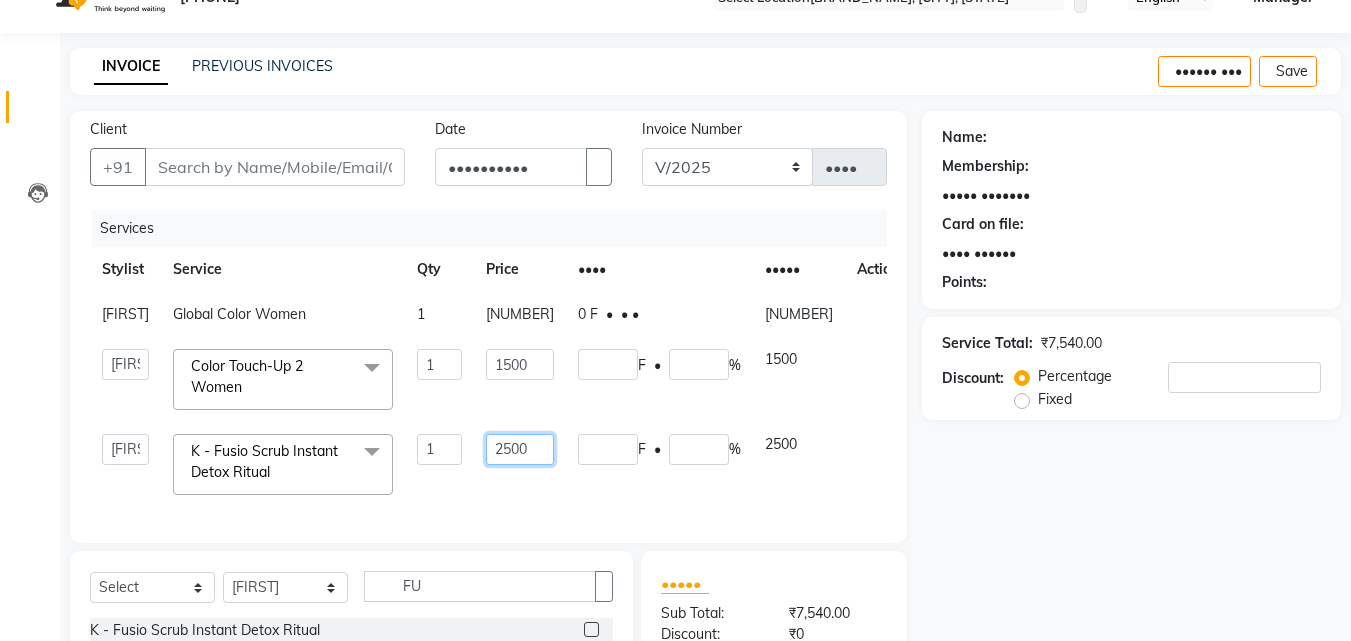 click on "2500" at bounding box center [520, 314] 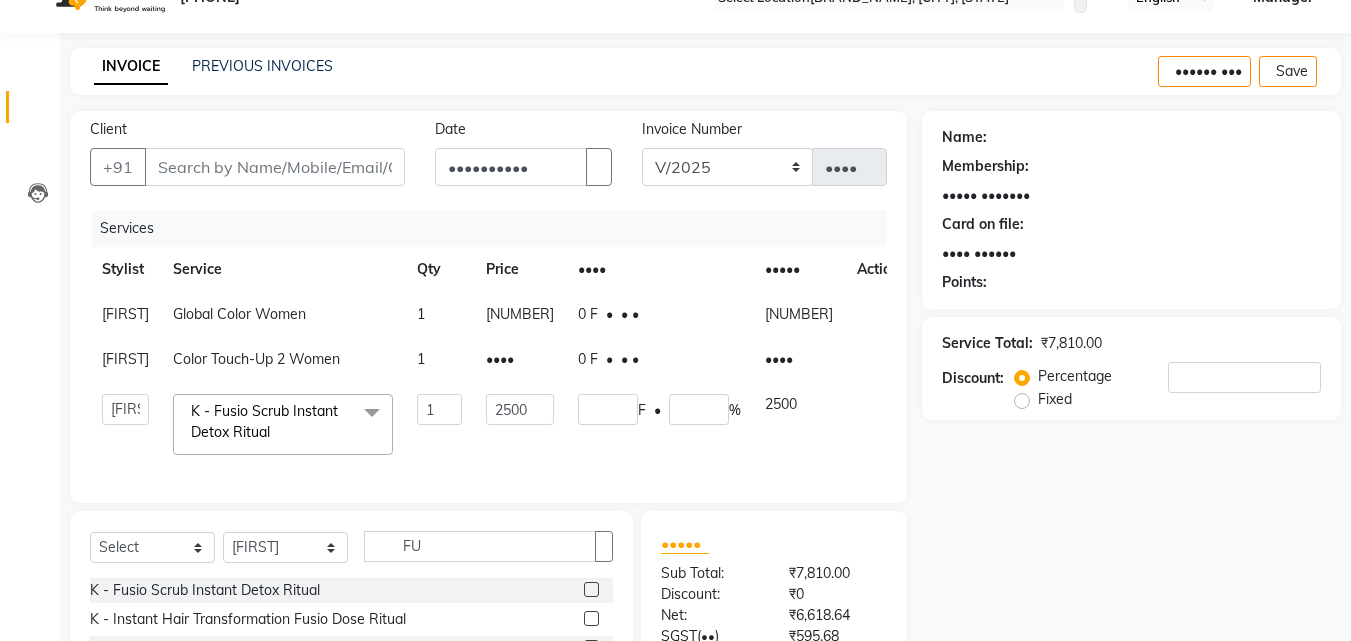 click on "Name: Membership: Total Visits: Card on file: Last Visit: Points: Service Total: ₹[NUMBER] Discount: Percentage Fixed" at bounding box center [1139, 458] 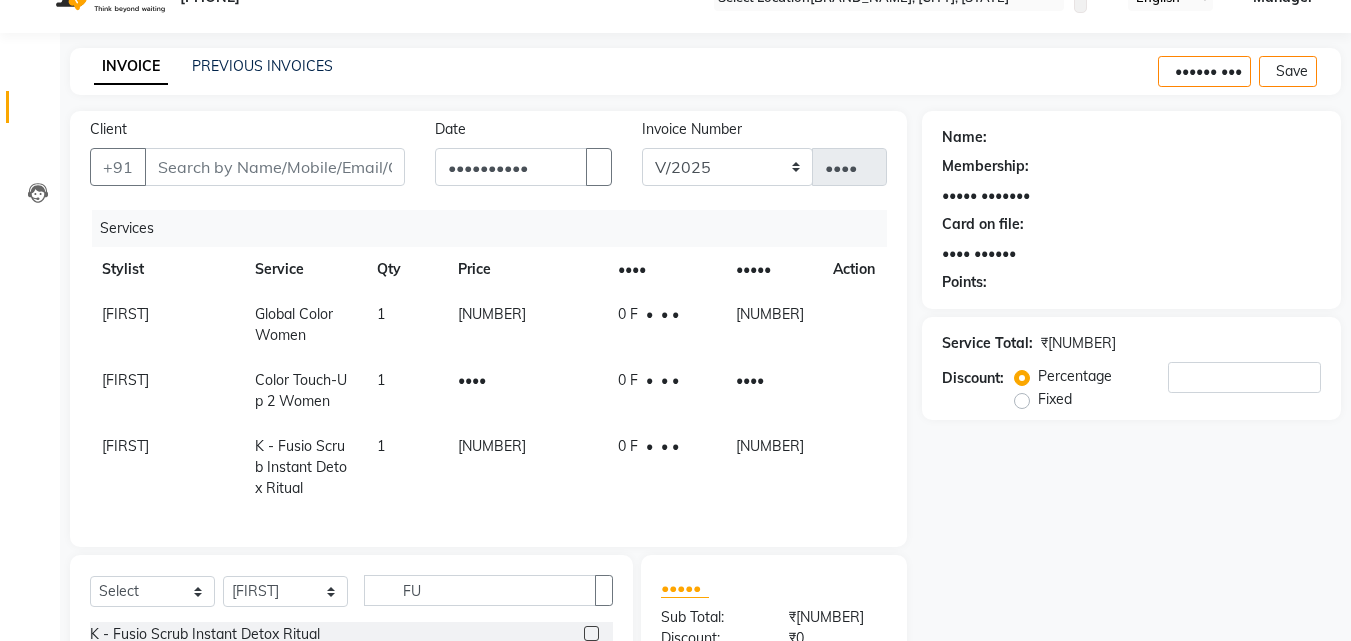 scroll, scrollTop: 0, scrollLeft: 0, axis: both 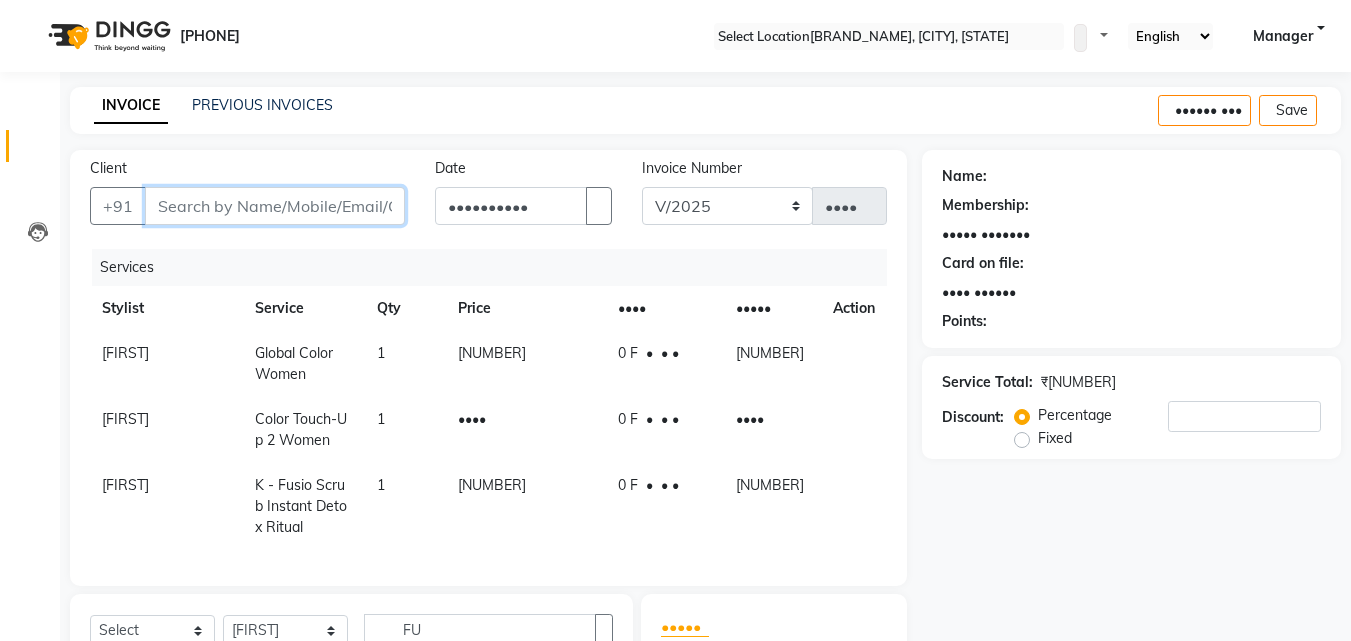 click on "Client" at bounding box center (275, 206) 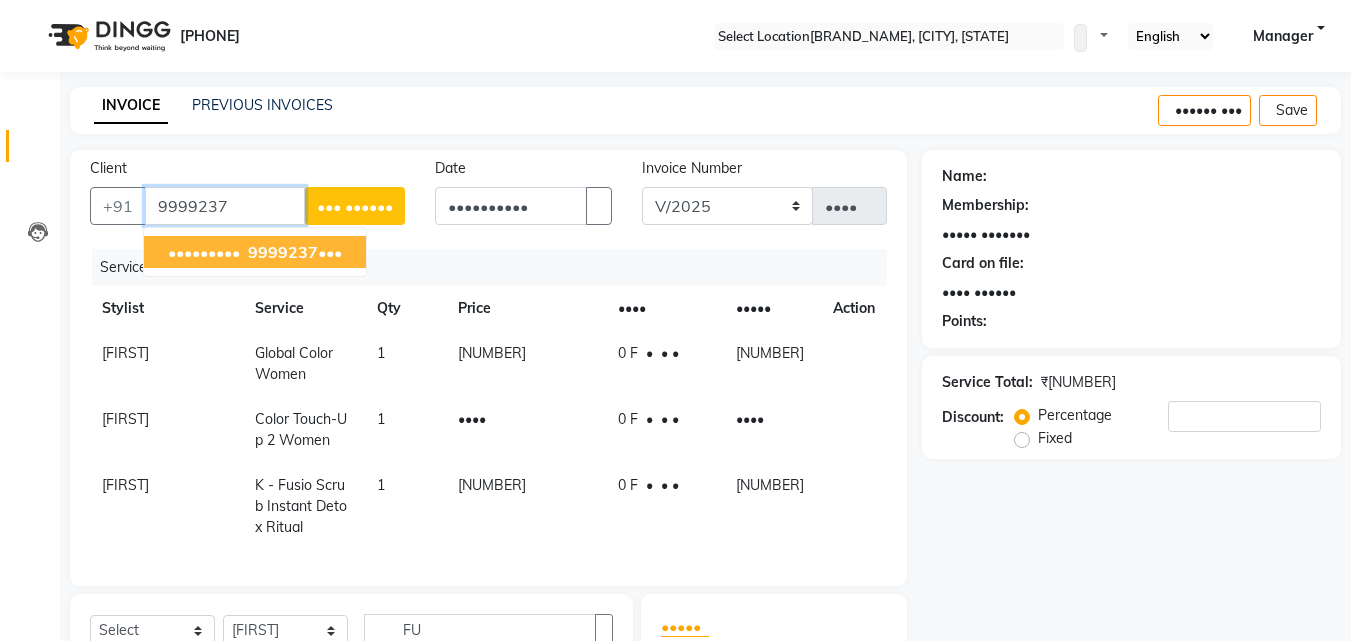 click on "9999237" at bounding box center [283, 252] 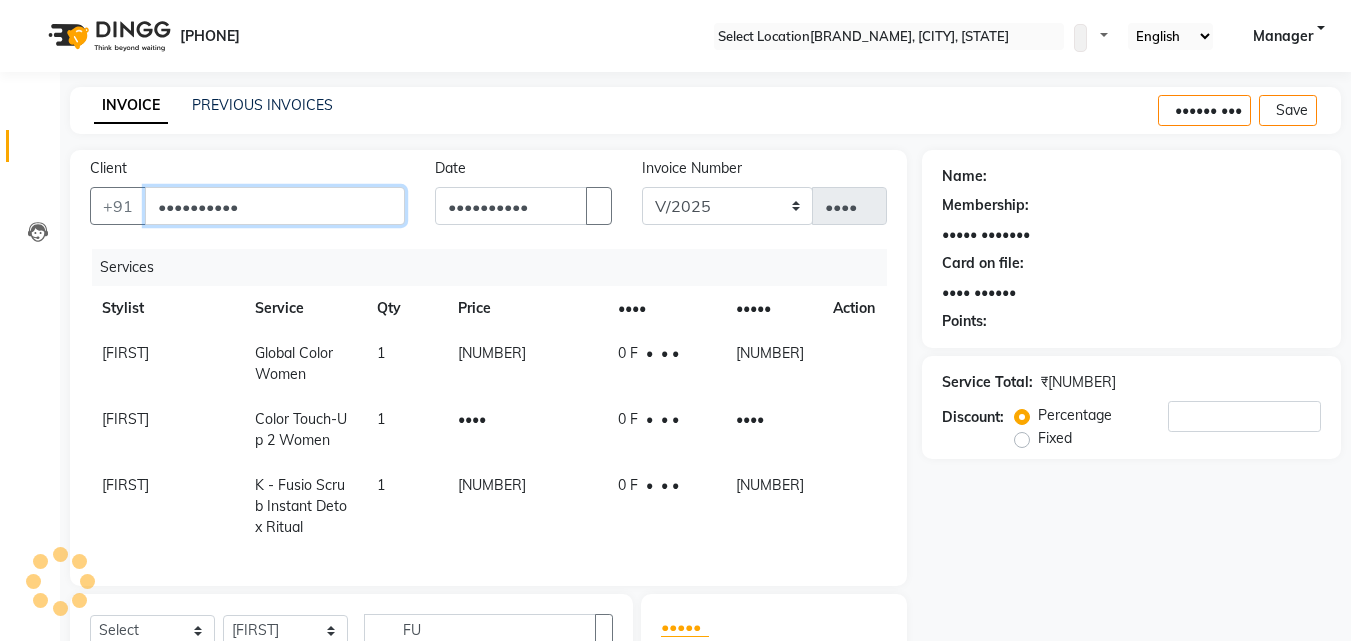type on "••••••••••" 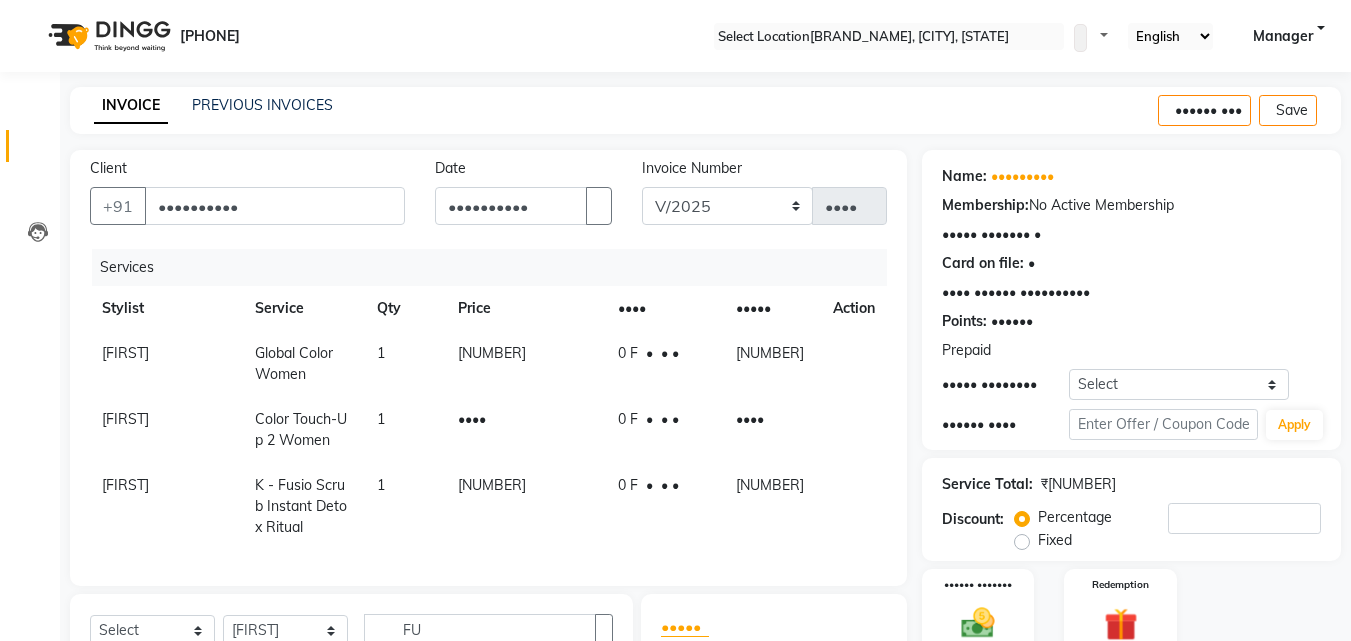 click at bounding box center [991, 351] 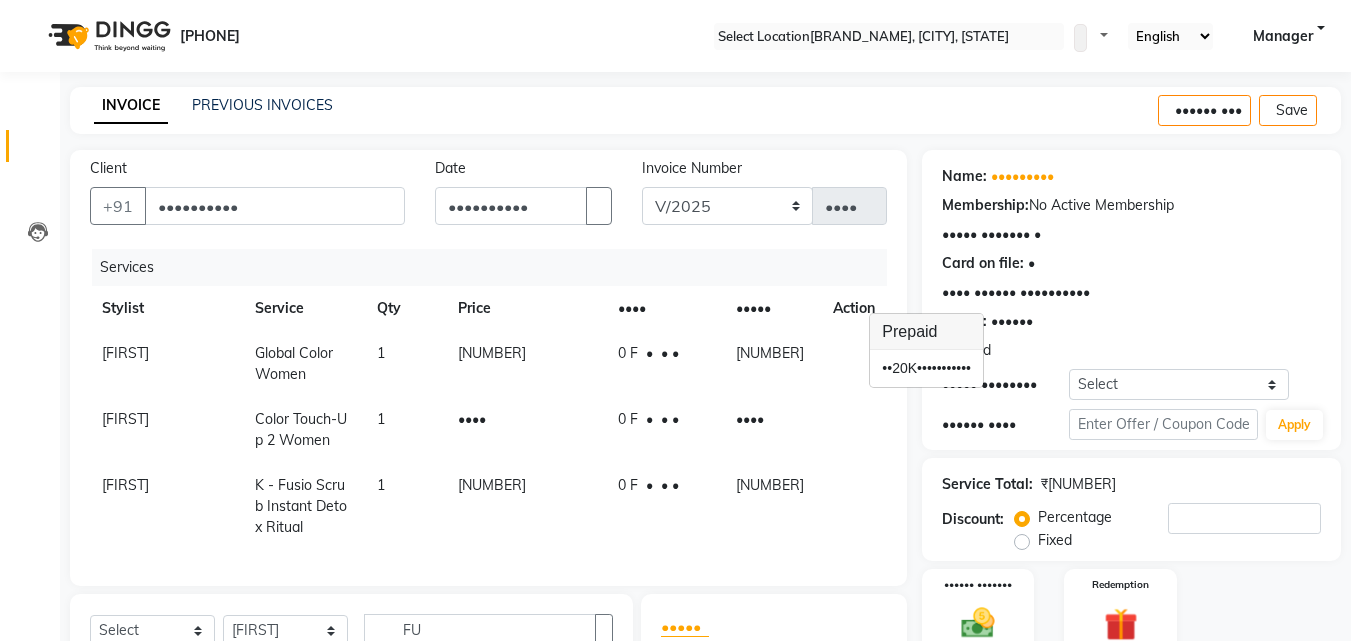 click on "••••• •••••••••  •••••••••••  •• •••••• ••••••••••  ••••• •••••••  • •••• •• •••••  • •••• ••••••   •••••••••• •••••••   ••••••" at bounding box center [1131, 245] 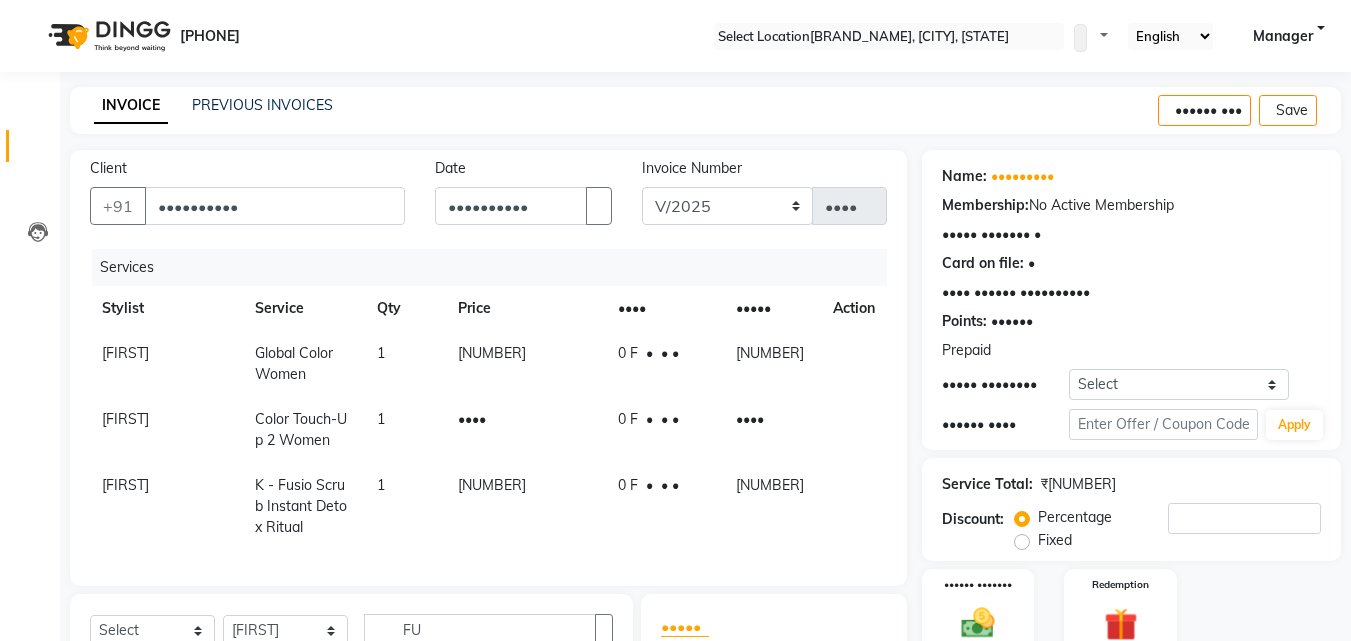 click at bounding box center [991, 351] 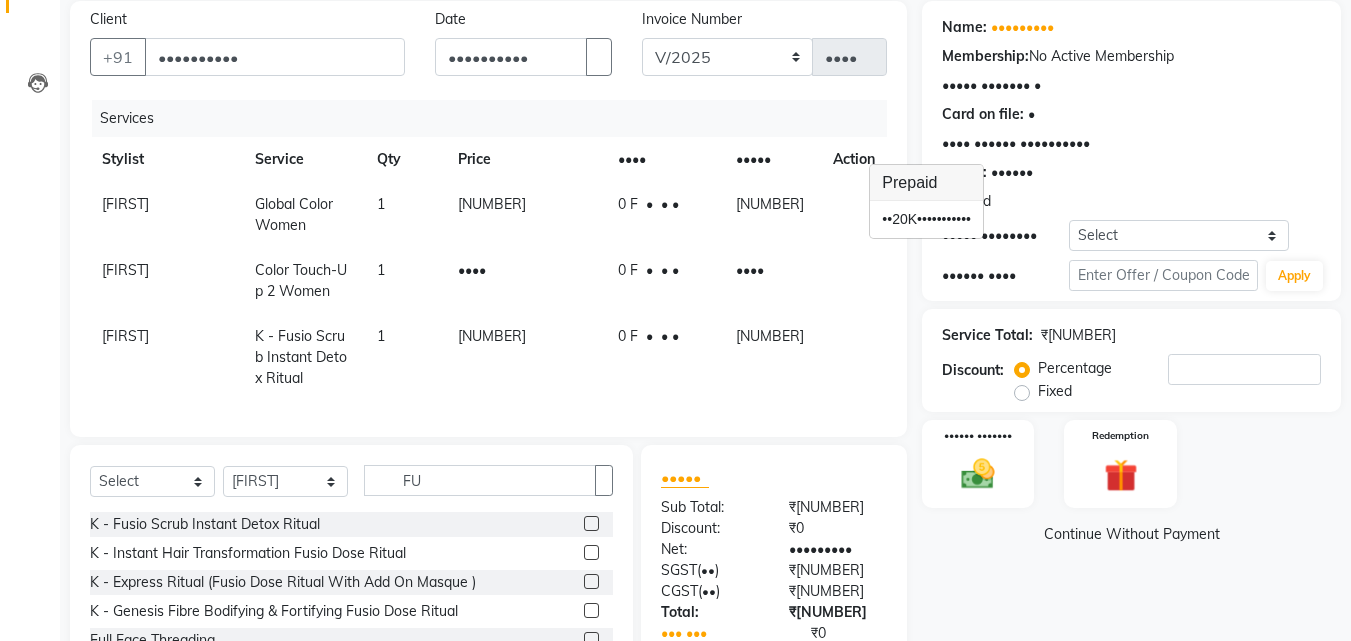 scroll, scrollTop: 150, scrollLeft: 0, axis: vertical 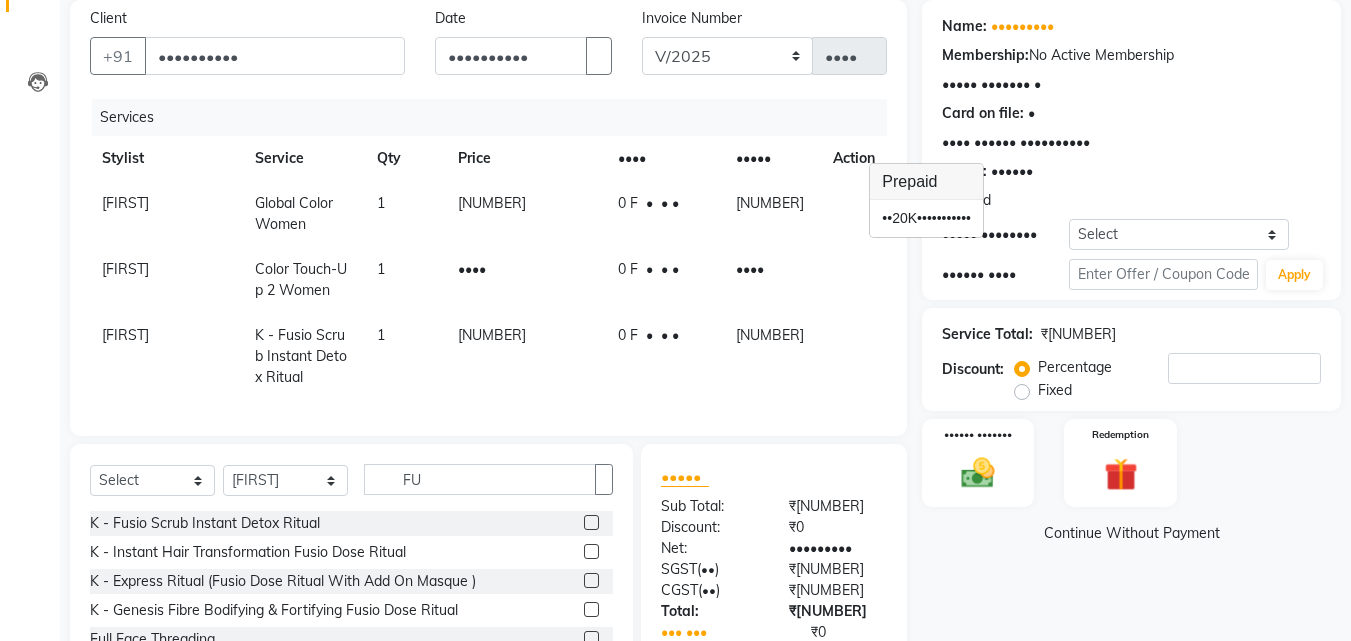 click on "[NUMBER]" at bounding box center (526, 214) 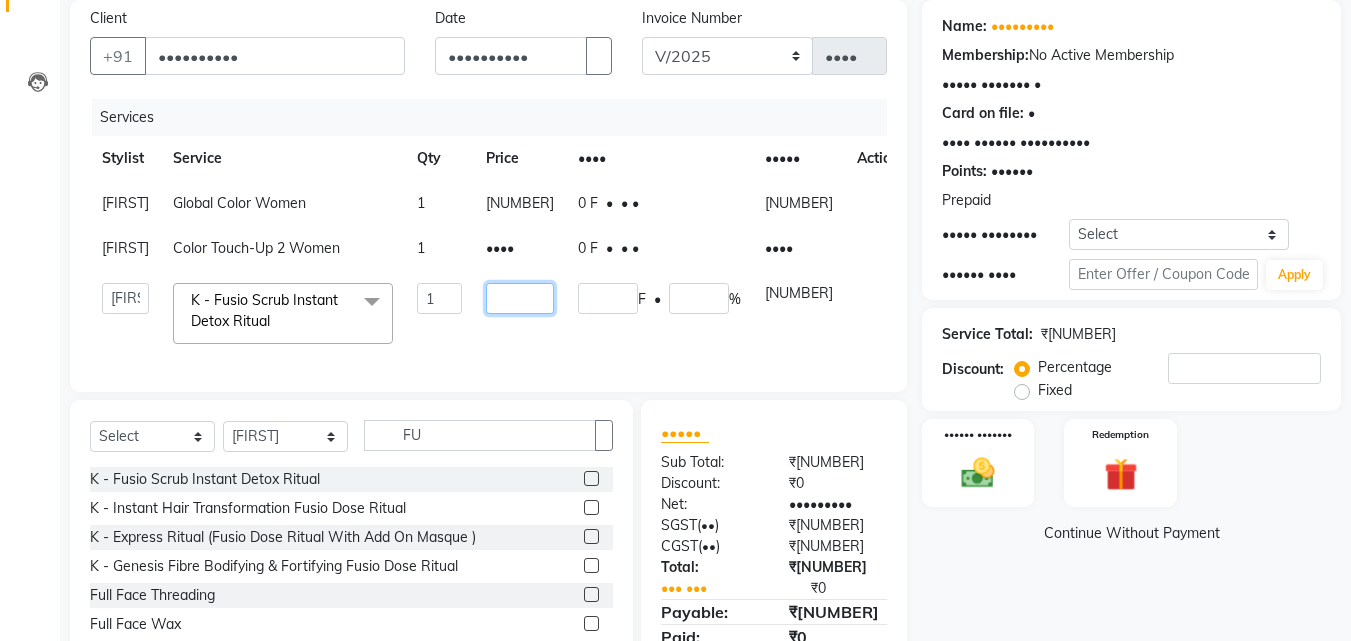 click on "[NUMBER]" at bounding box center (439, 298) 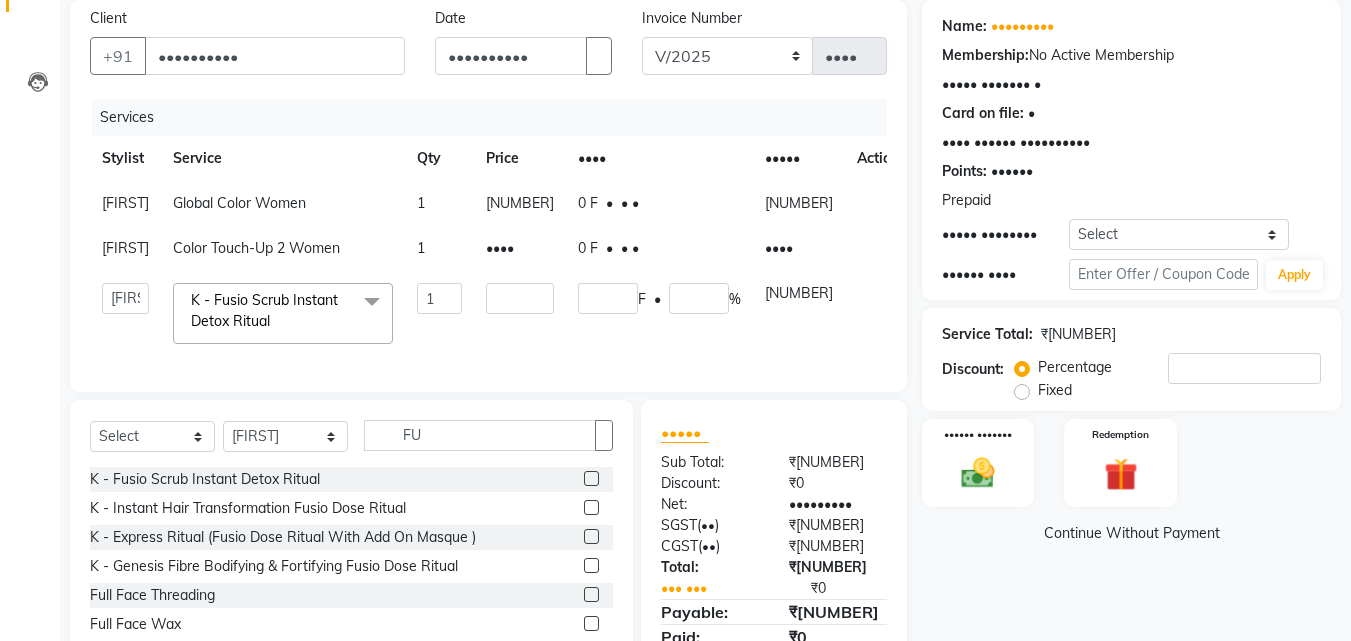 click on "••••" at bounding box center [520, 203] 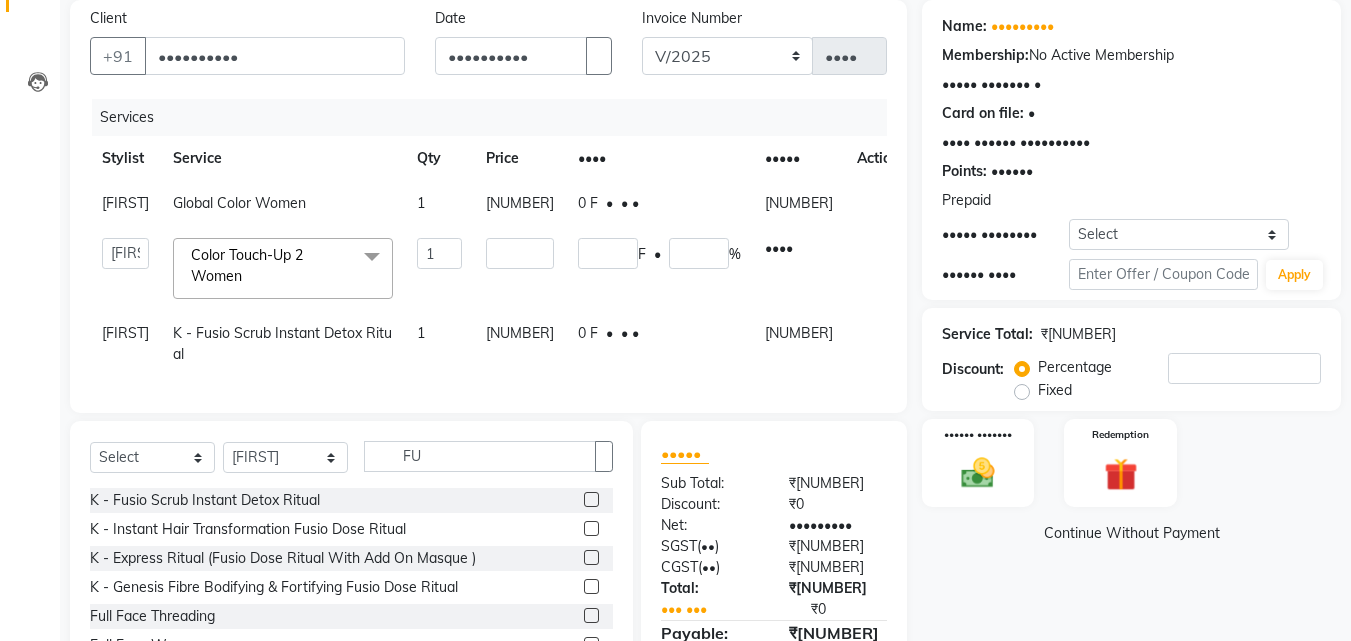 click at bounding box center [991, 201] 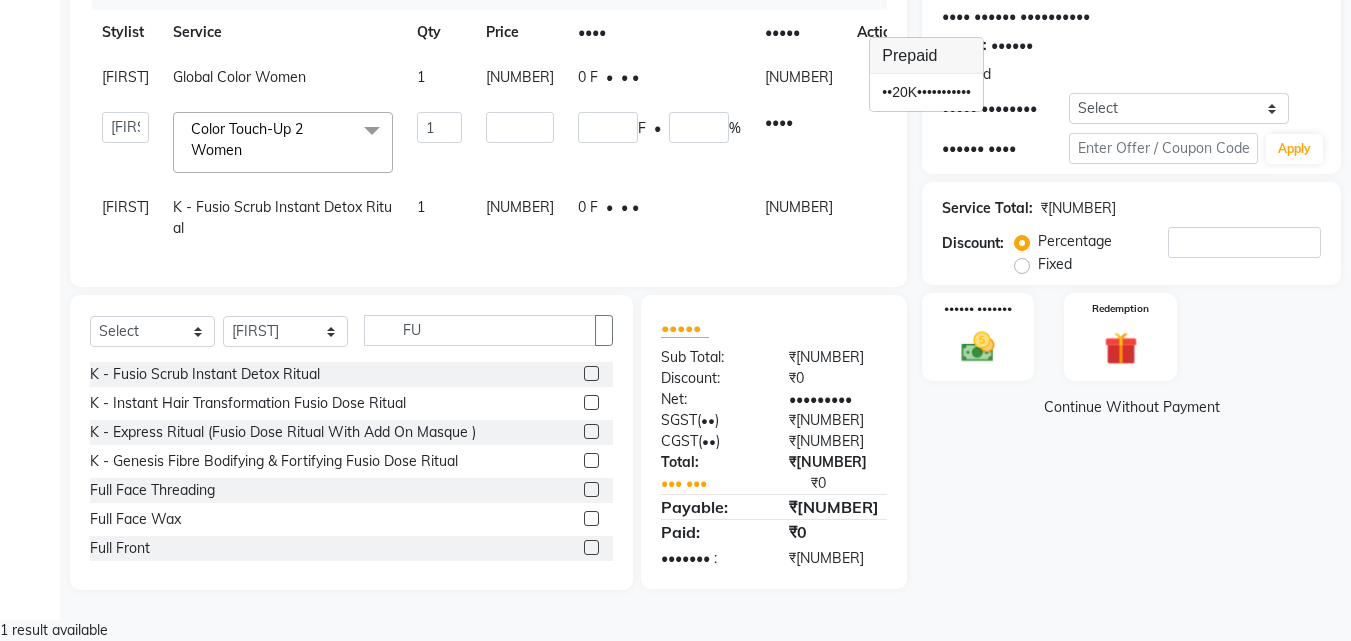 scroll, scrollTop: 288, scrollLeft: 0, axis: vertical 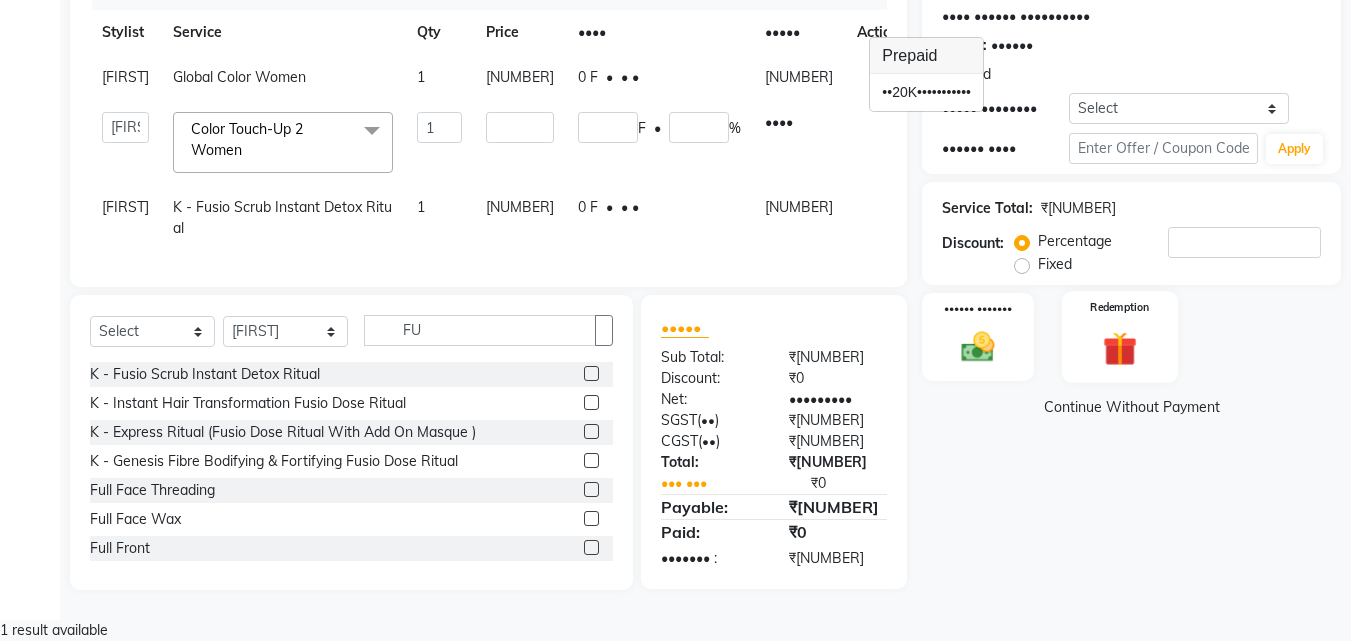 click at bounding box center [978, 347] 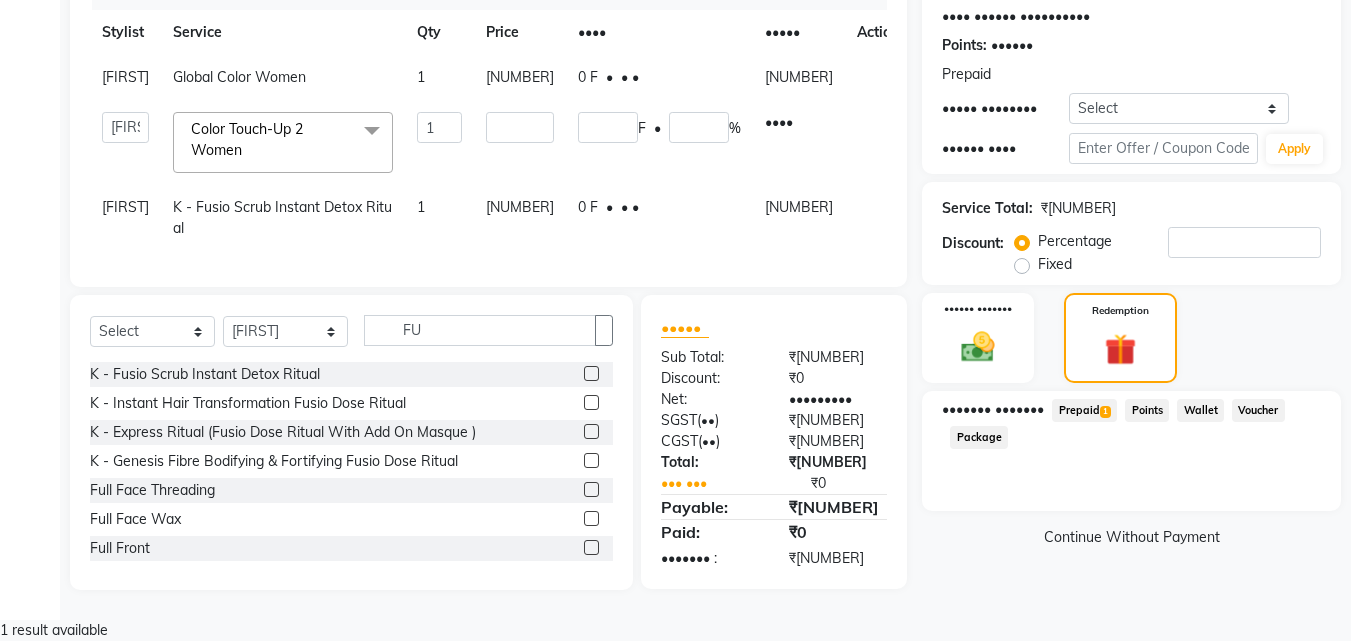 click on "Prepaid  1" at bounding box center (1084, 410) 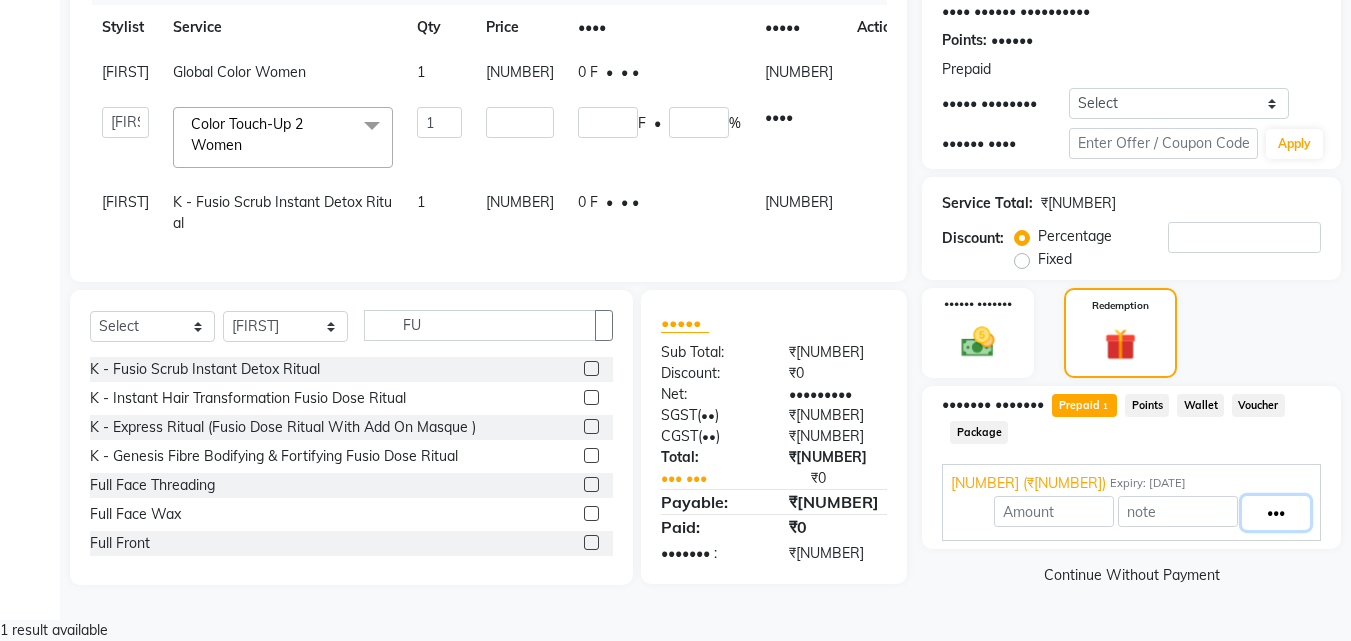 click on "•••" at bounding box center [1276, 513] 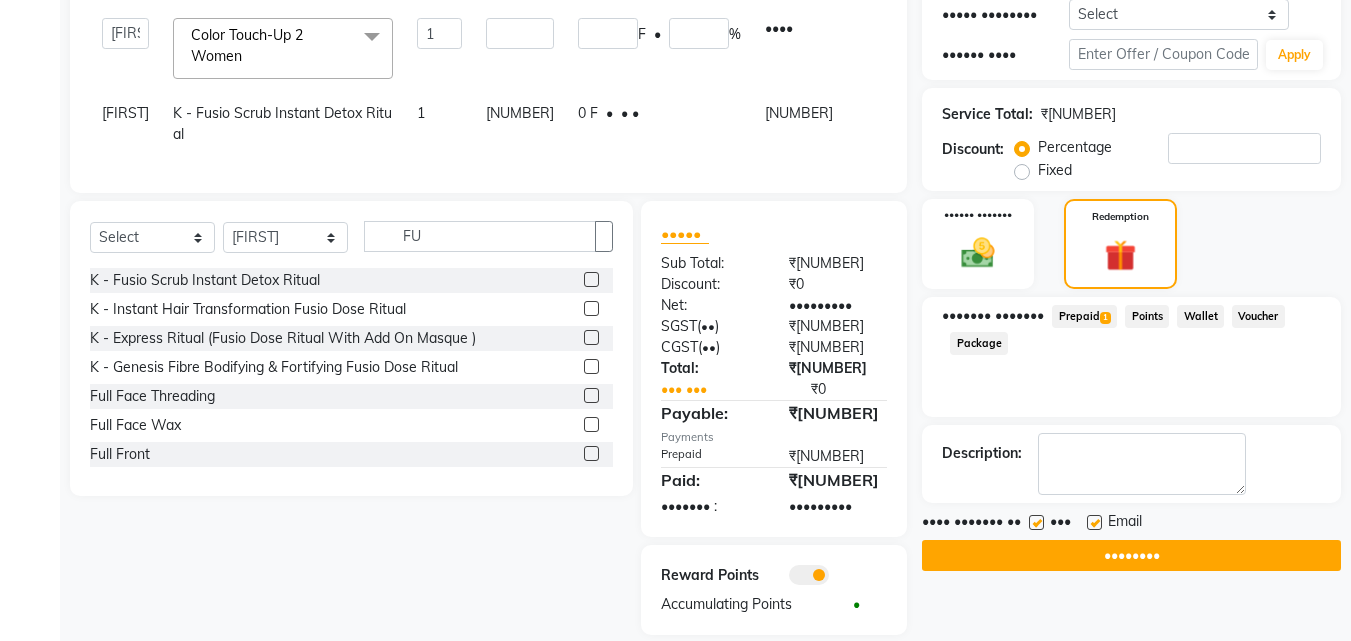 scroll, scrollTop: 430, scrollLeft: 0, axis: vertical 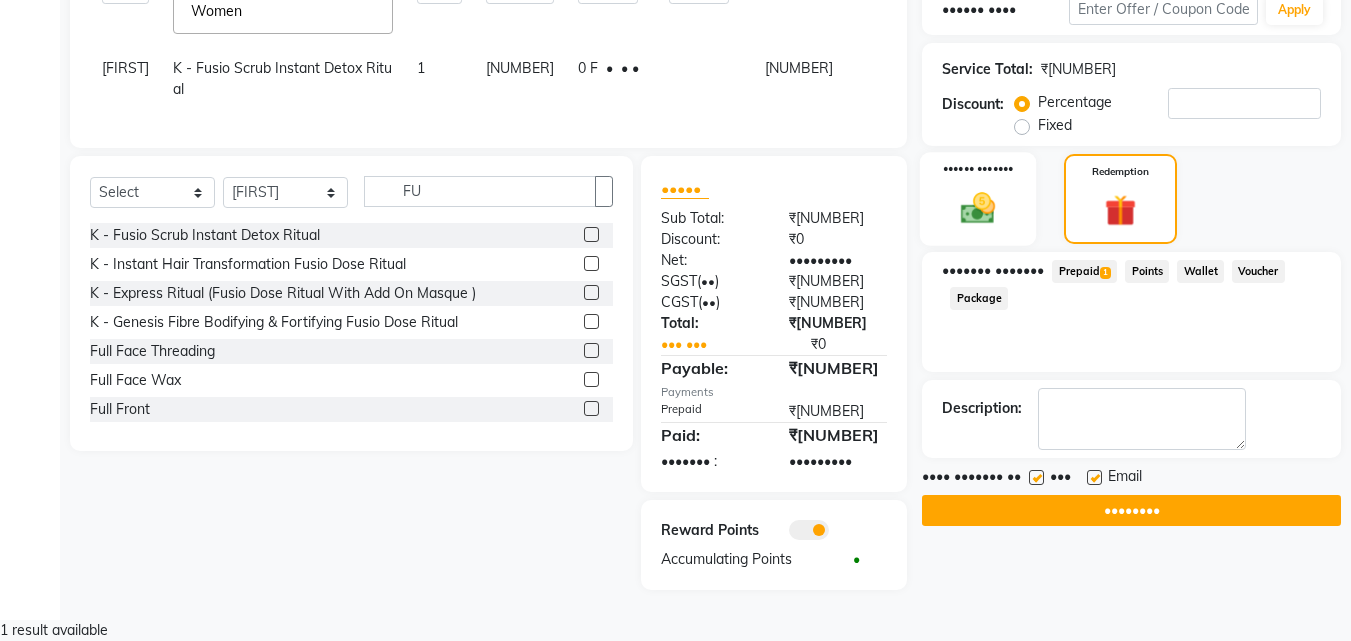 click at bounding box center [978, 208] 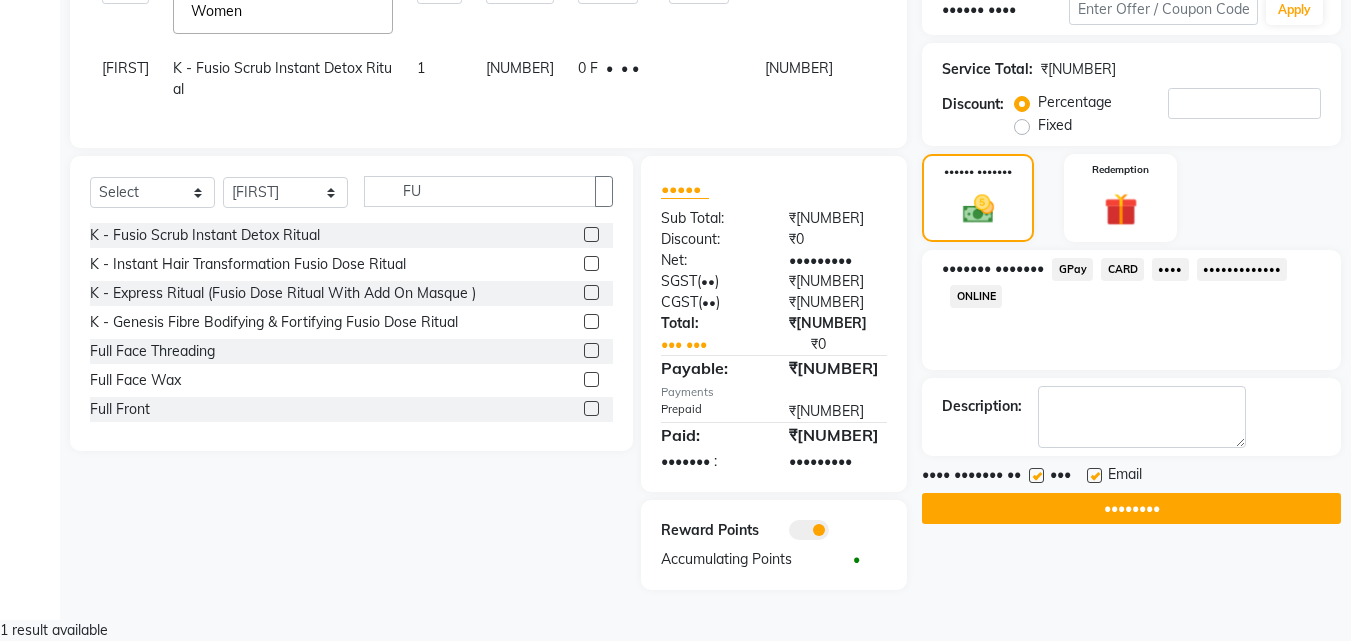 click on "GPay" at bounding box center [1072, 269] 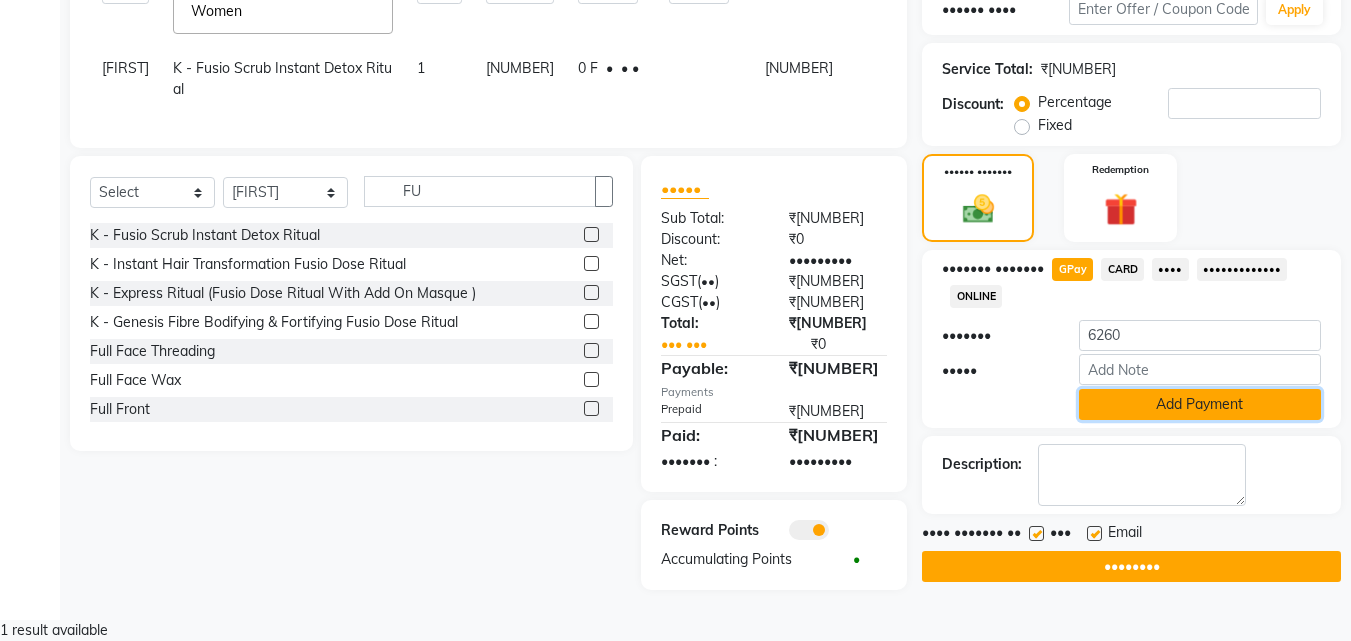 click on "Add Payment" at bounding box center [1200, 404] 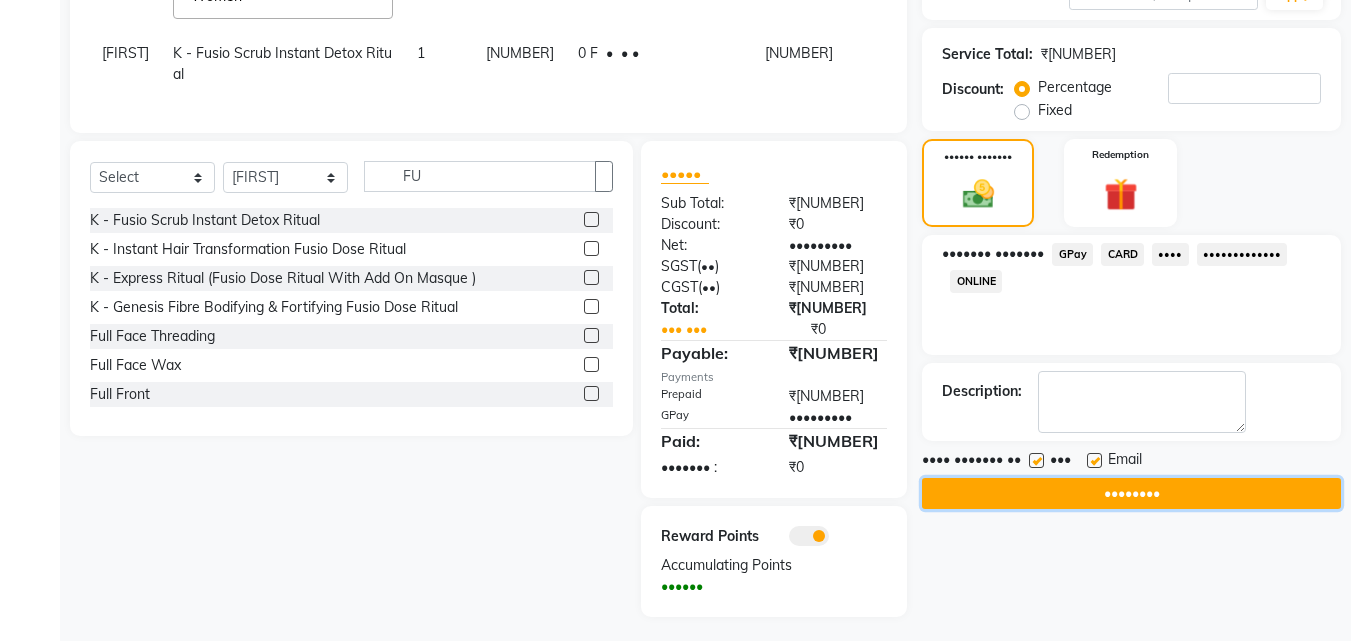 click on "••••••••" at bounding box center (1131, 493) 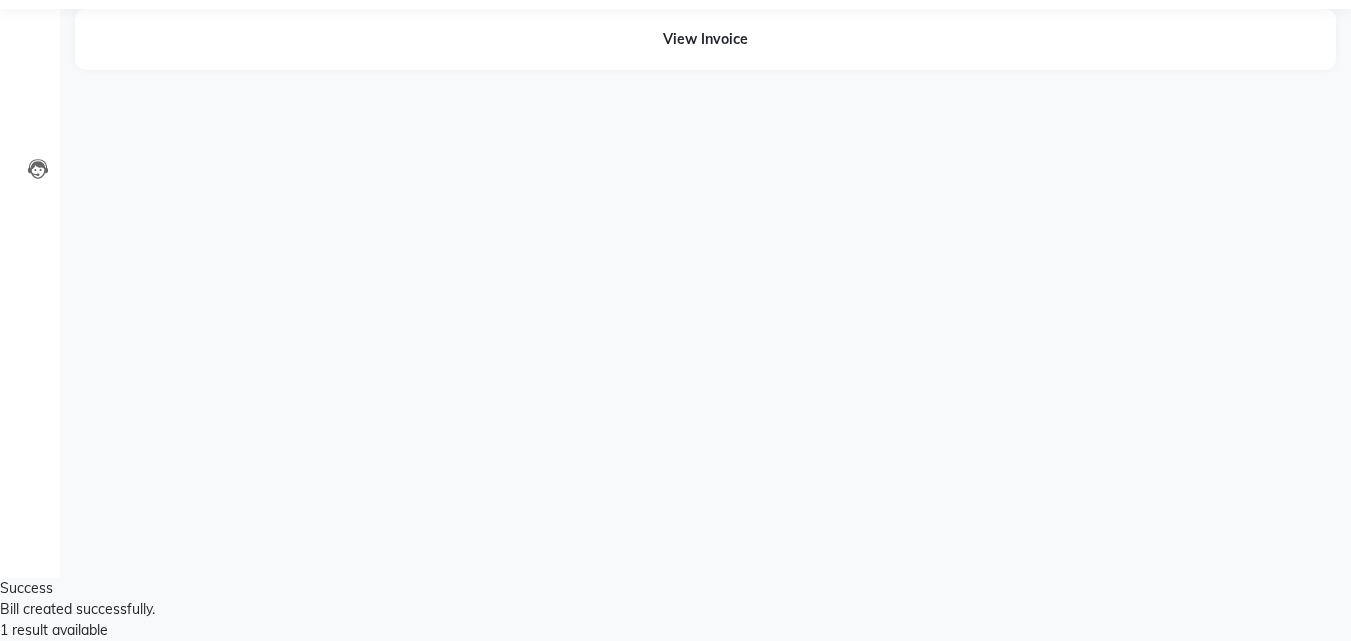 scroll, scrollTop: 0, scrollLeft: 0, axis: both 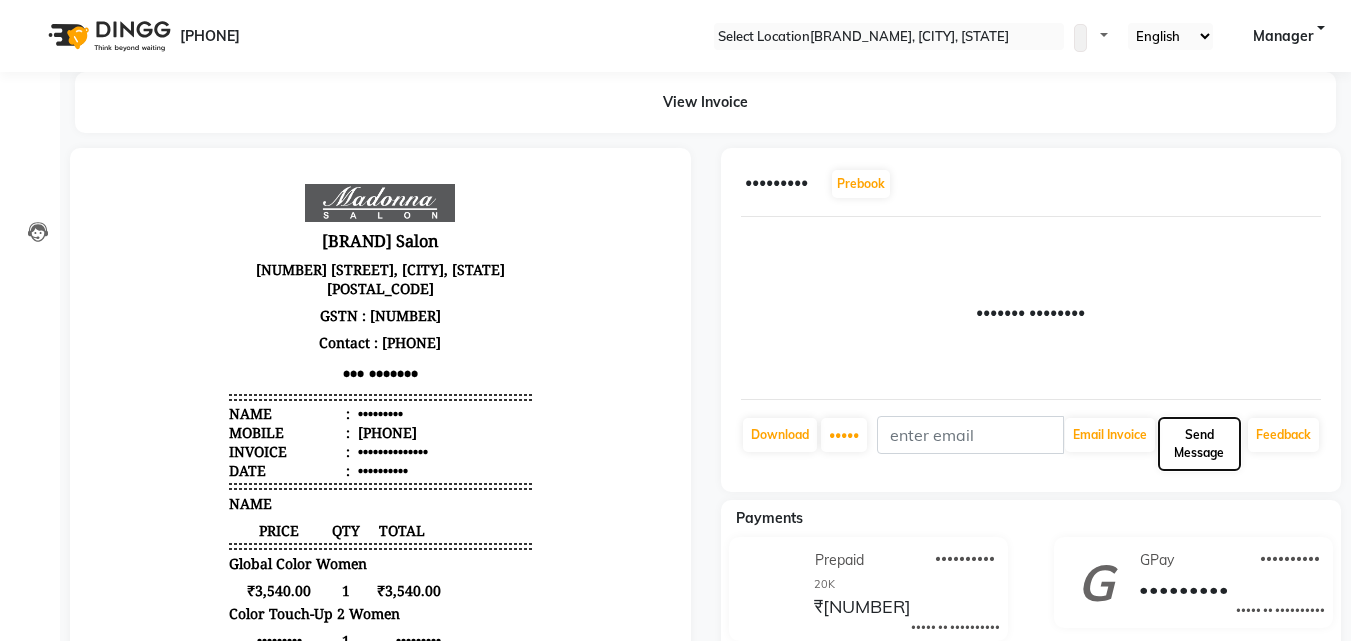 click on "Send Message" at bounding box center [1110, 435] 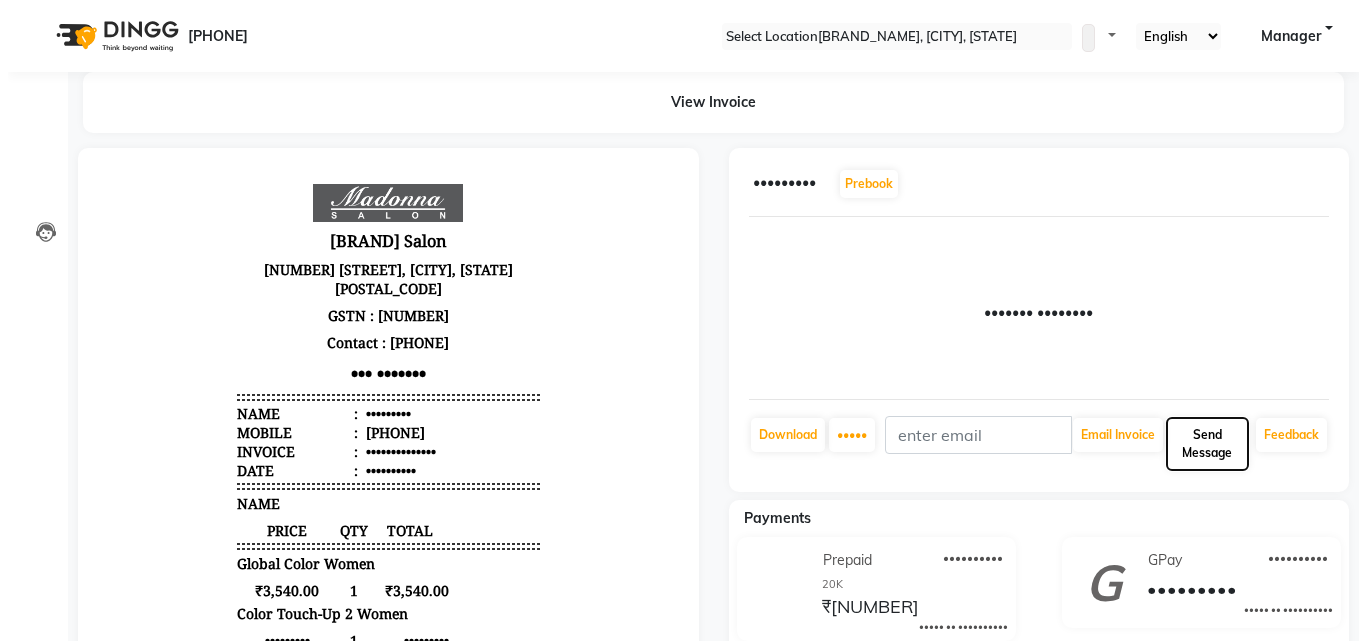 scroll, scrollTop: 0, scrollLeft: 0, axis: both 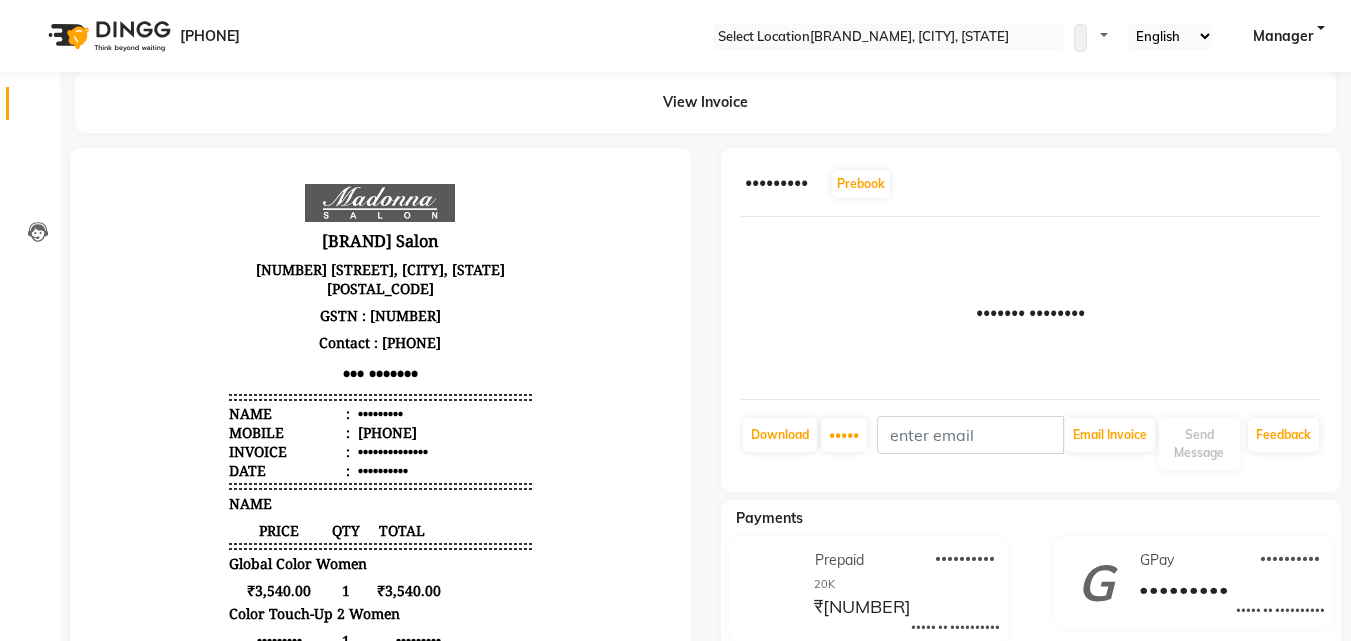 click at bounding box center [38, 108] 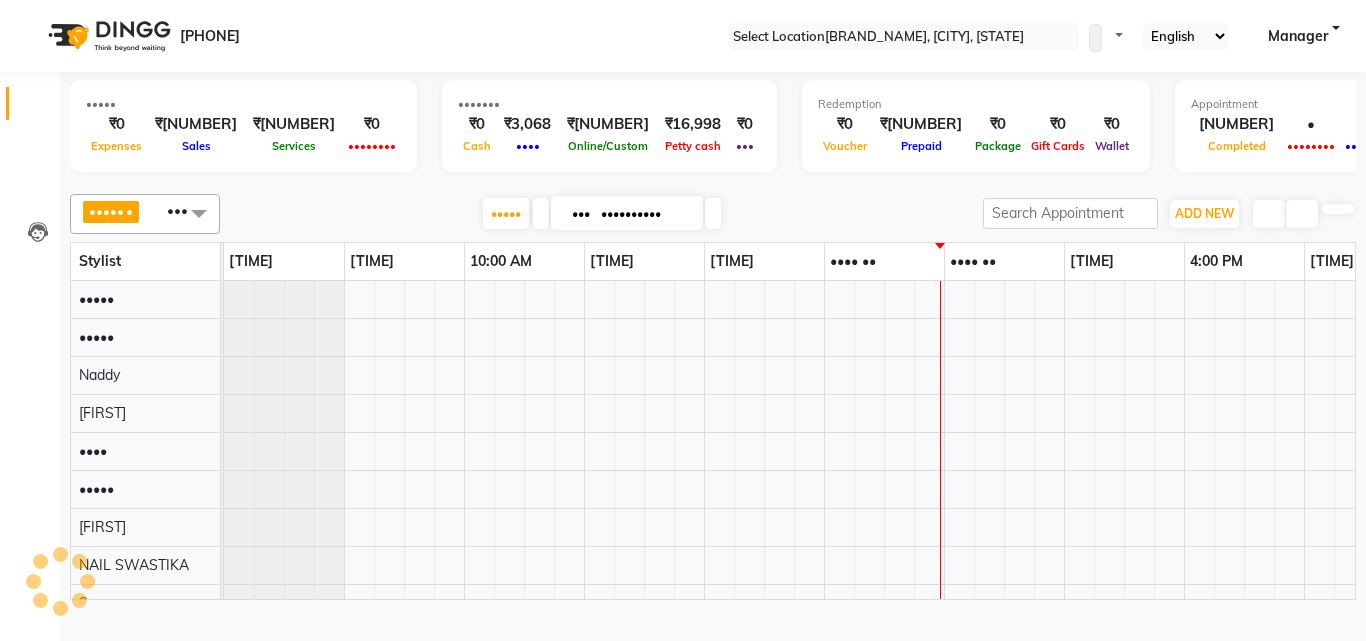 scroll, scrollTop: 0, scrollLeft: 0, axis: both 